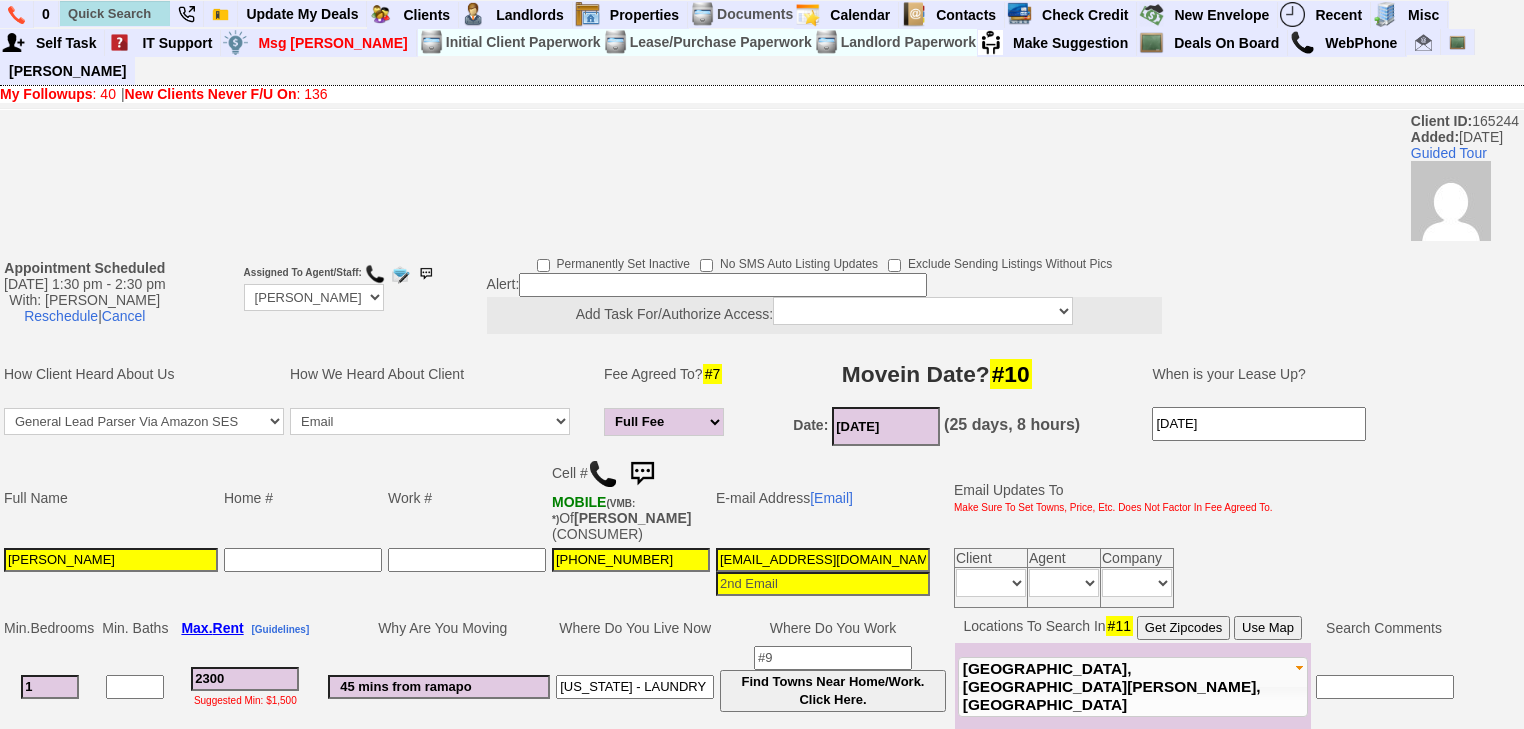 scroll, scrollTop: 0, scrollLeft: 0, axis: both 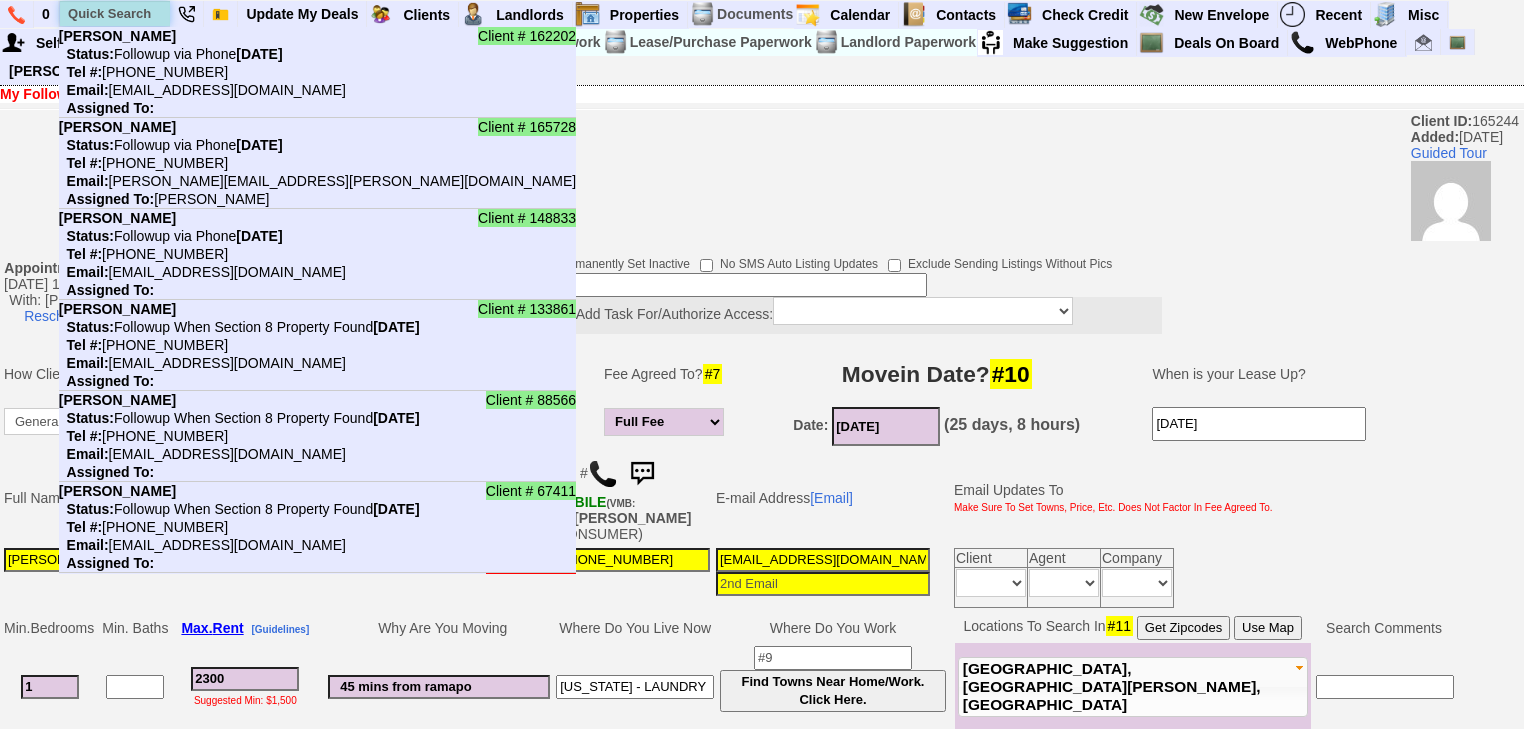 click at bounding box center [115, 13] 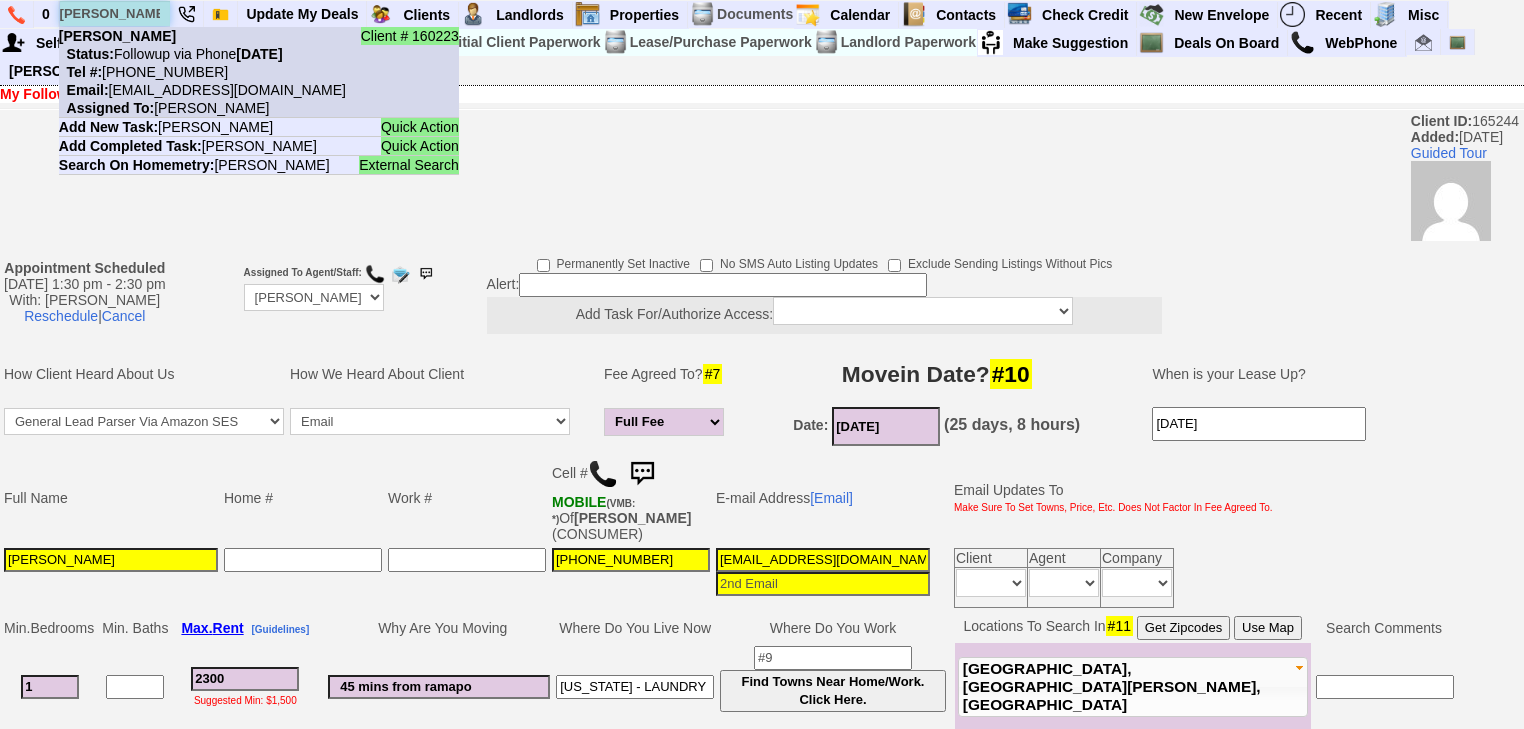type on "clair bazar" 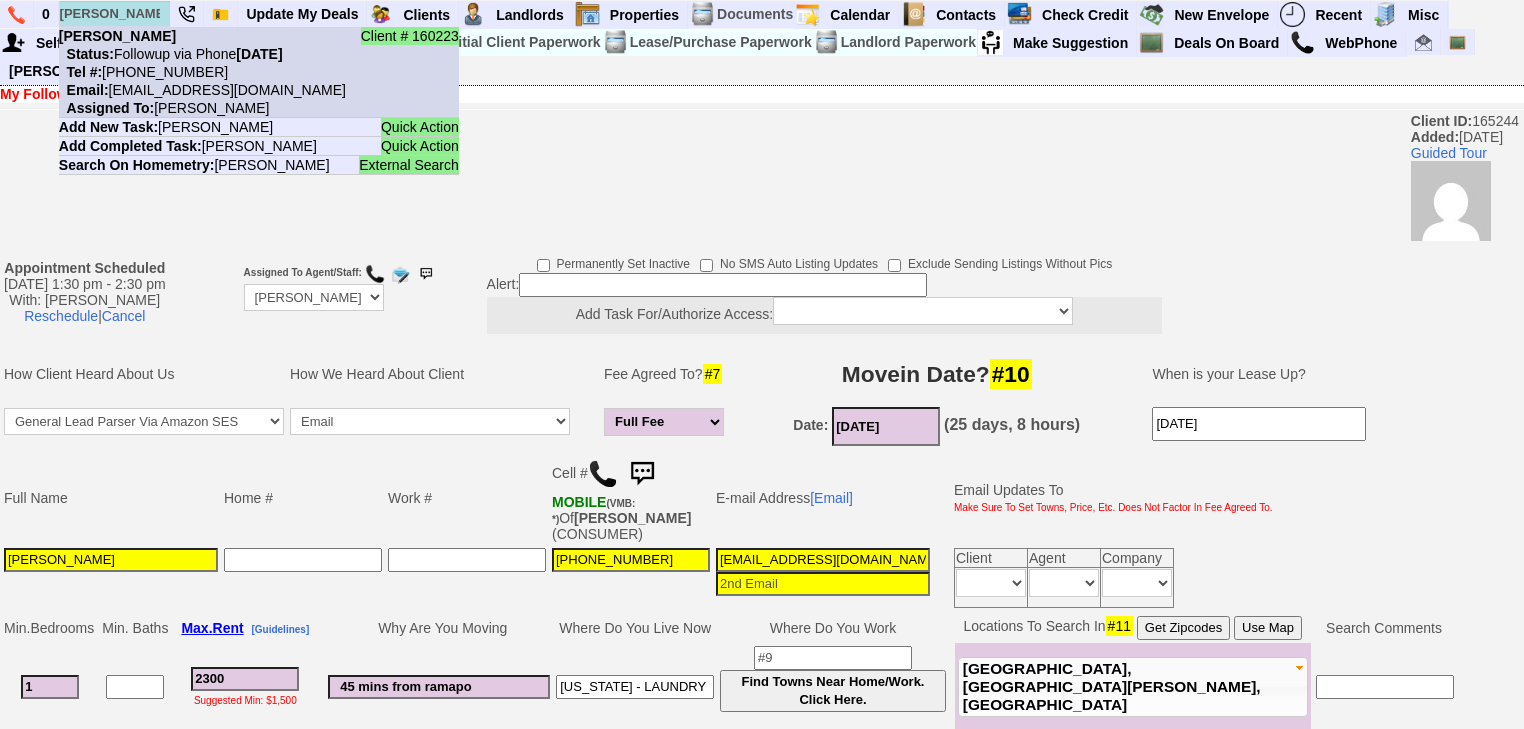 click on "Tel #:  518-653-0784" at bounding box center [143, 72] 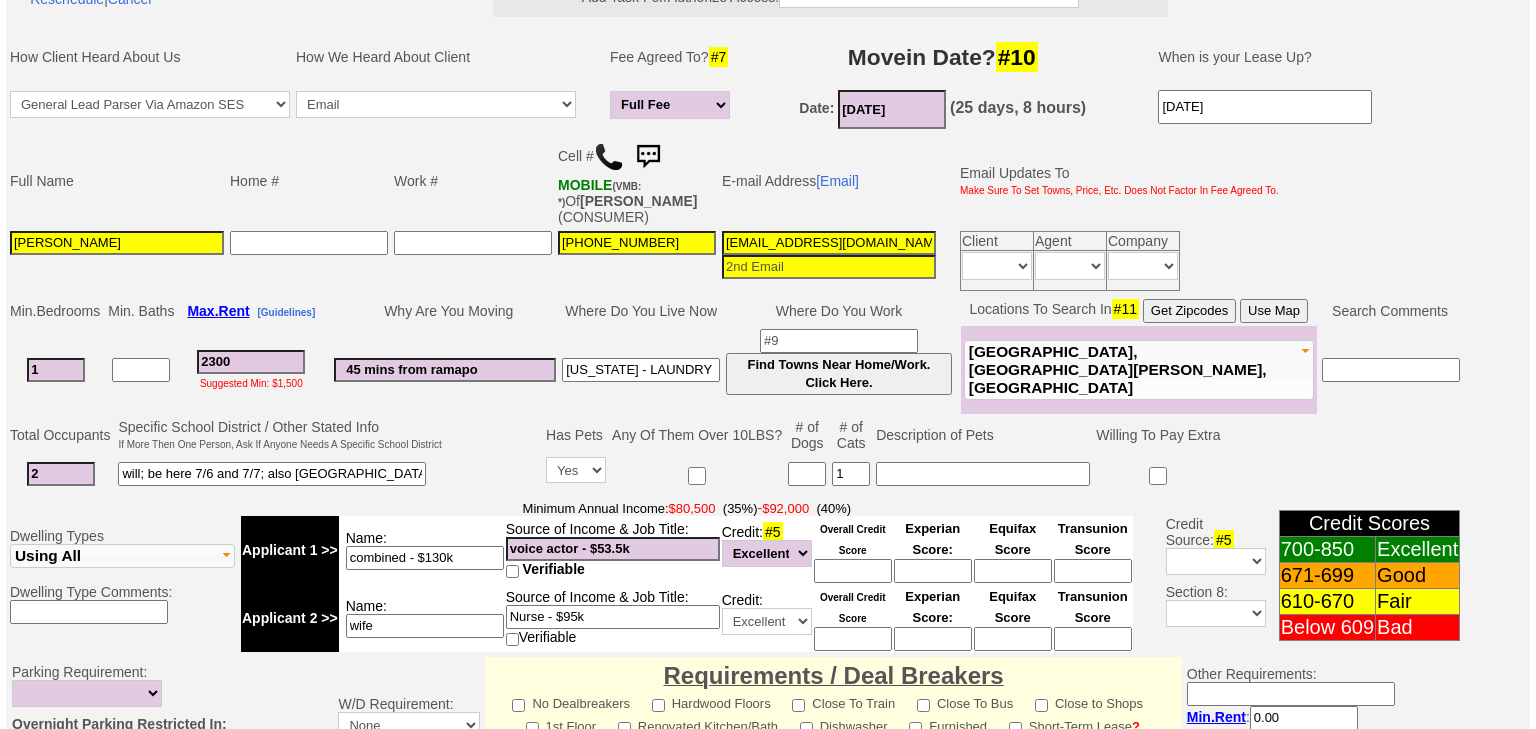 scroll, scrollTop: 852, scrollLeft: 0, axis: vertical 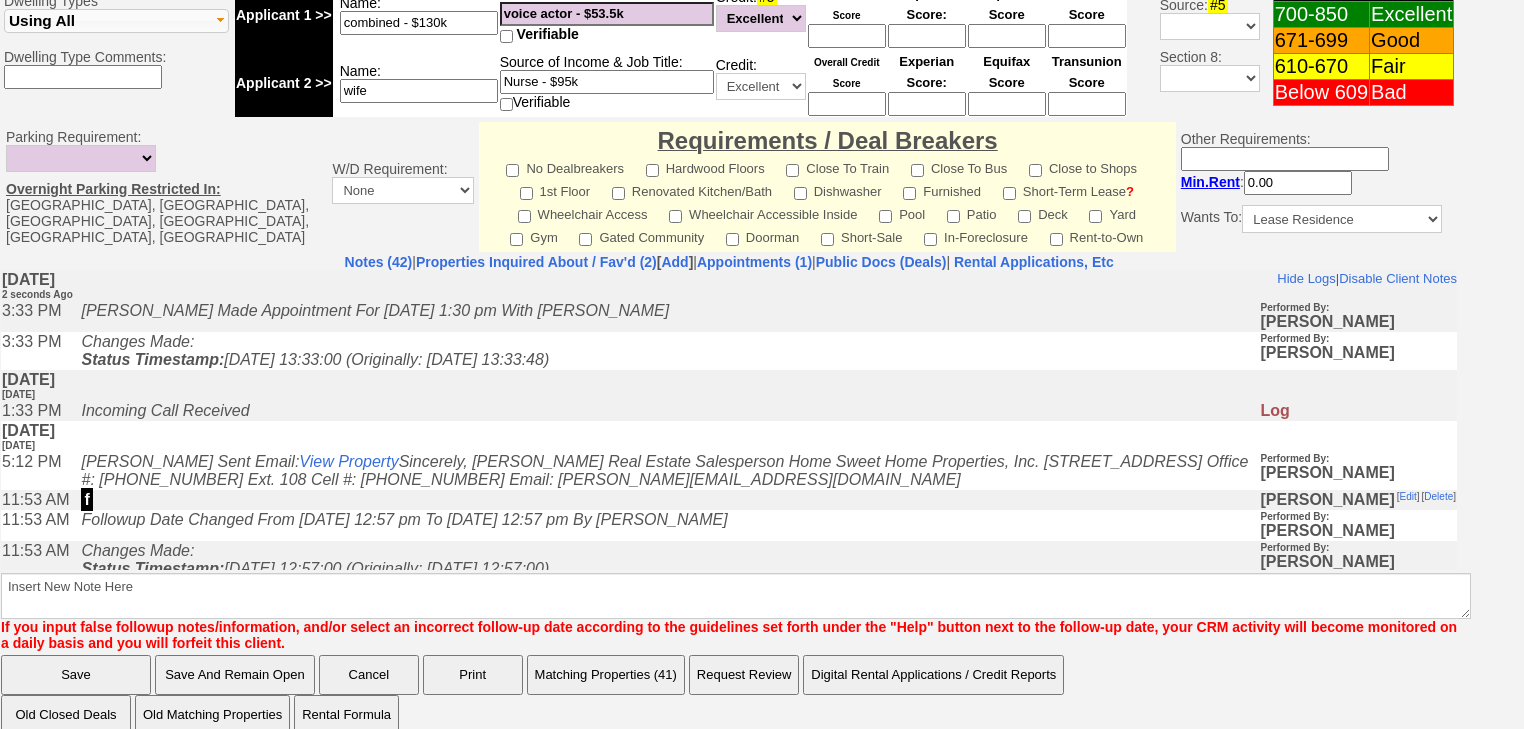 click on "Matching Properties
(41)" at bounding box center (606, 675) 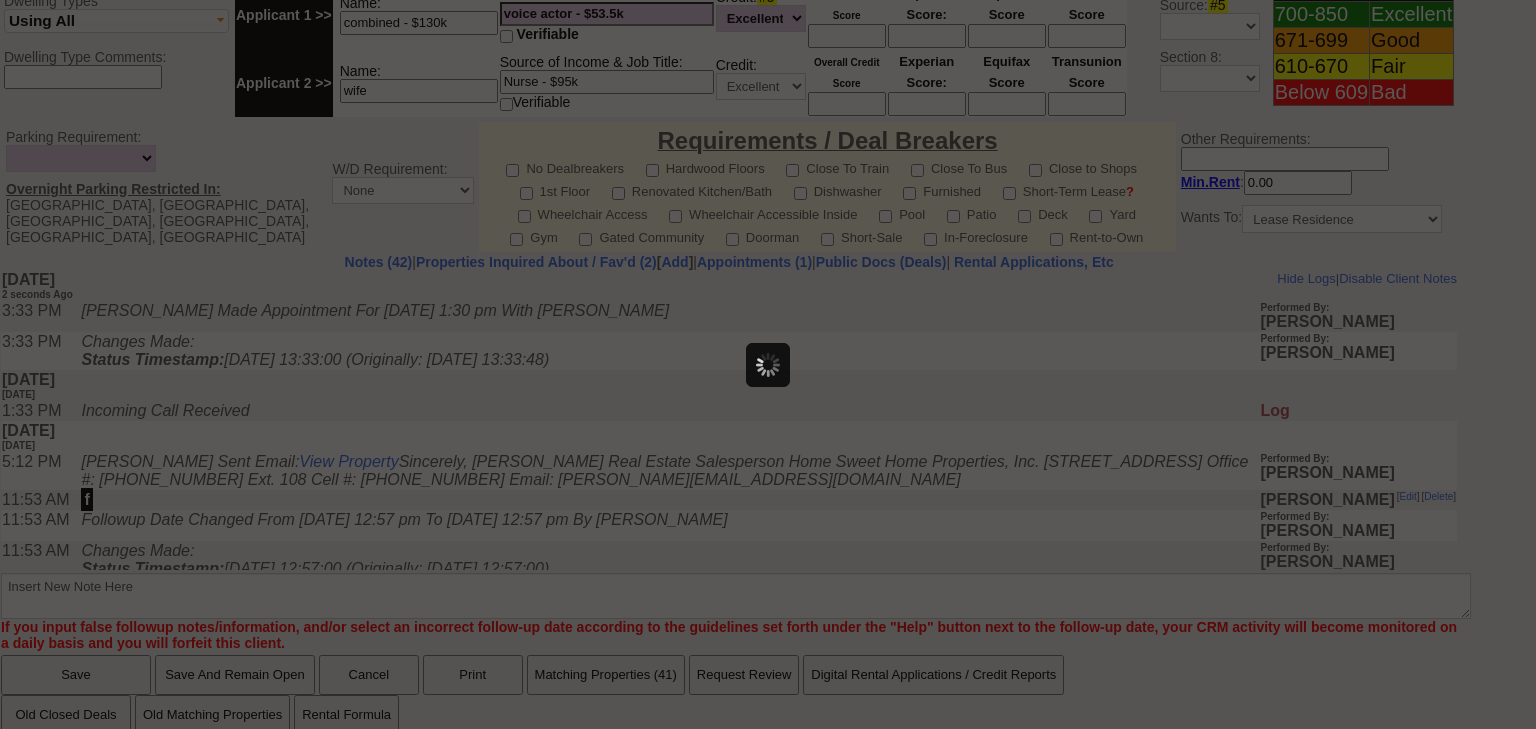 scroll, scrollTop: 0, scrollLeft: 0, axis: both 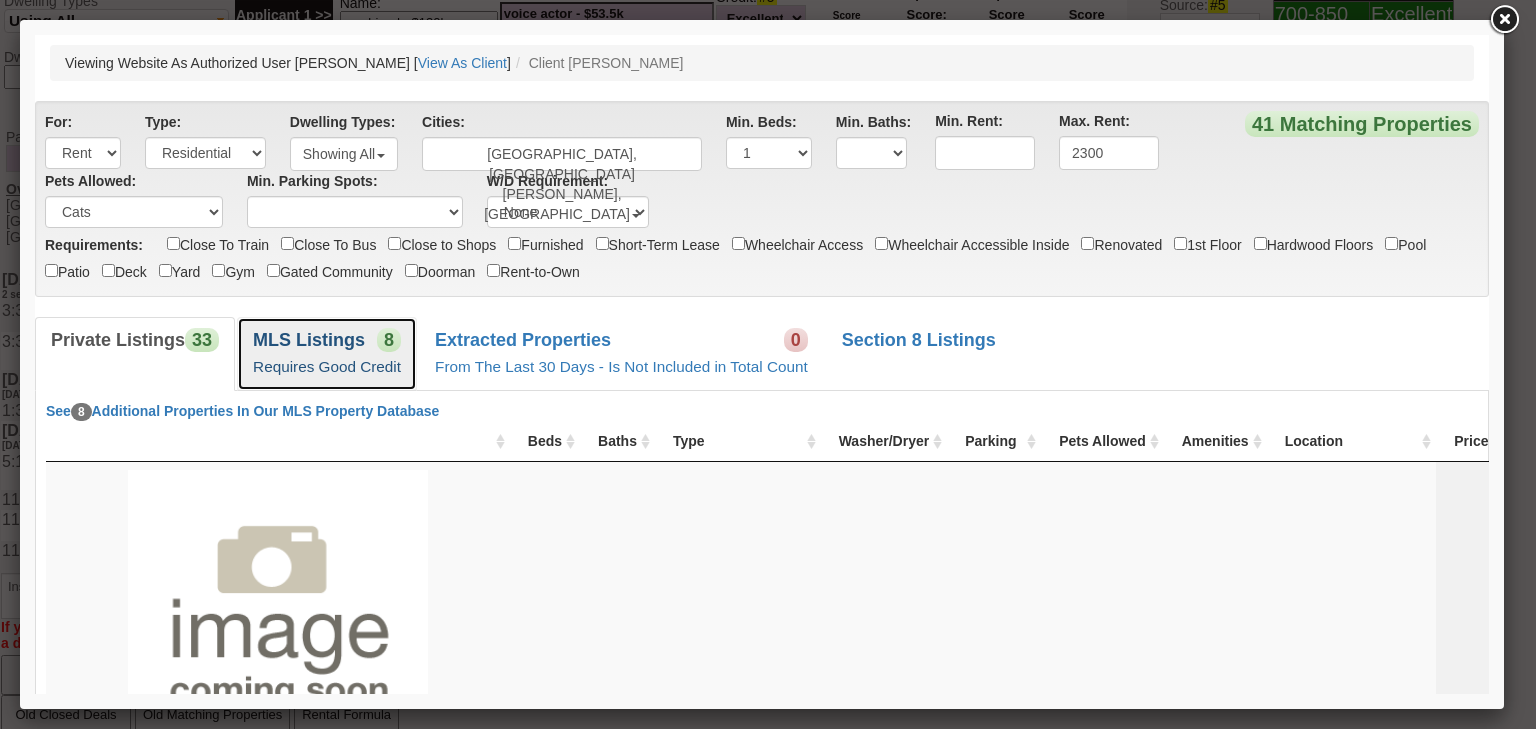 click on "MLS Listings" at bounding box center (309, 340) 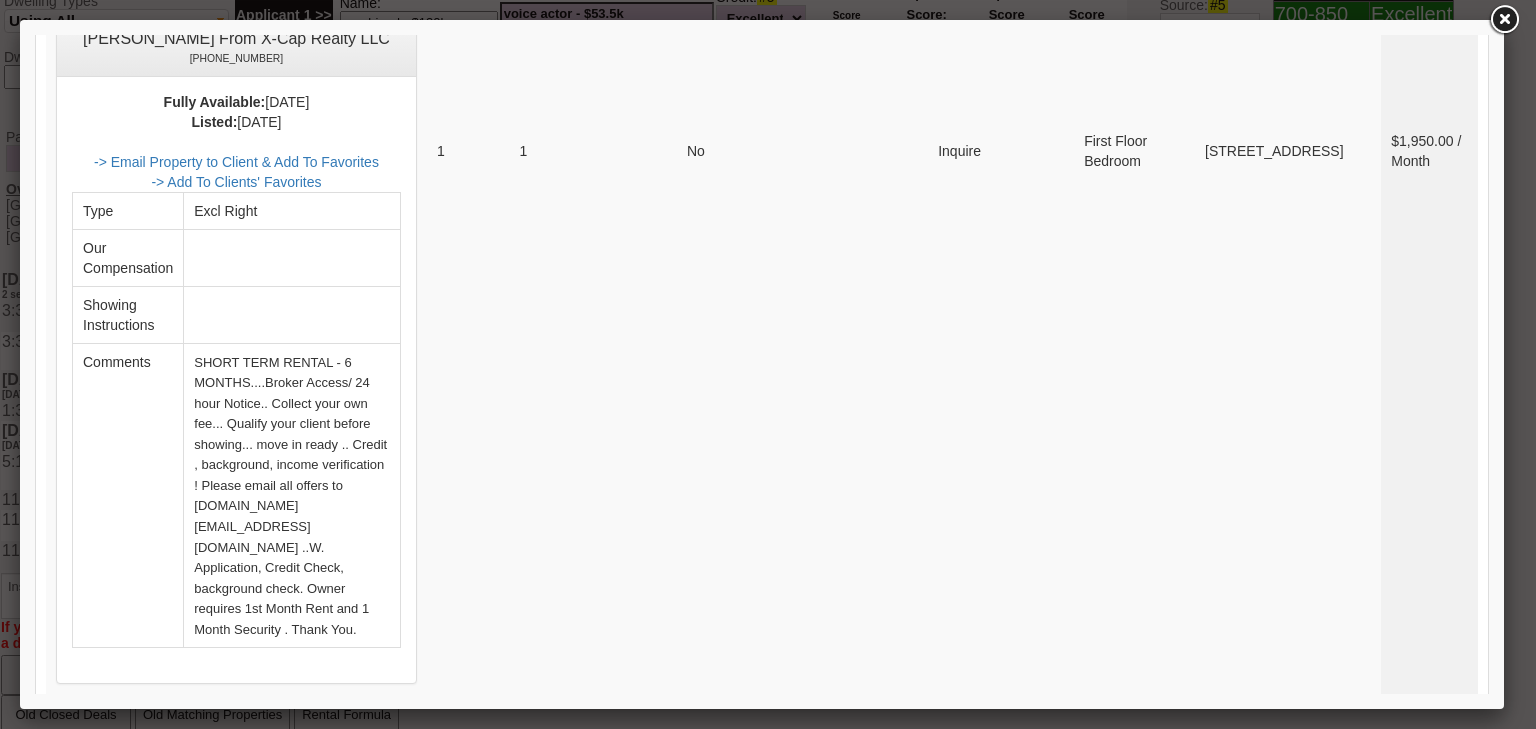 scroll, scrollTop: 6560, scrollLeft: 0, axis: vertical 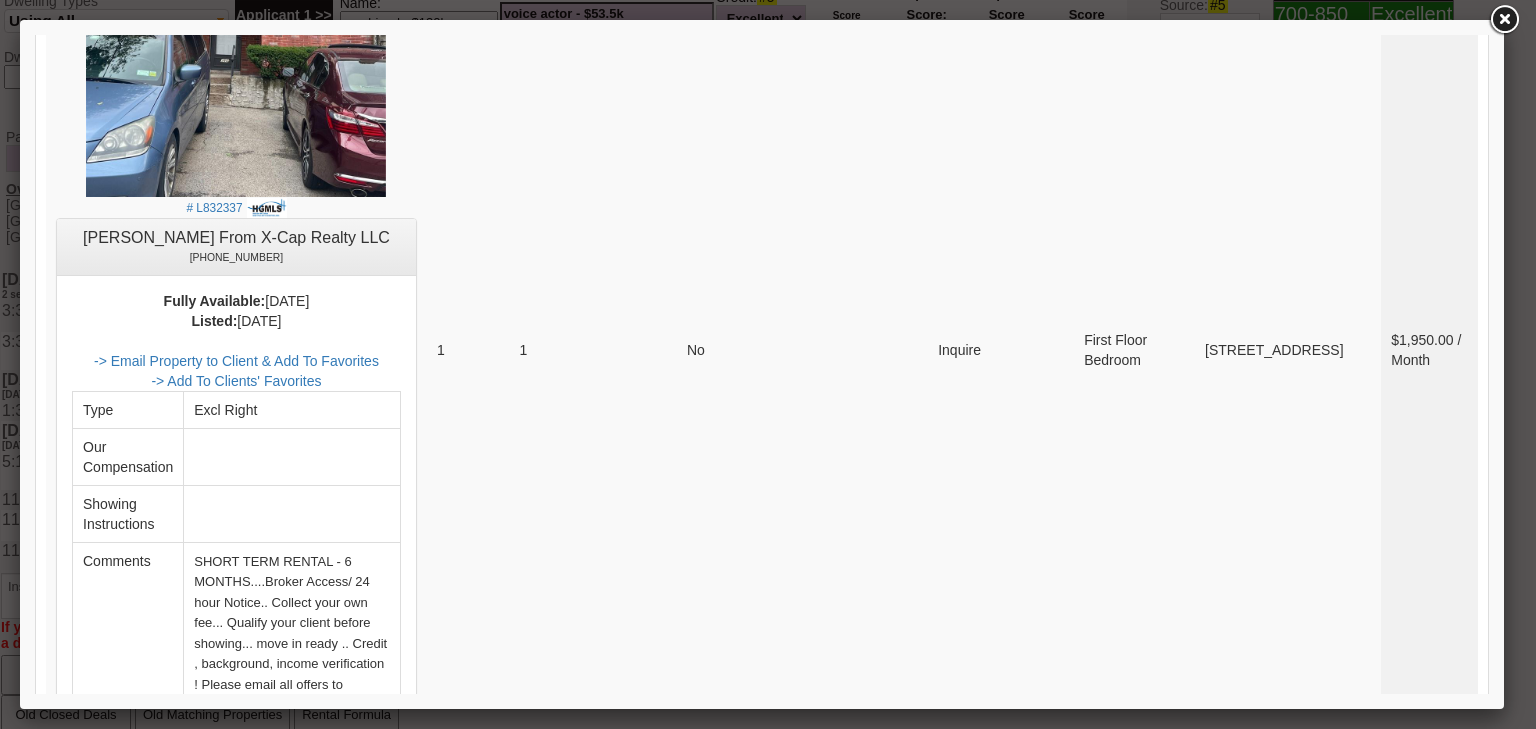 click at bounding box center [236, 1020] 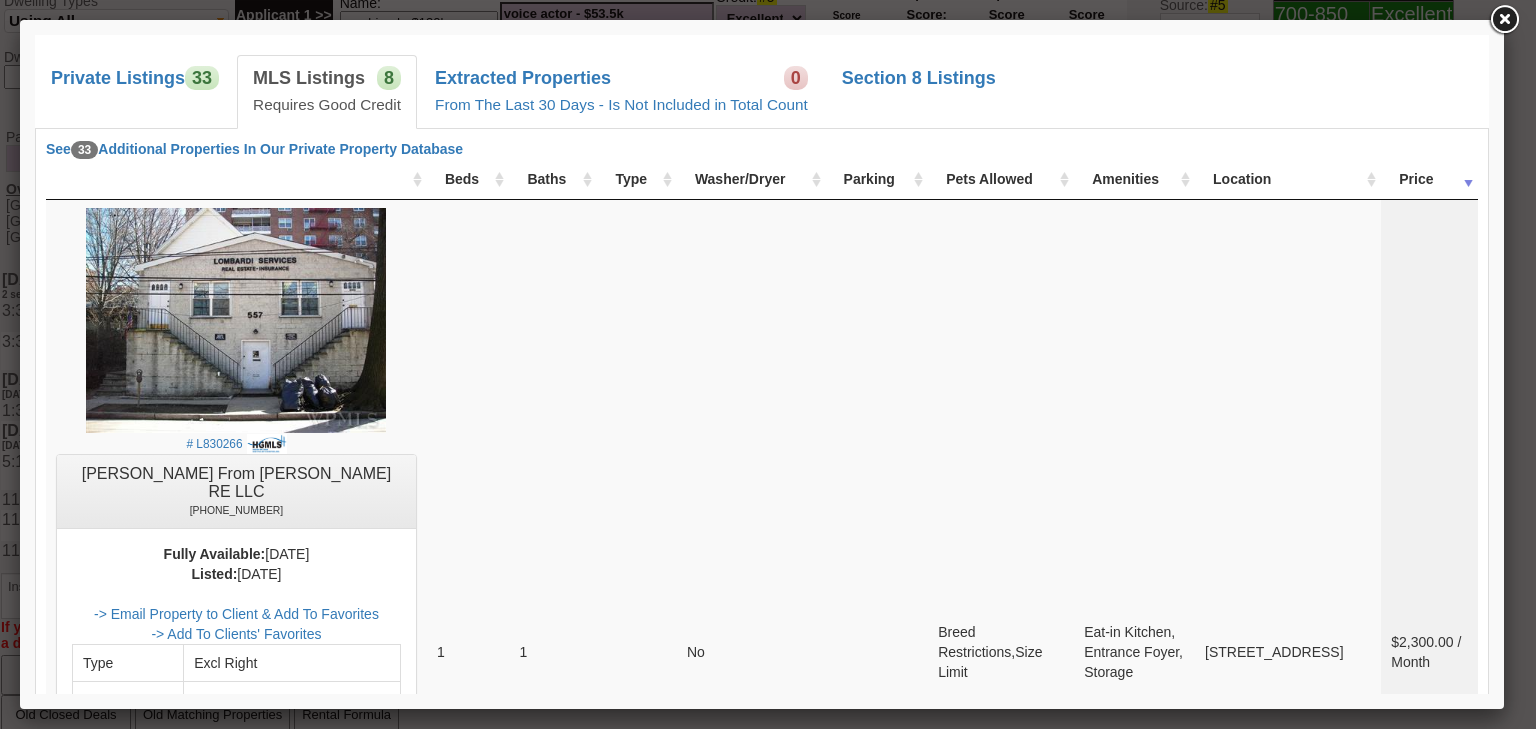 scroll, scrollTop: 177, scrollLeft: 0, axis: vertical 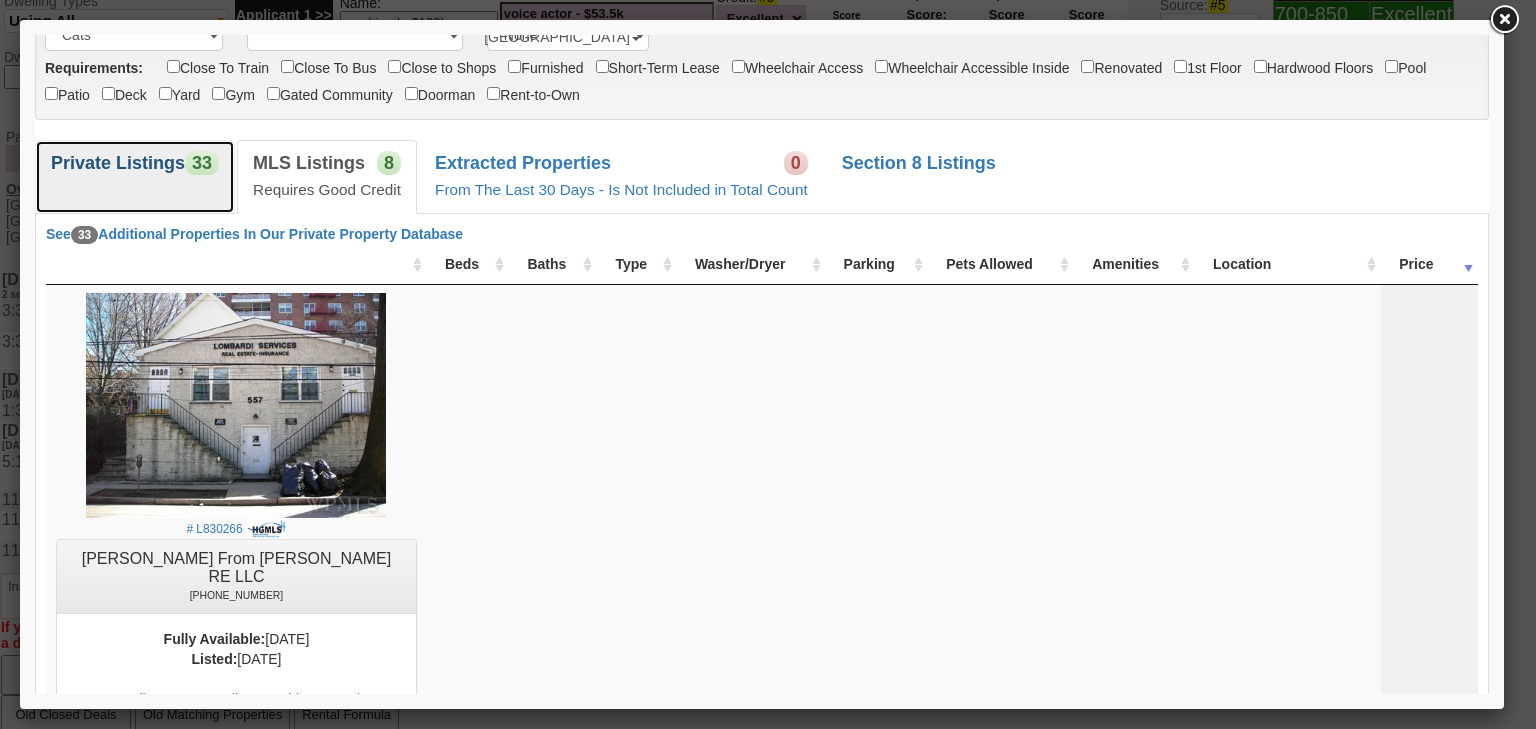 click on "Private
Listings   33" at bounding box center (135, 176) 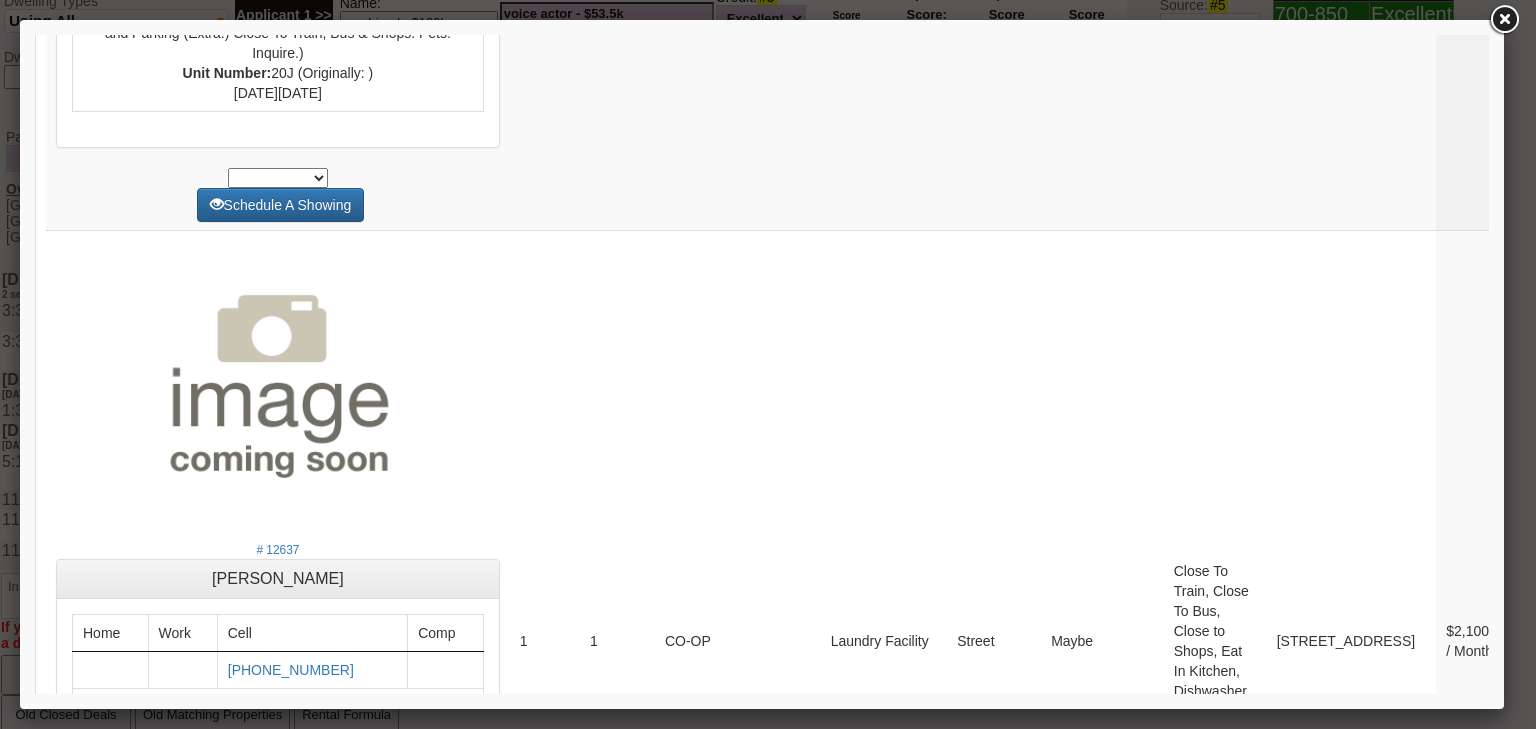 scroll, scrollTop: 8460, scrollLeft: 0, axis: vertical 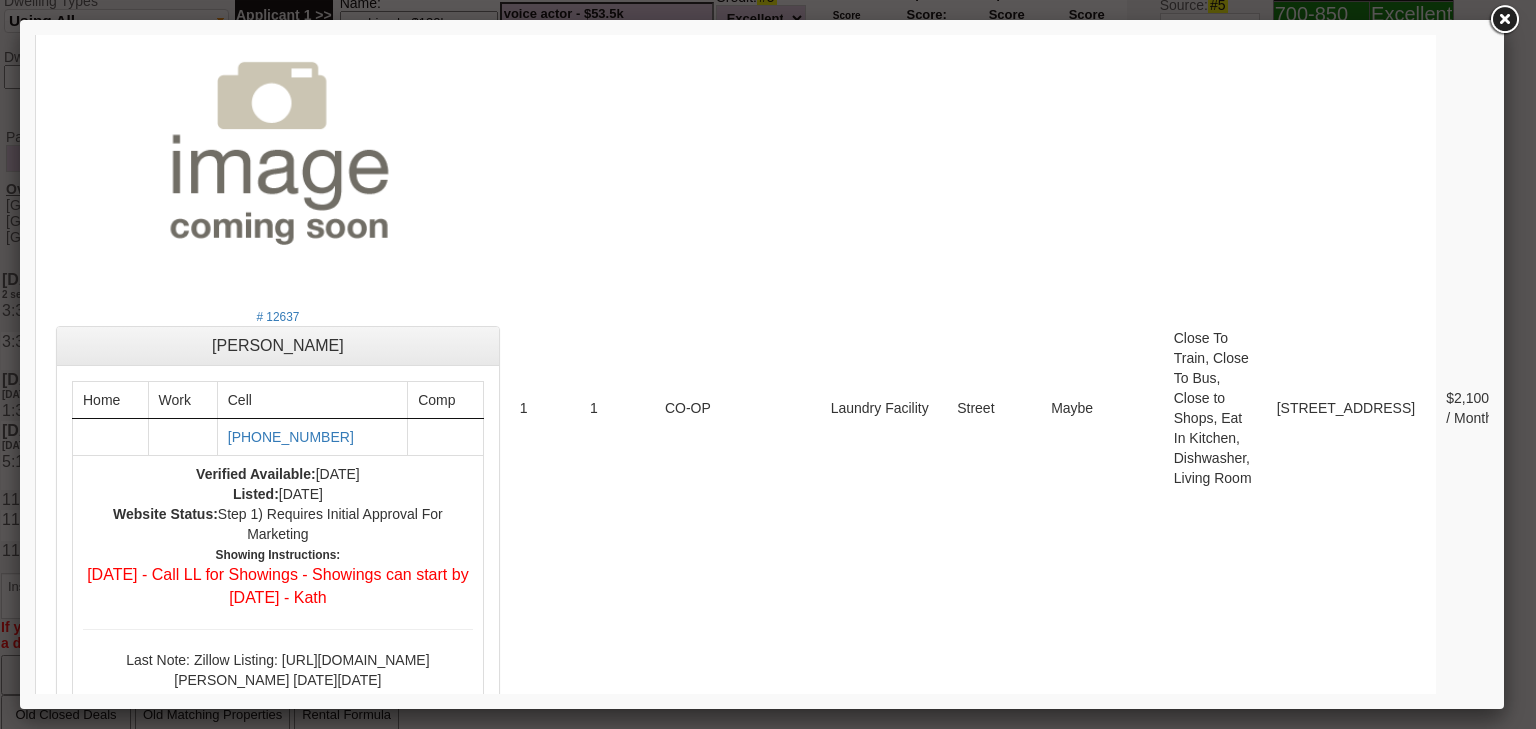 click on "2" at bounding box center [1319, 840] 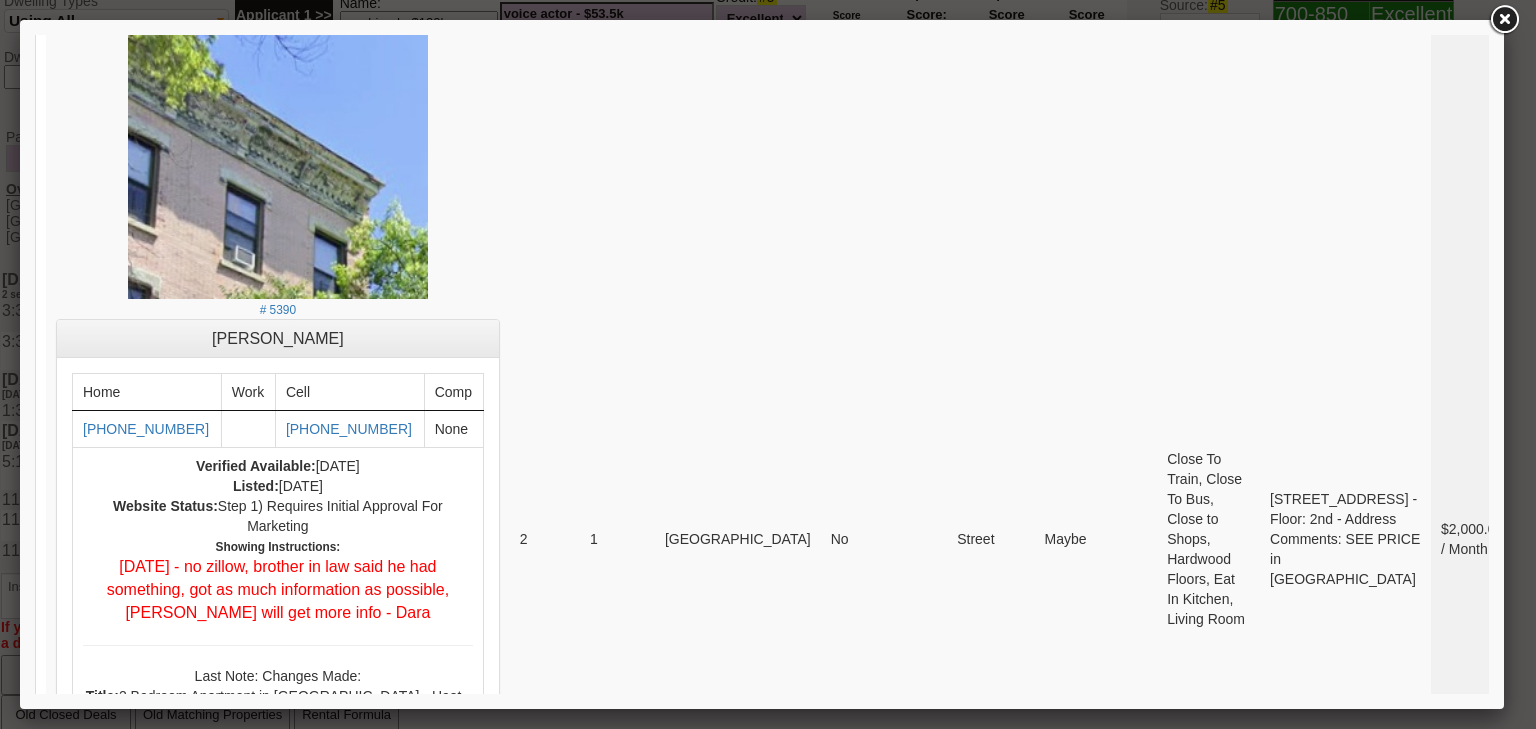 scroll, scrollTop: 8008, scrollLeft: 0, axis: vertical 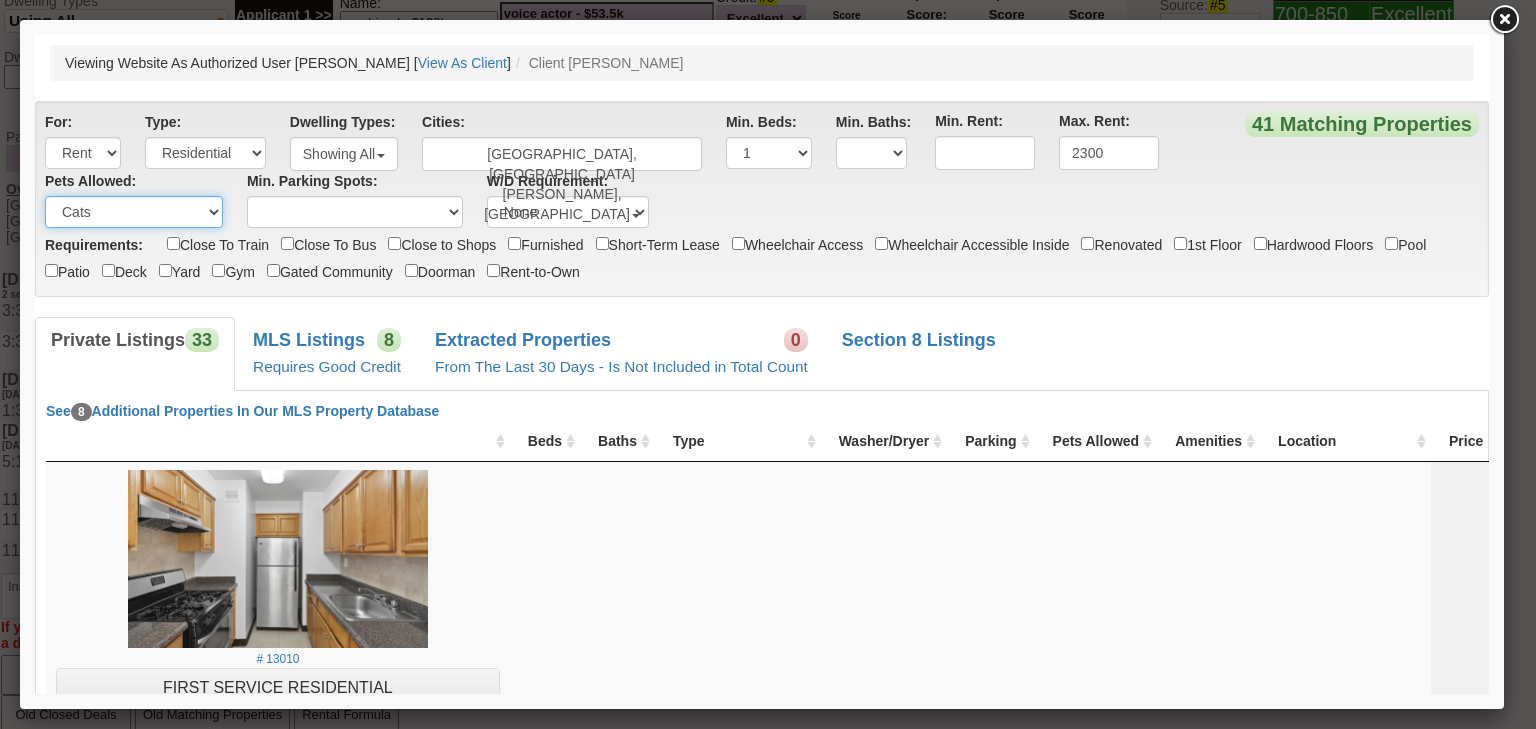 click on "N/A Cats Small Dogs Cats and Small Dogs Any" at bounding box center [134, 212] 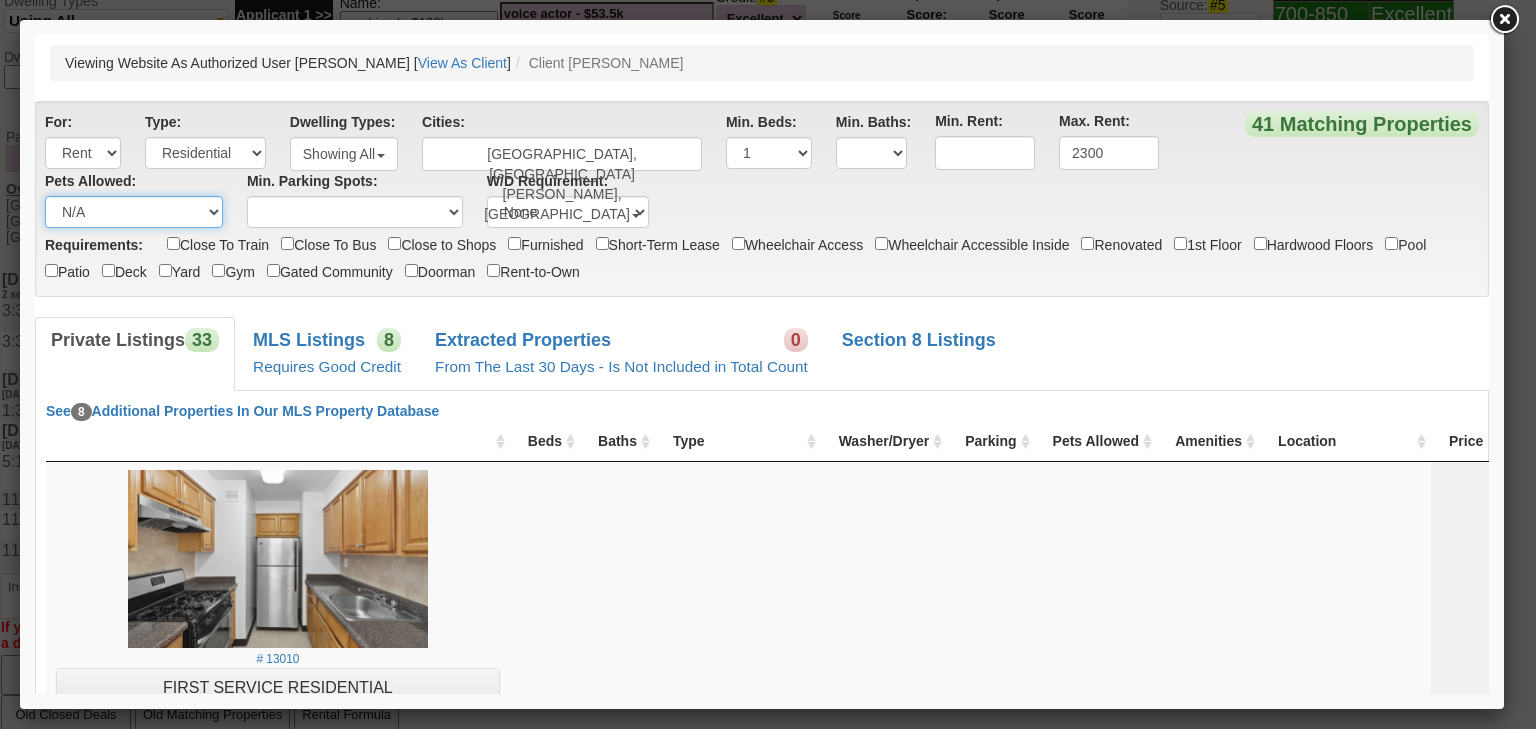 click on "N/A Cats Small Dogs Cats and Small Dogs Any" at bounding box center (134, 212) 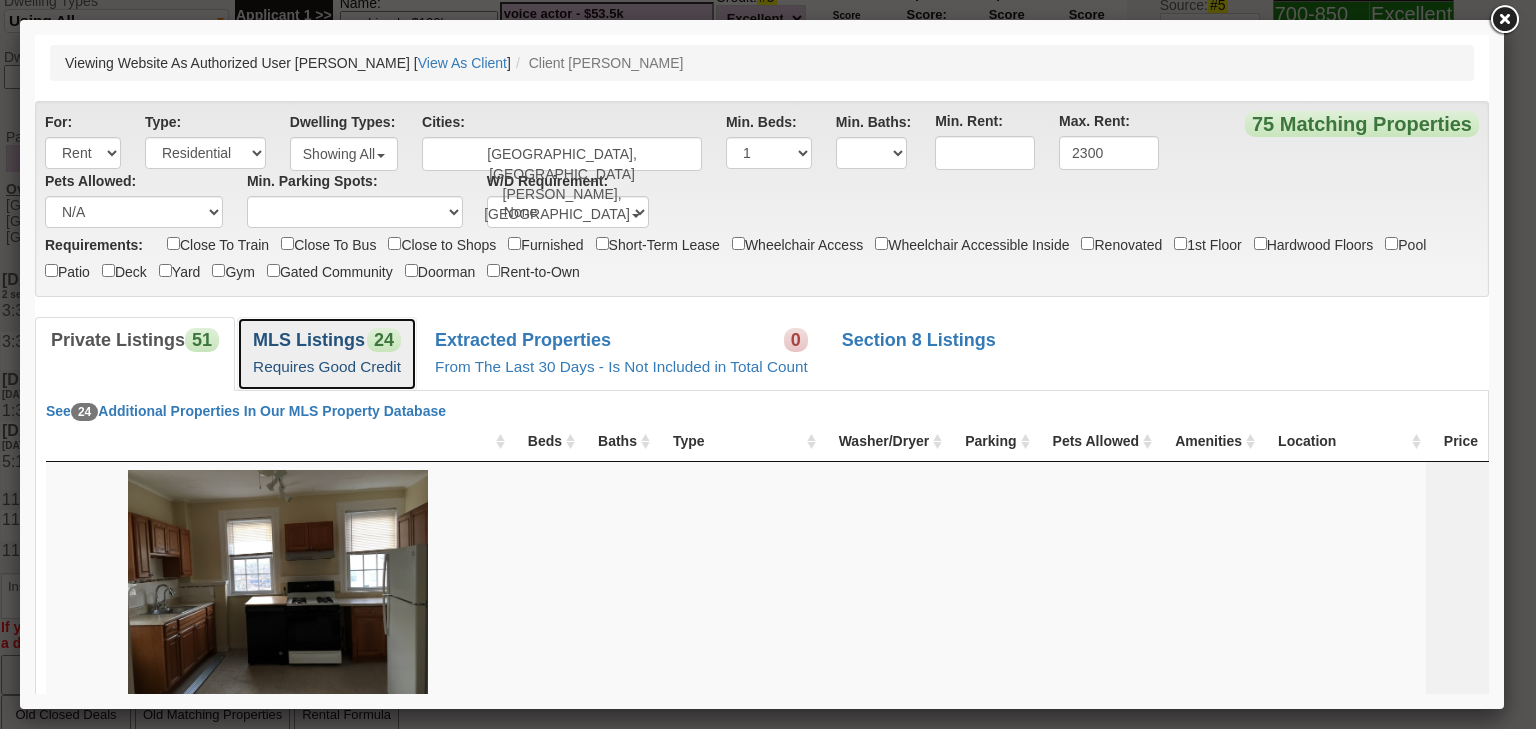 click on "Requires Good
Credit" at bounding box center (327, 366) 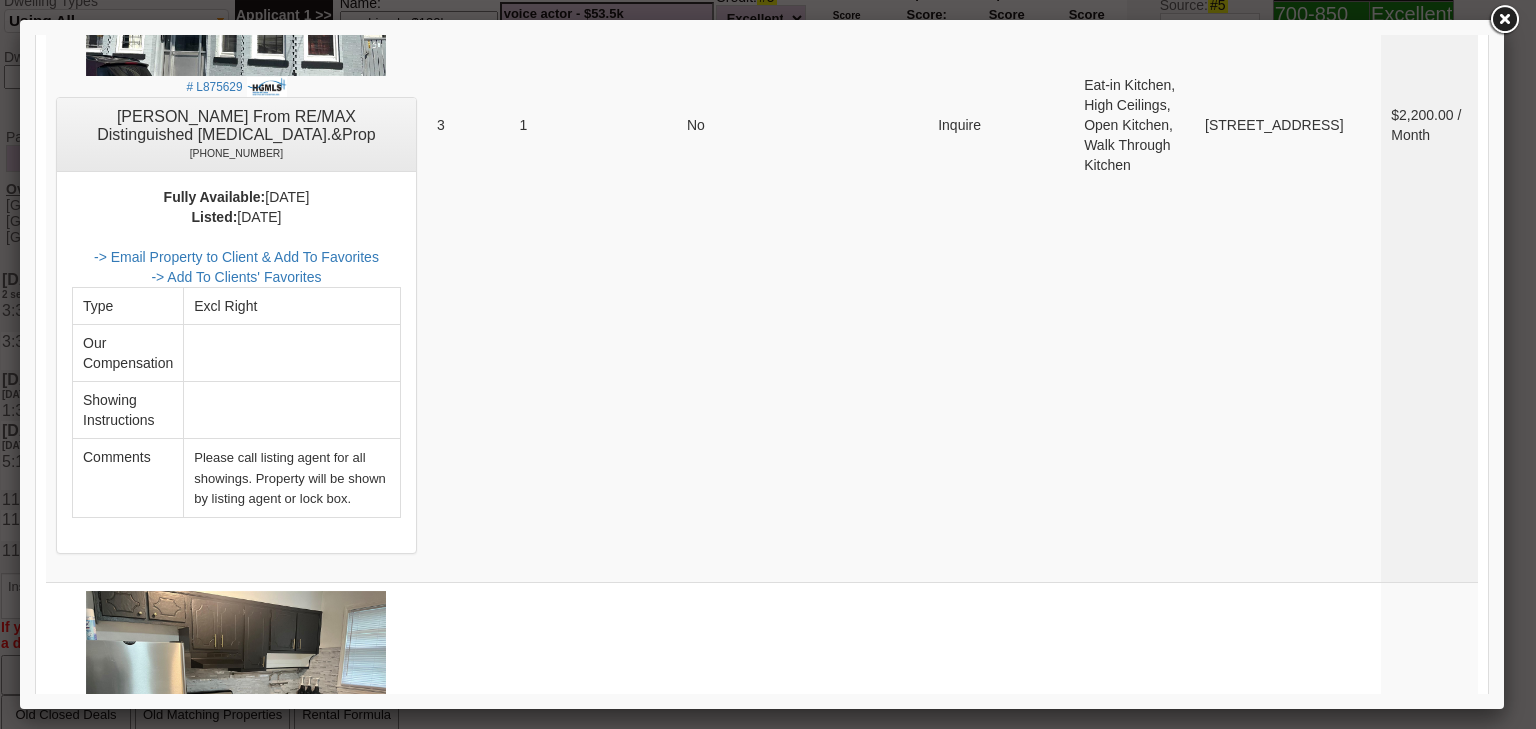 scroll, scrollTop: 8415, scrollLeft: 0, axis: vertical 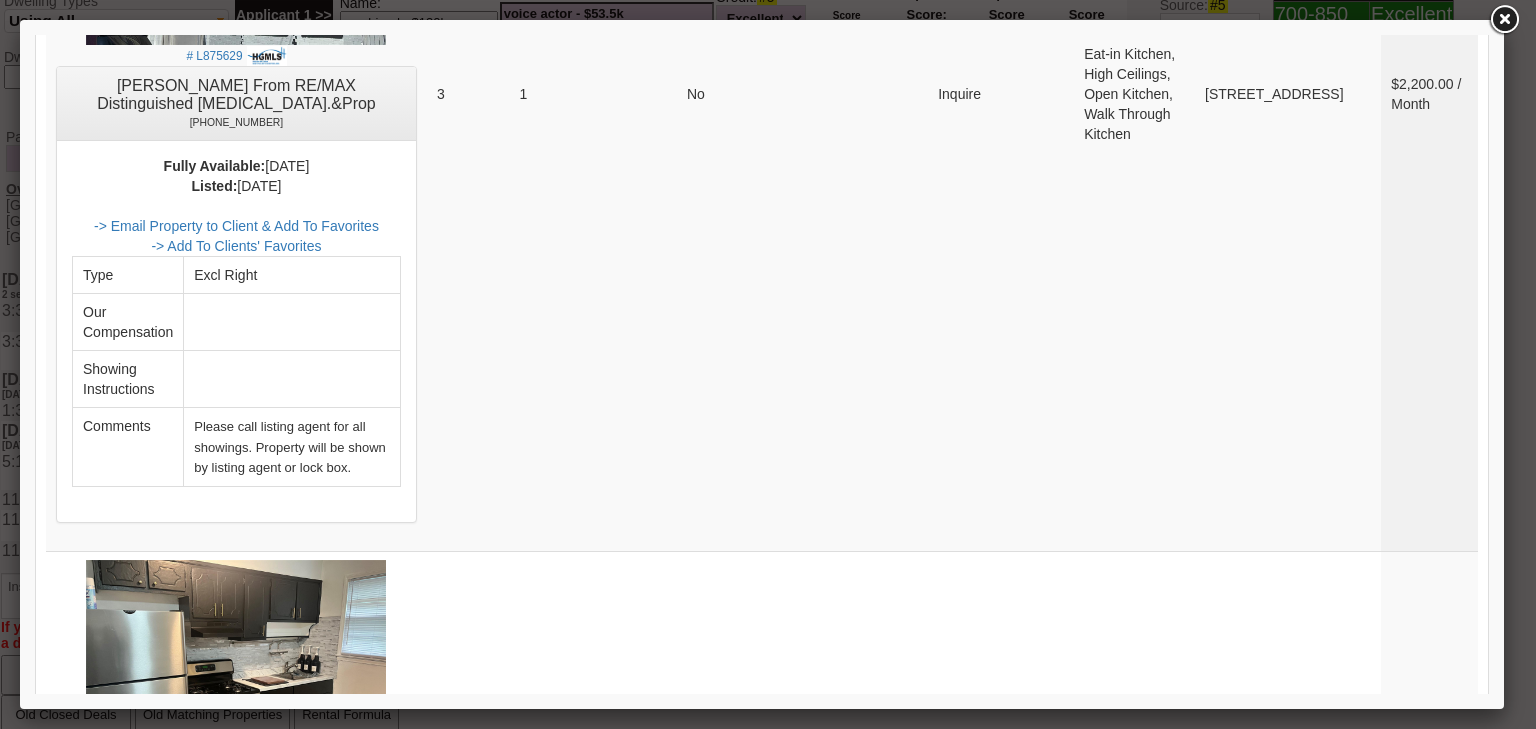 click on "2" at bounding box center (1359, 1313) 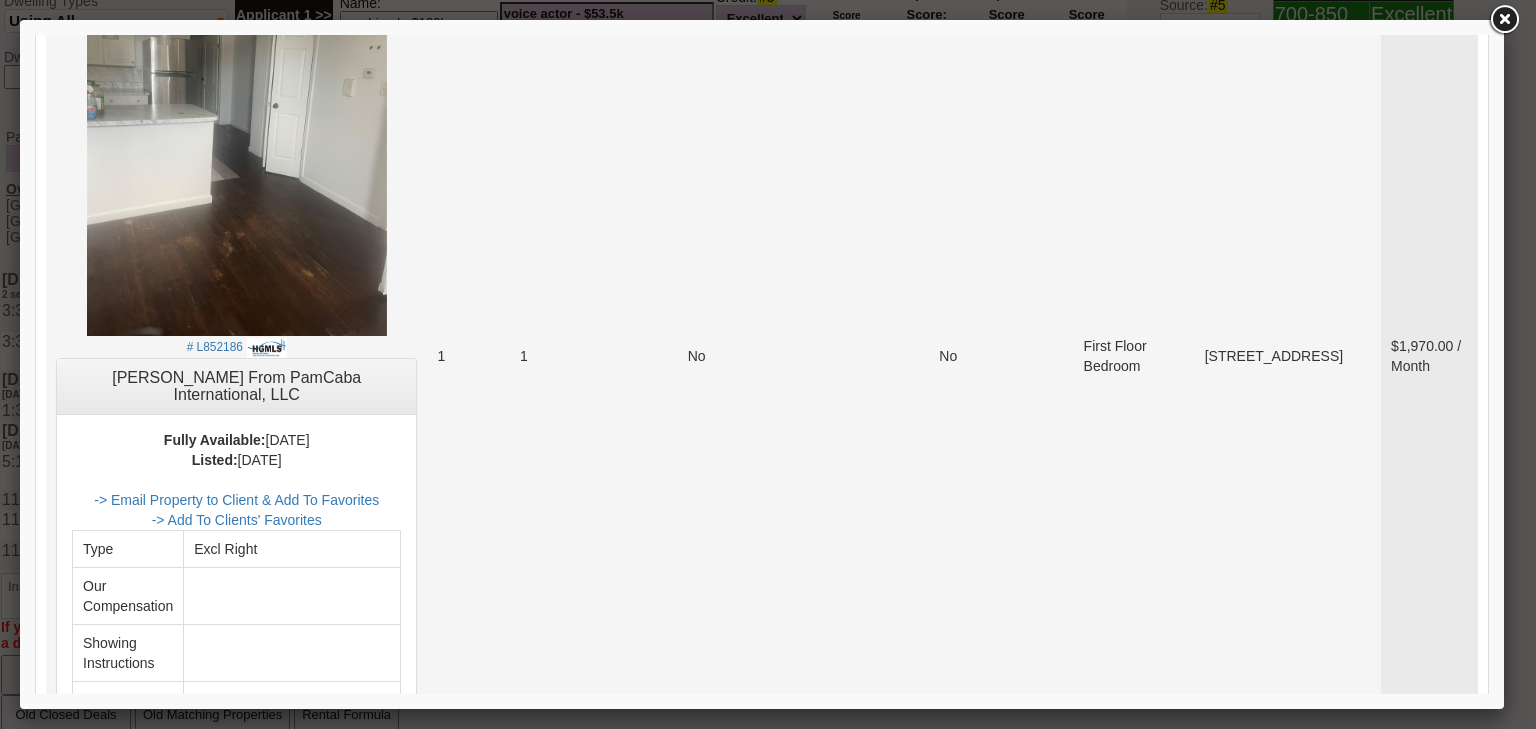 scroll, scrollTop: 7855, scrollLeft: 0, axis: vertical 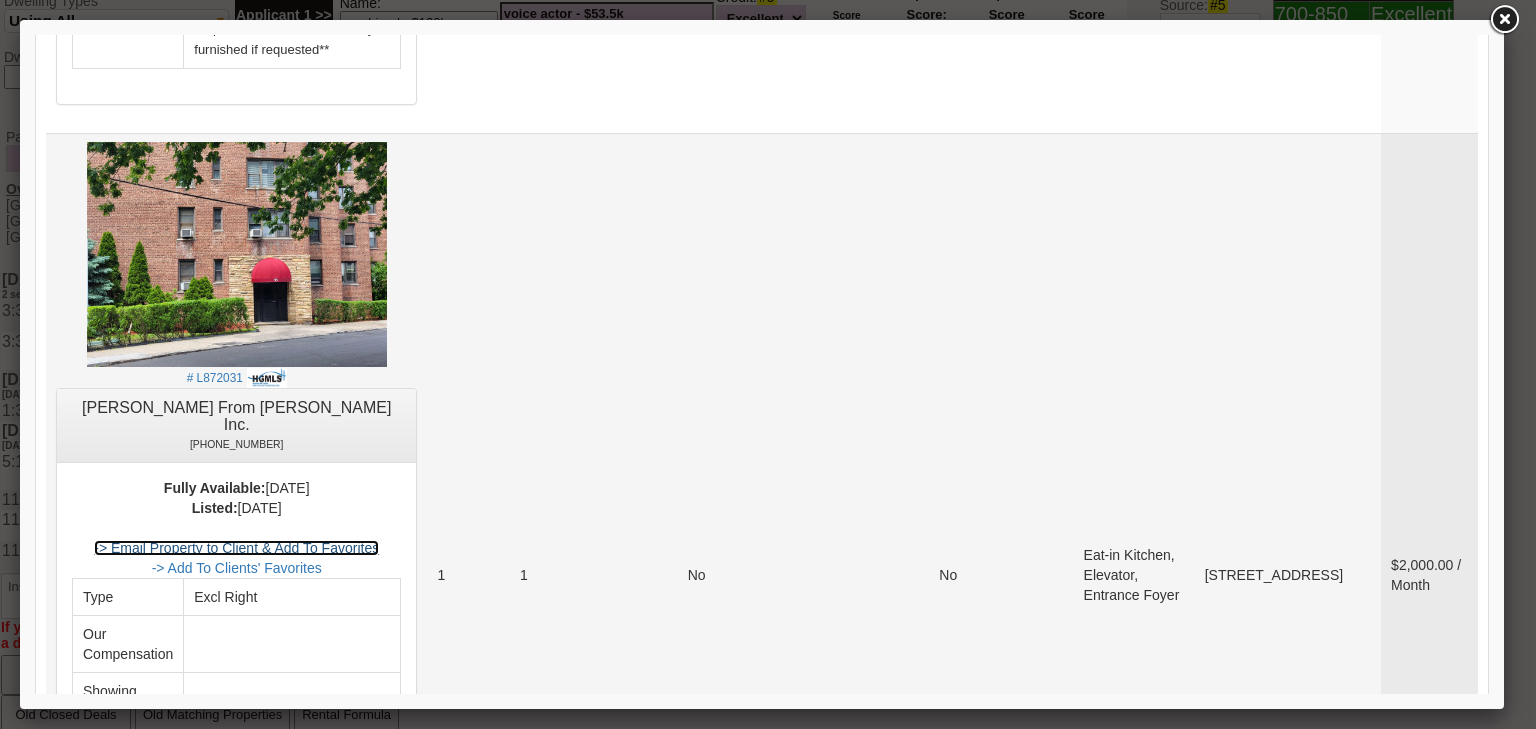 click on "-> Email Property to Client & Add To Favorites" at bounding box center [236, 548] 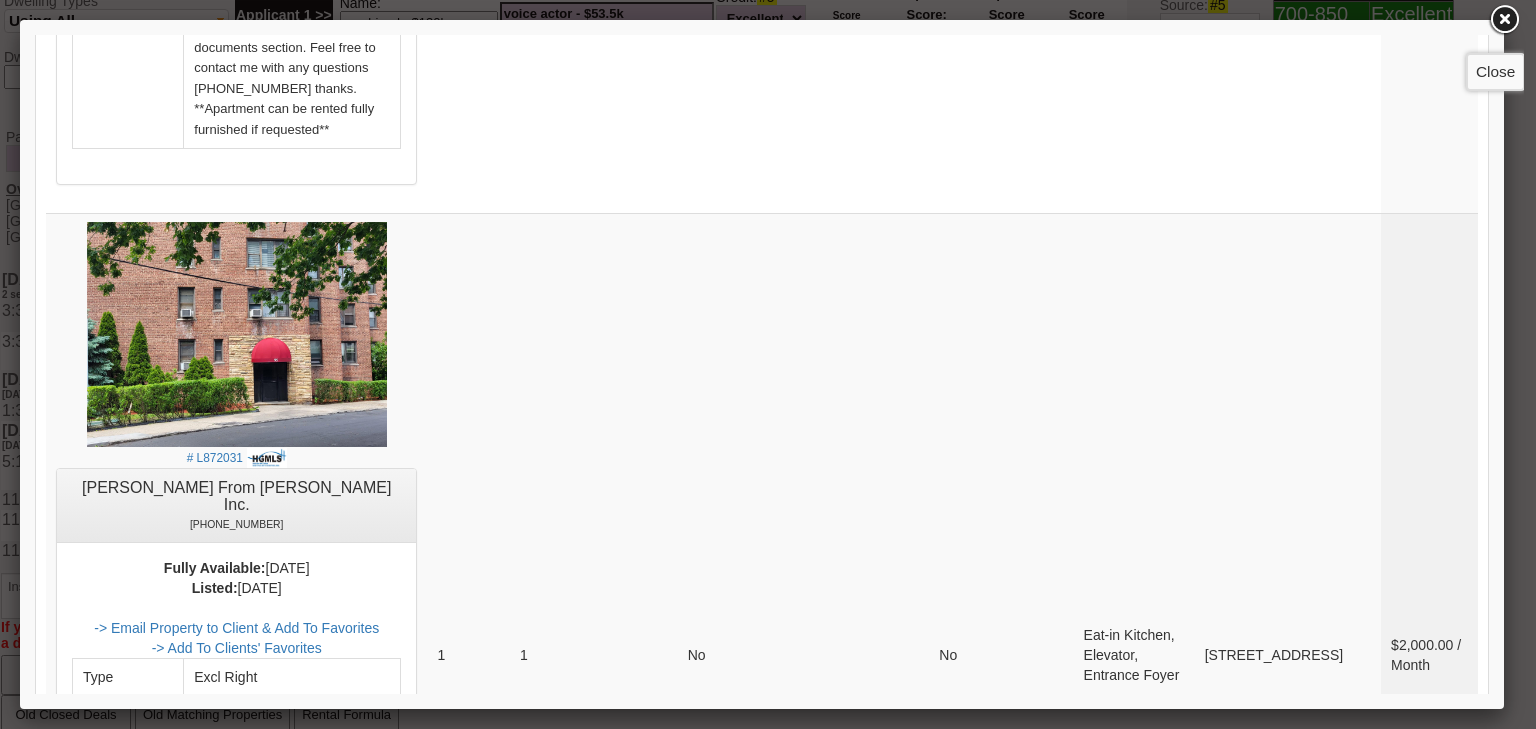 click at bounding box center (1504, 20) 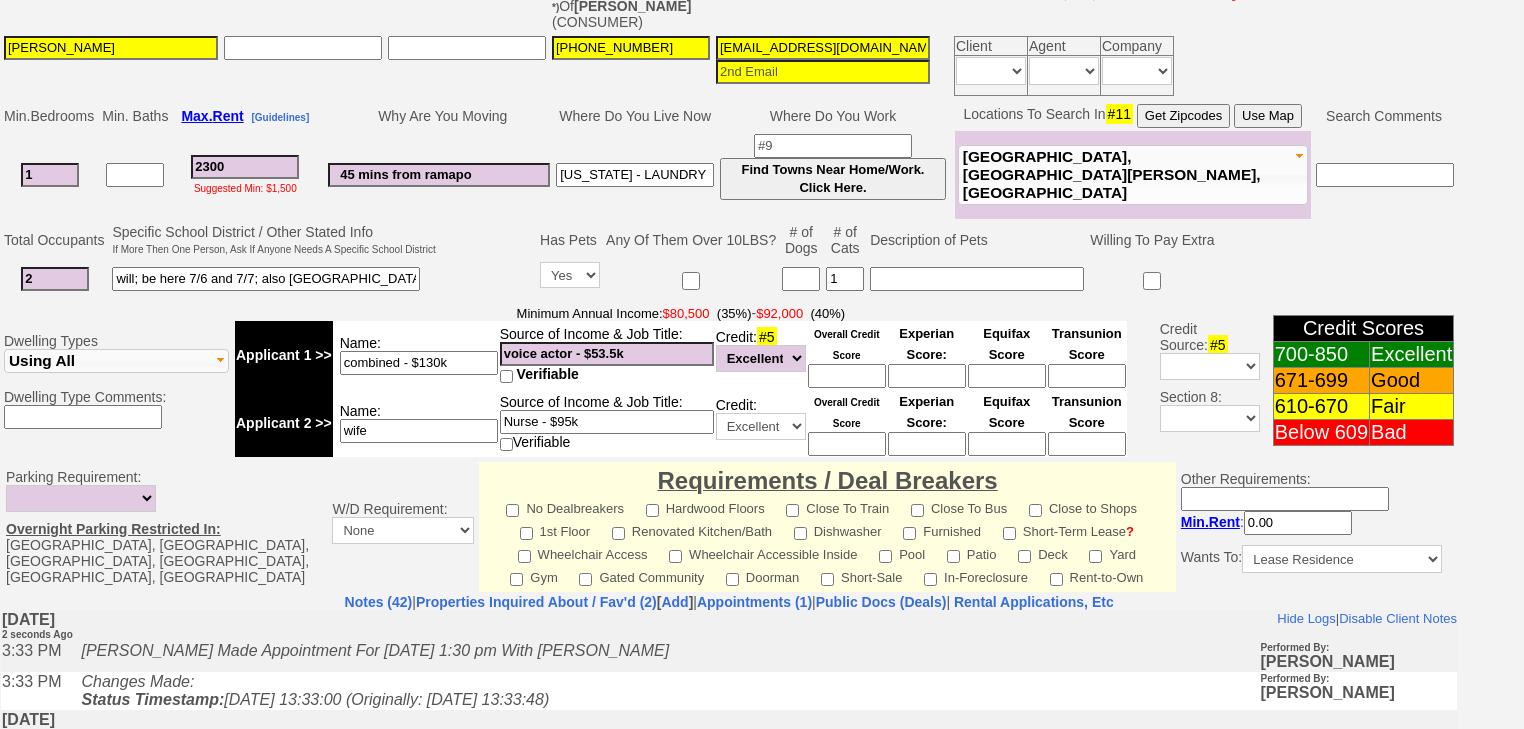 scroll, scrollTop: 372, scrollLeft: 0, axis: vertical 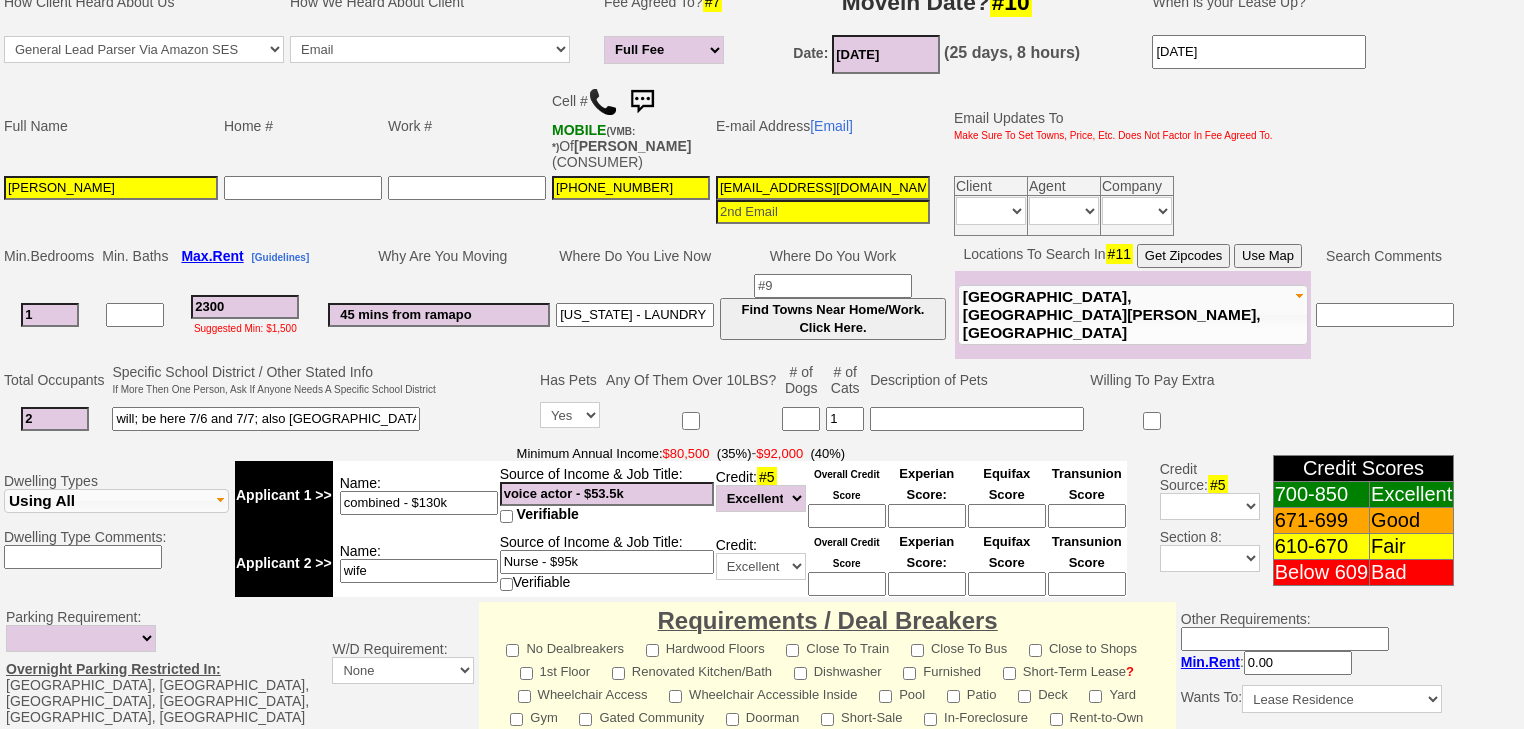 drag, startPoint x: 897, startPoint y: 164, endPoint x: 718, endPoint y: 165, distance: 179.00279 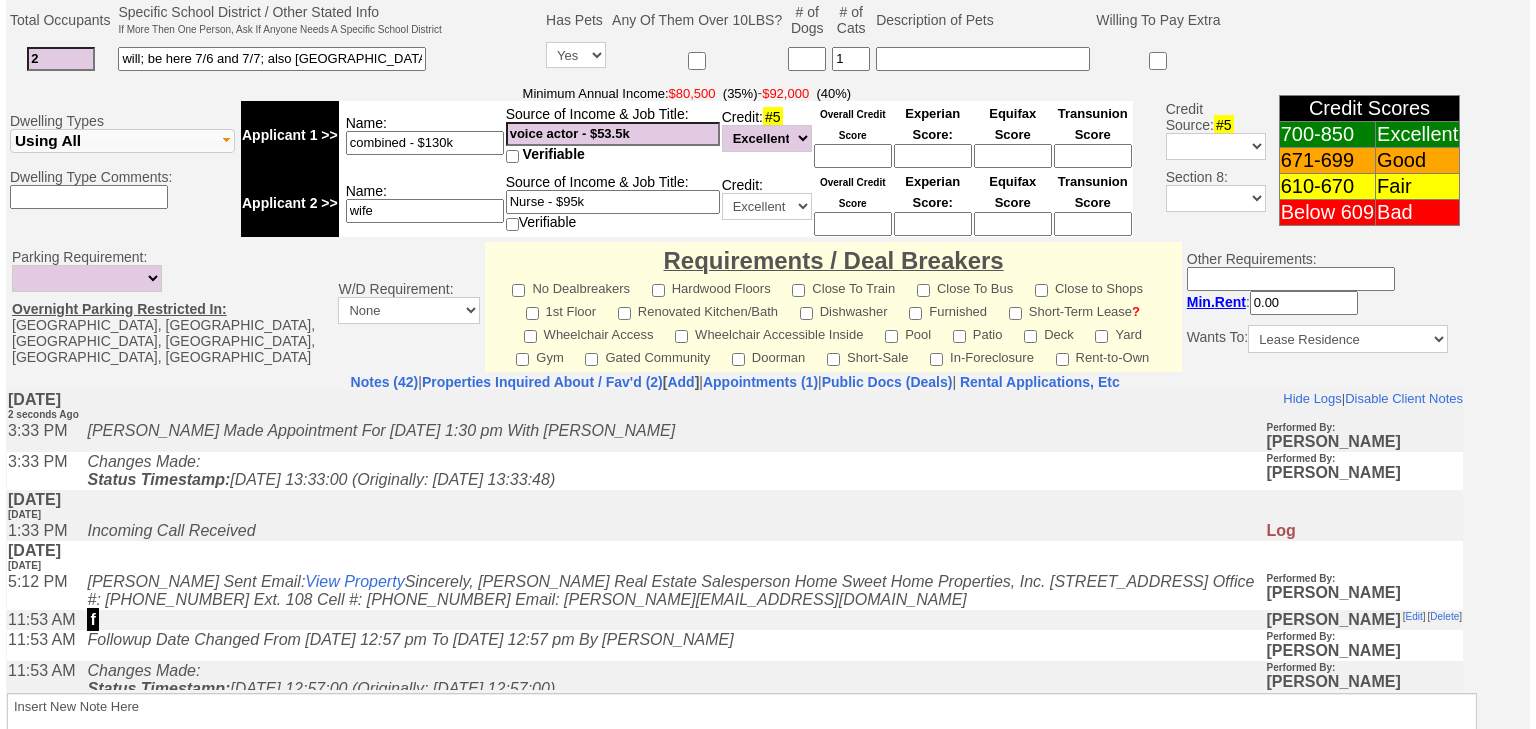 scroll, scrollTop: 852, scrollLeft: 0, axis: vertical 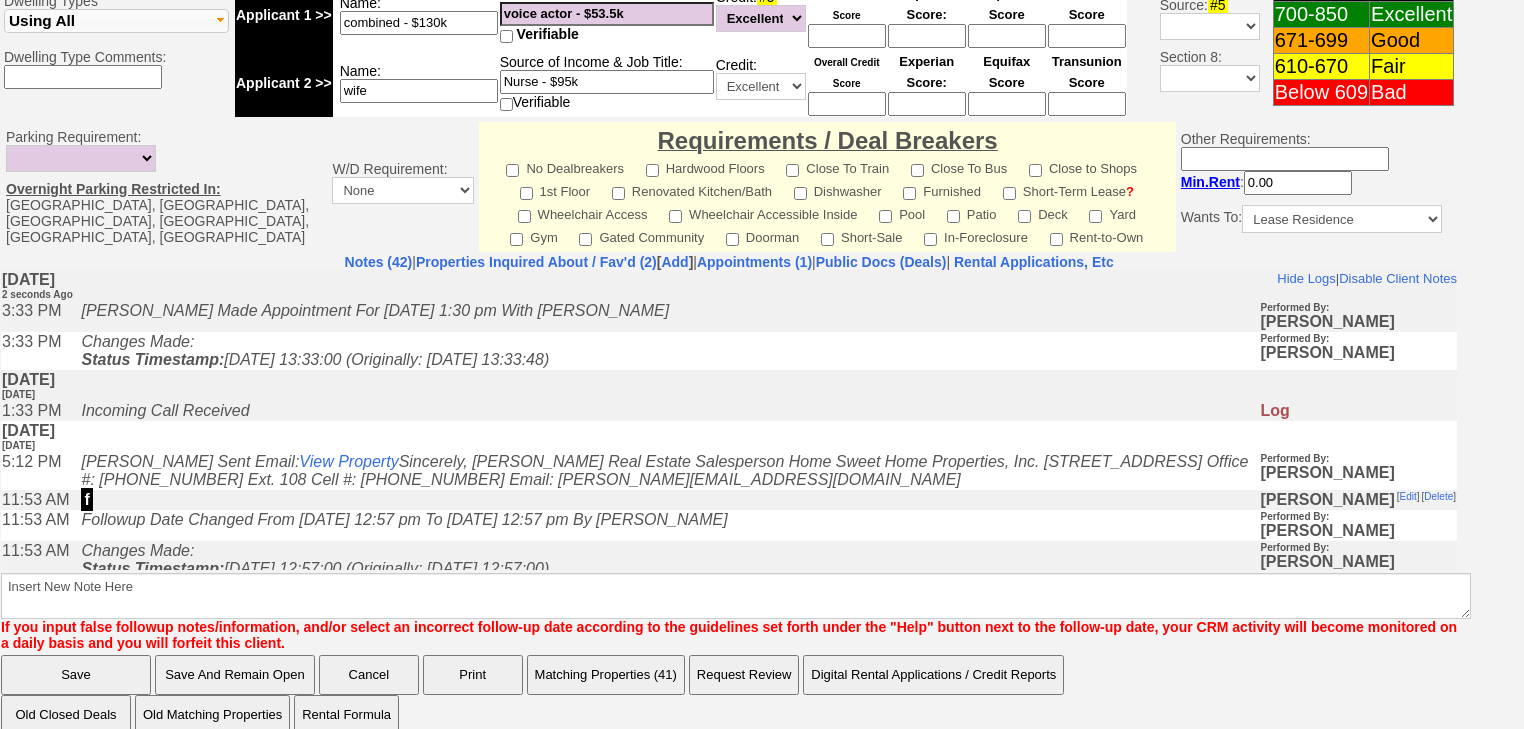 click on "Matching Properties
(41)" at bounding box center (606, 675) 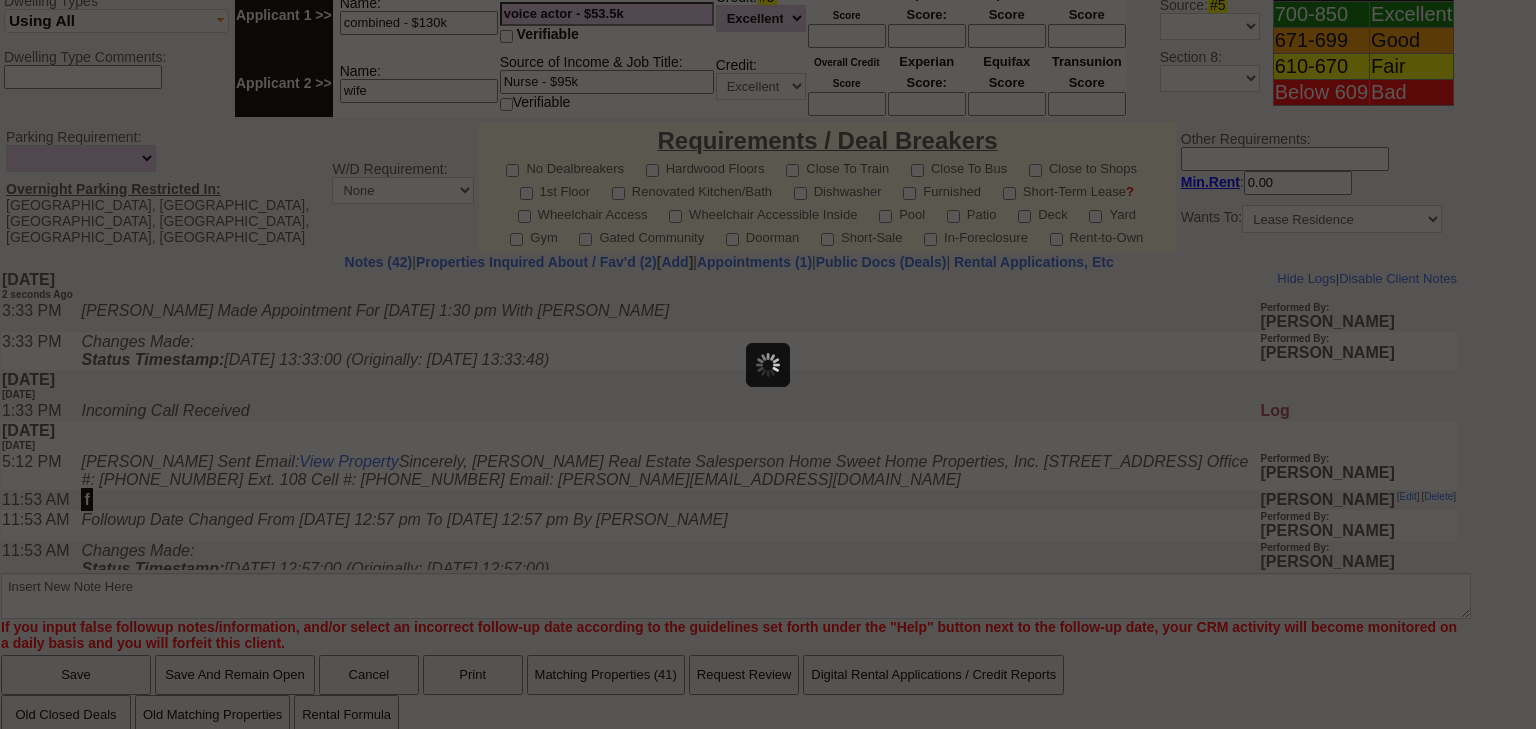 scroll, scrollTop: 0, scrollLeft: 0, axis: both 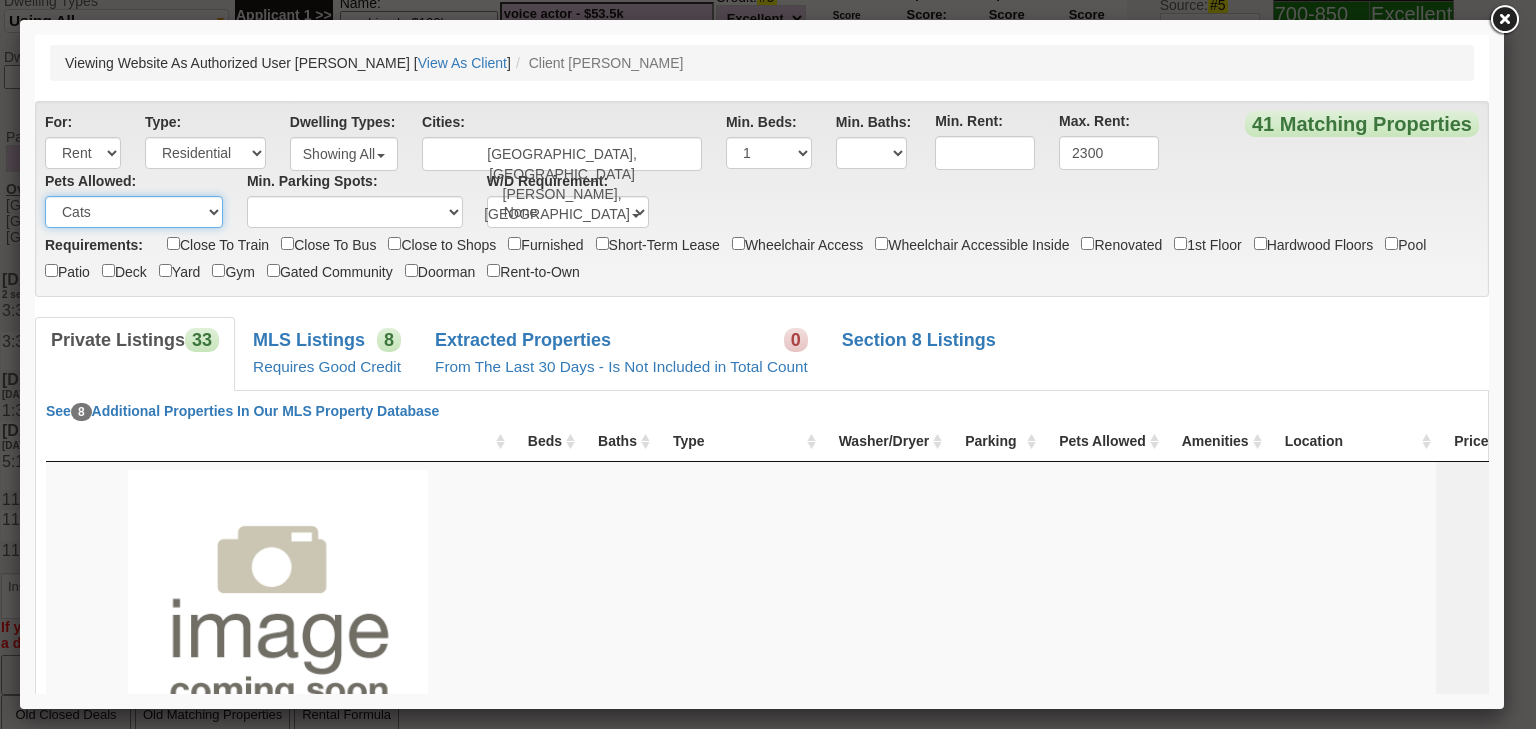 drag, startPoint x: 146, startPoint y: 196, endPoint x: 144, endPoint y: 224, distance: 28.071337 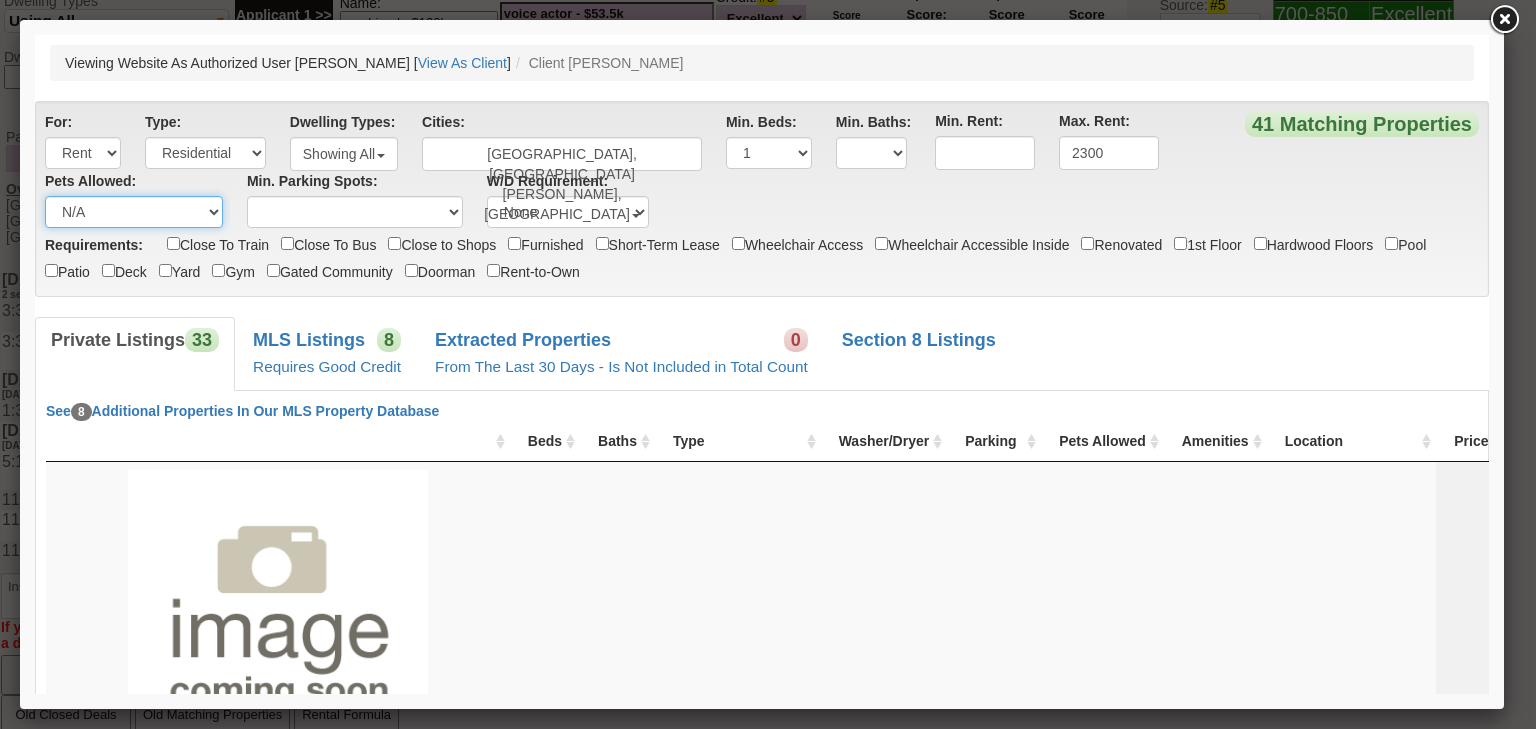 click on "N/A Cats Small Dogs Cats and Small Dogs Any" at bounding box center (134, 212) 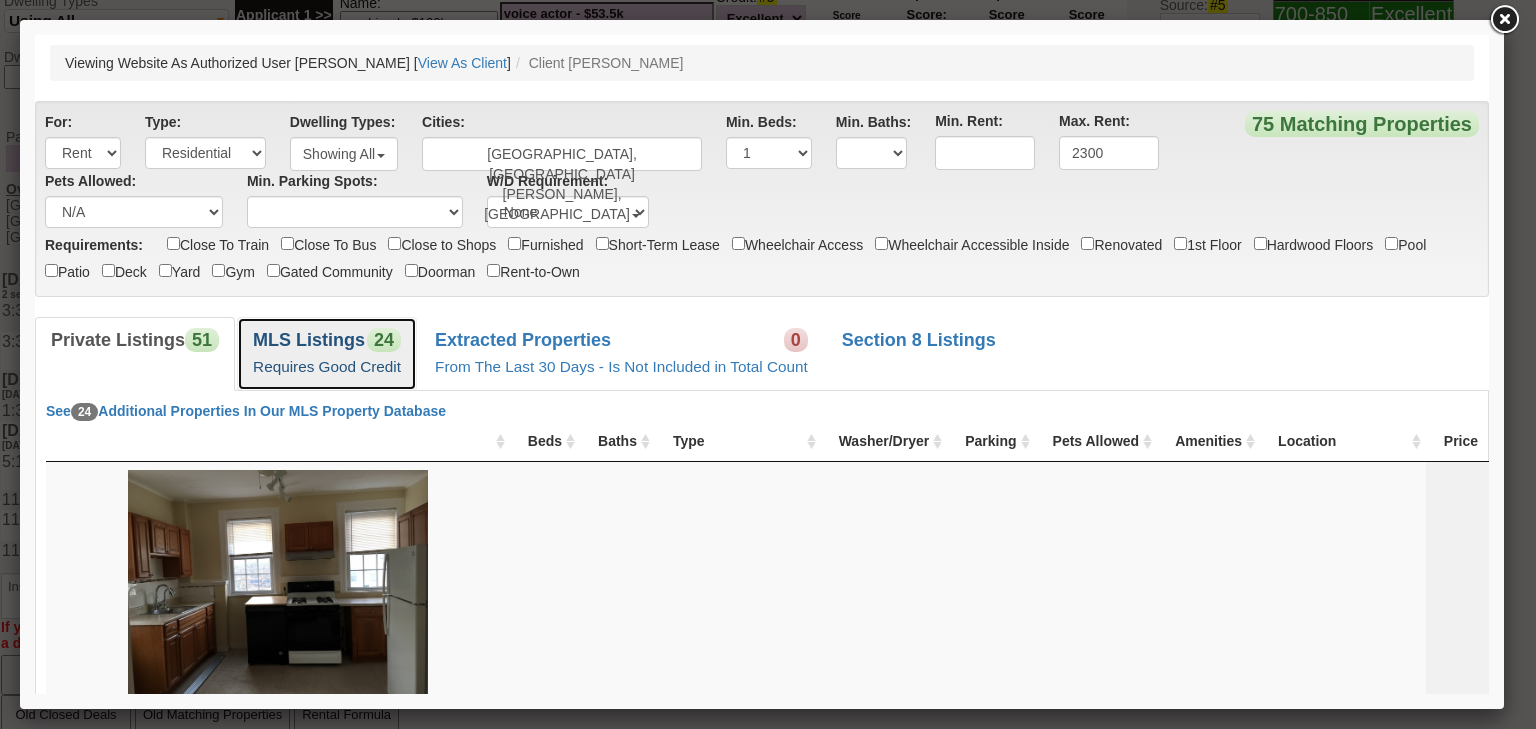 click on "MLS Listings" at bounding box center [309, 340] 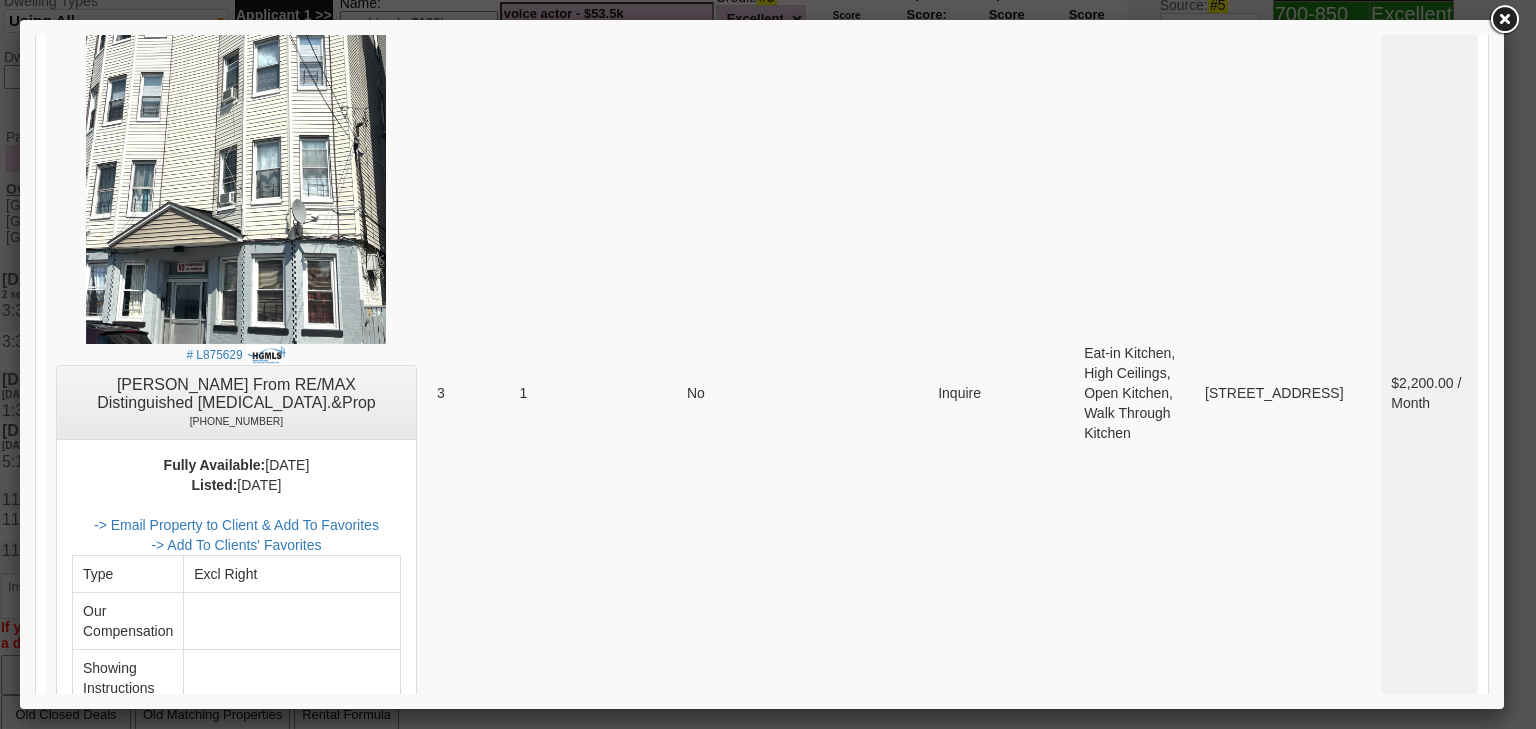 scroll, scrollTop: 8415, scrollLeft: 0, axis: vertical 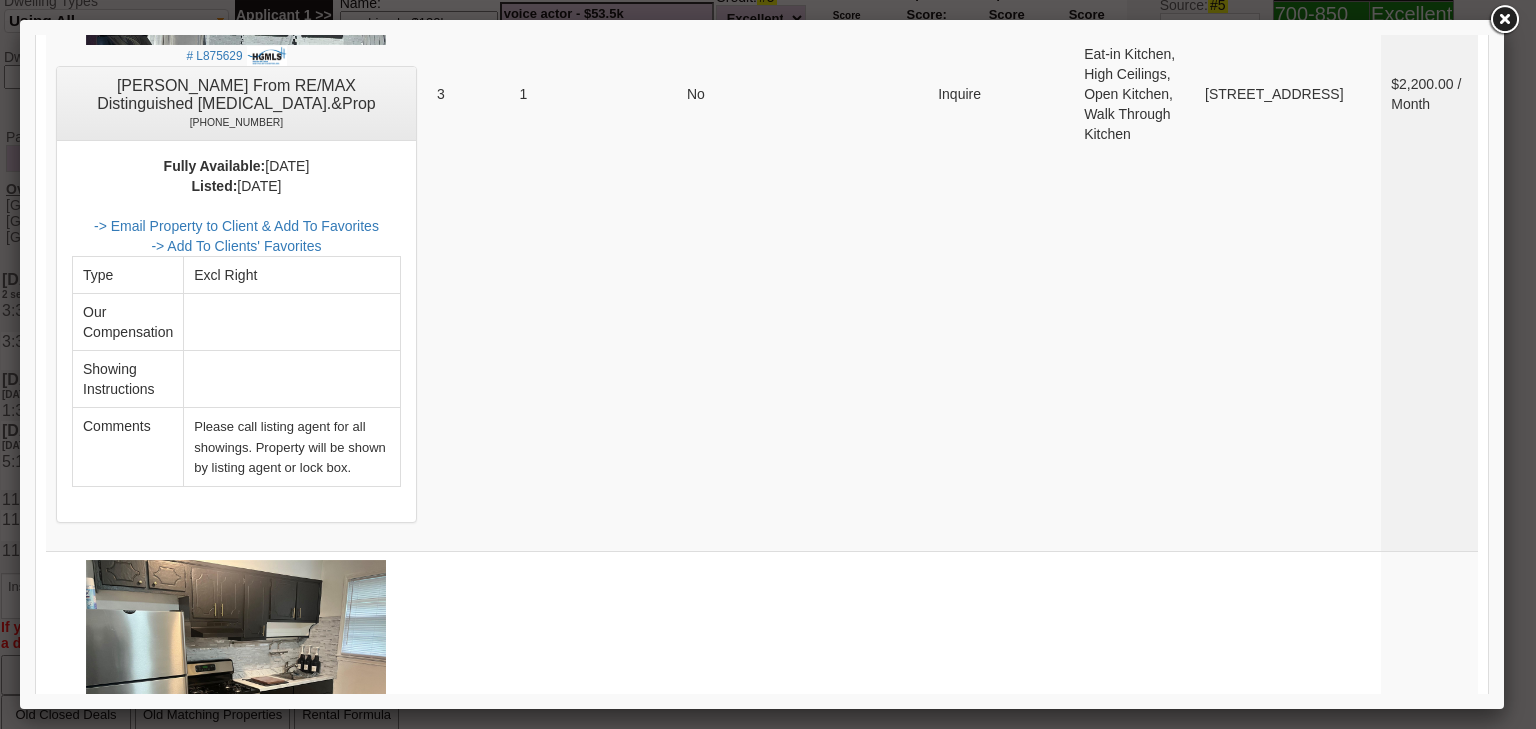 click on "2" at bounding box center [1359, 1313] 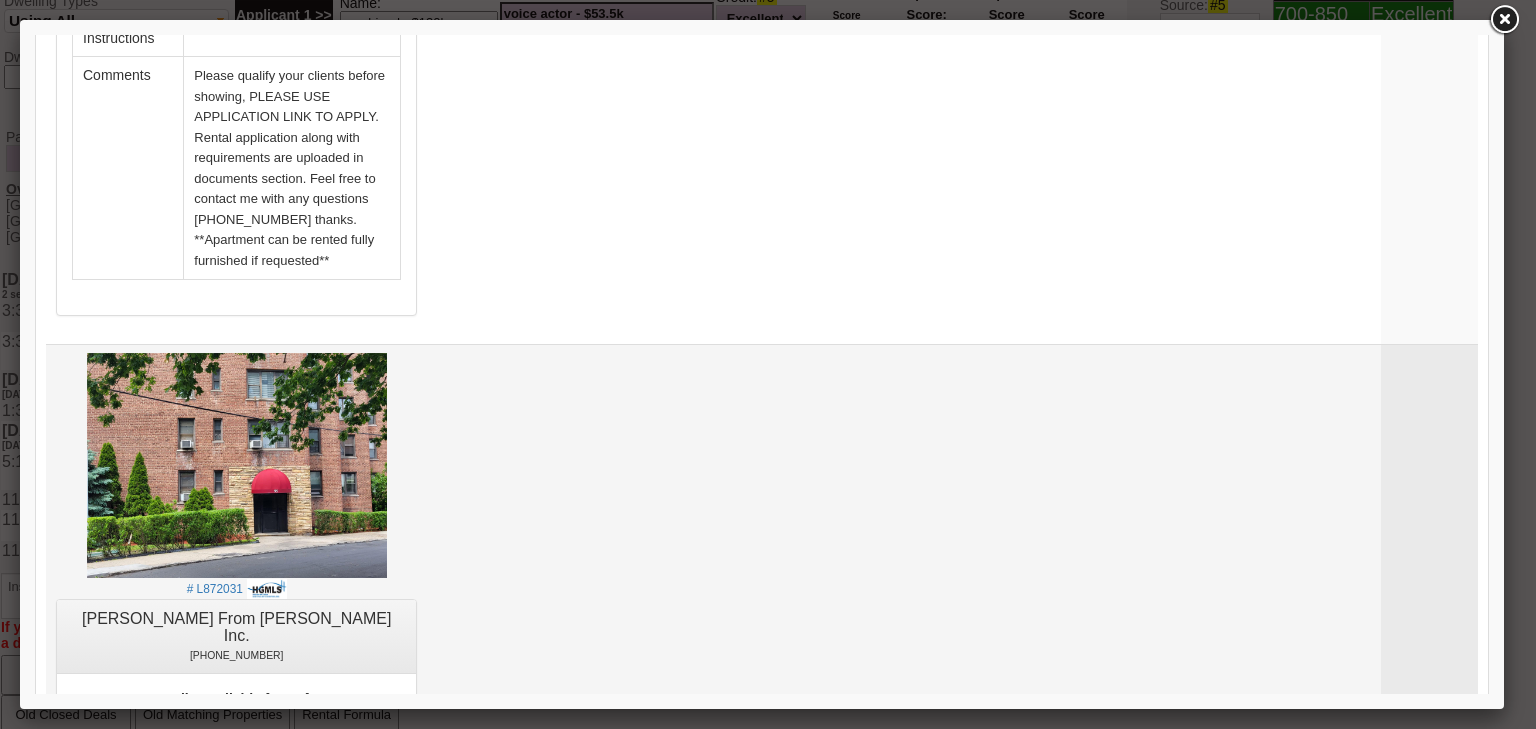 scroll, scrollTop: 4438, scrollLeft: 0, axis: vertical 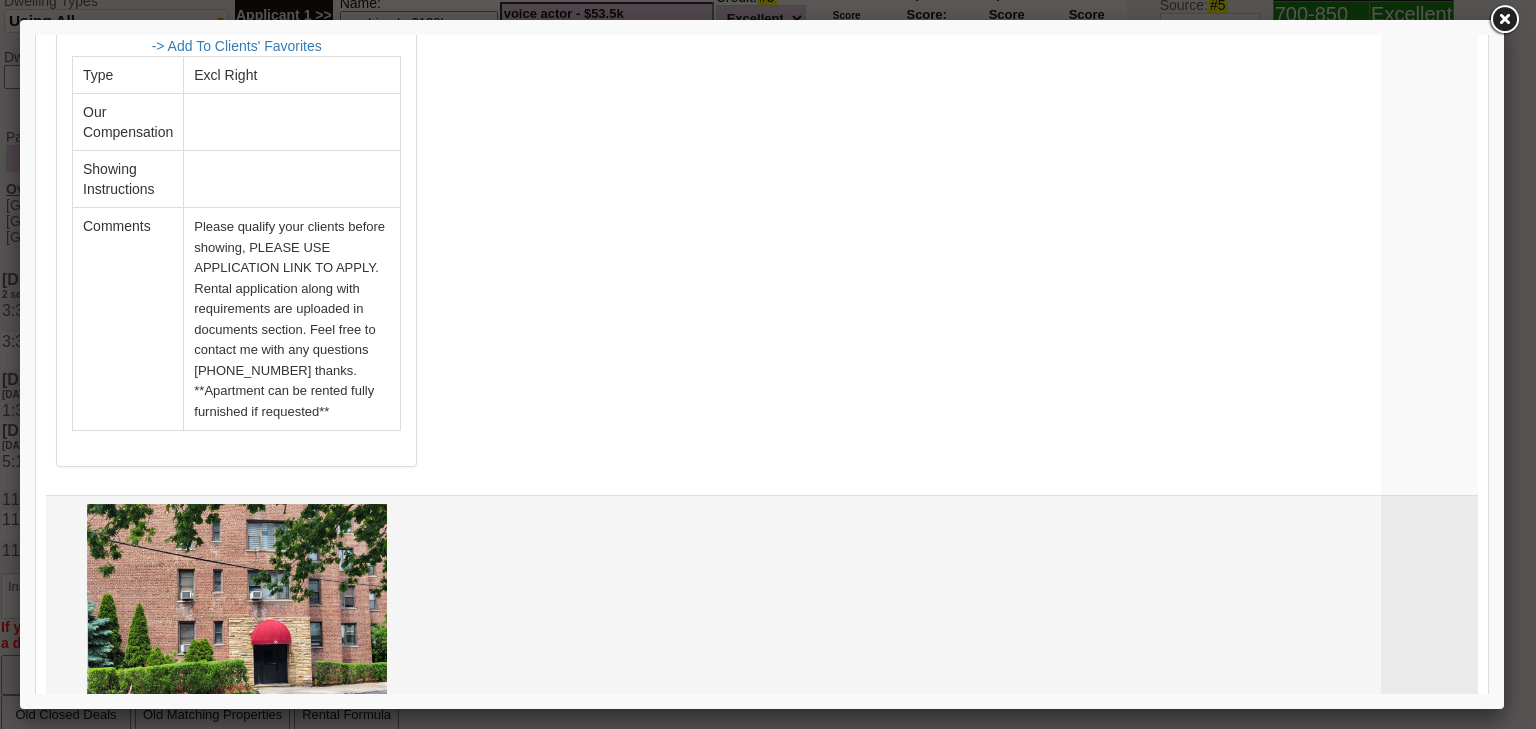 click on "-> Email Property to Client & Add To Favorites" at bounding box center (236, 910) 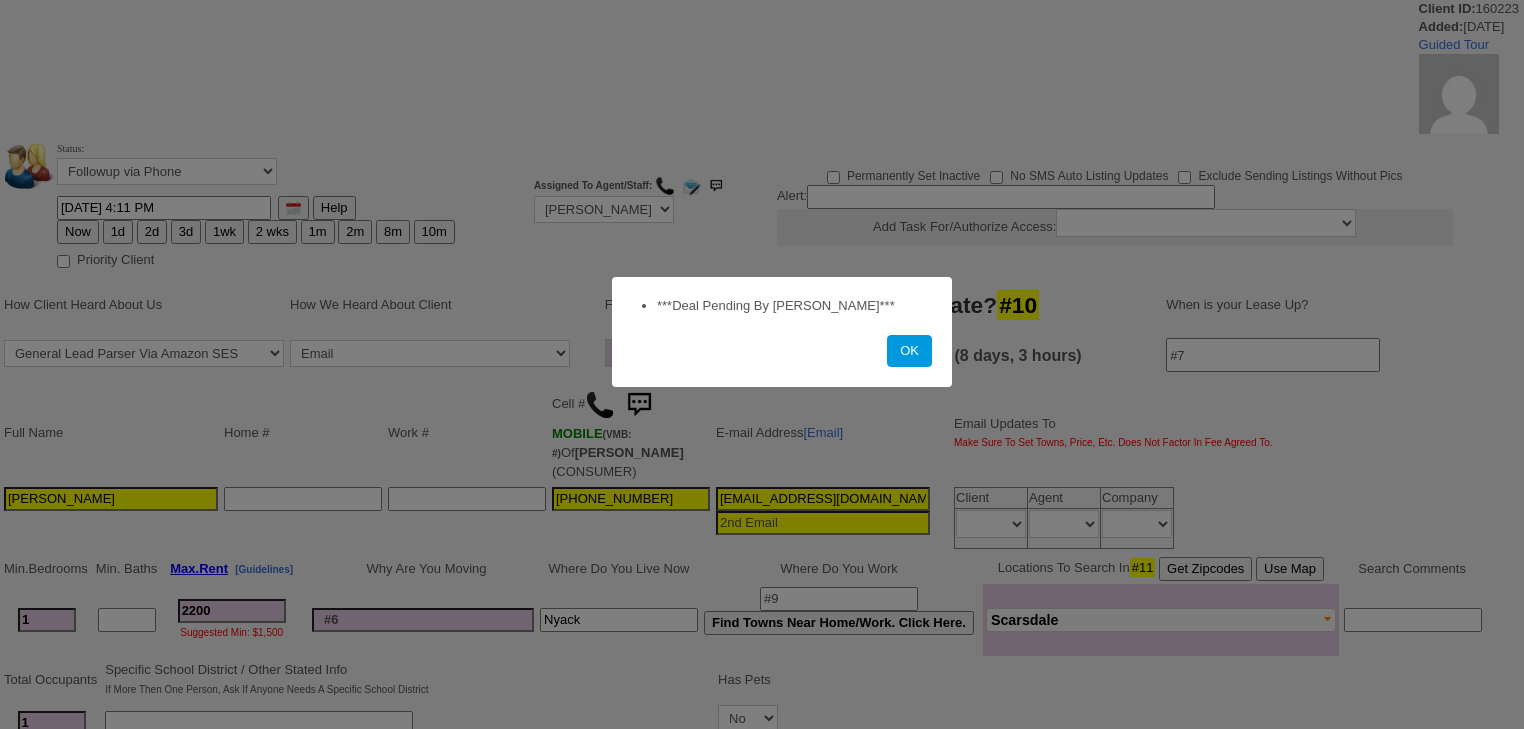 scroll, scrollTop: 0, scrollLeft: 0, axis: both 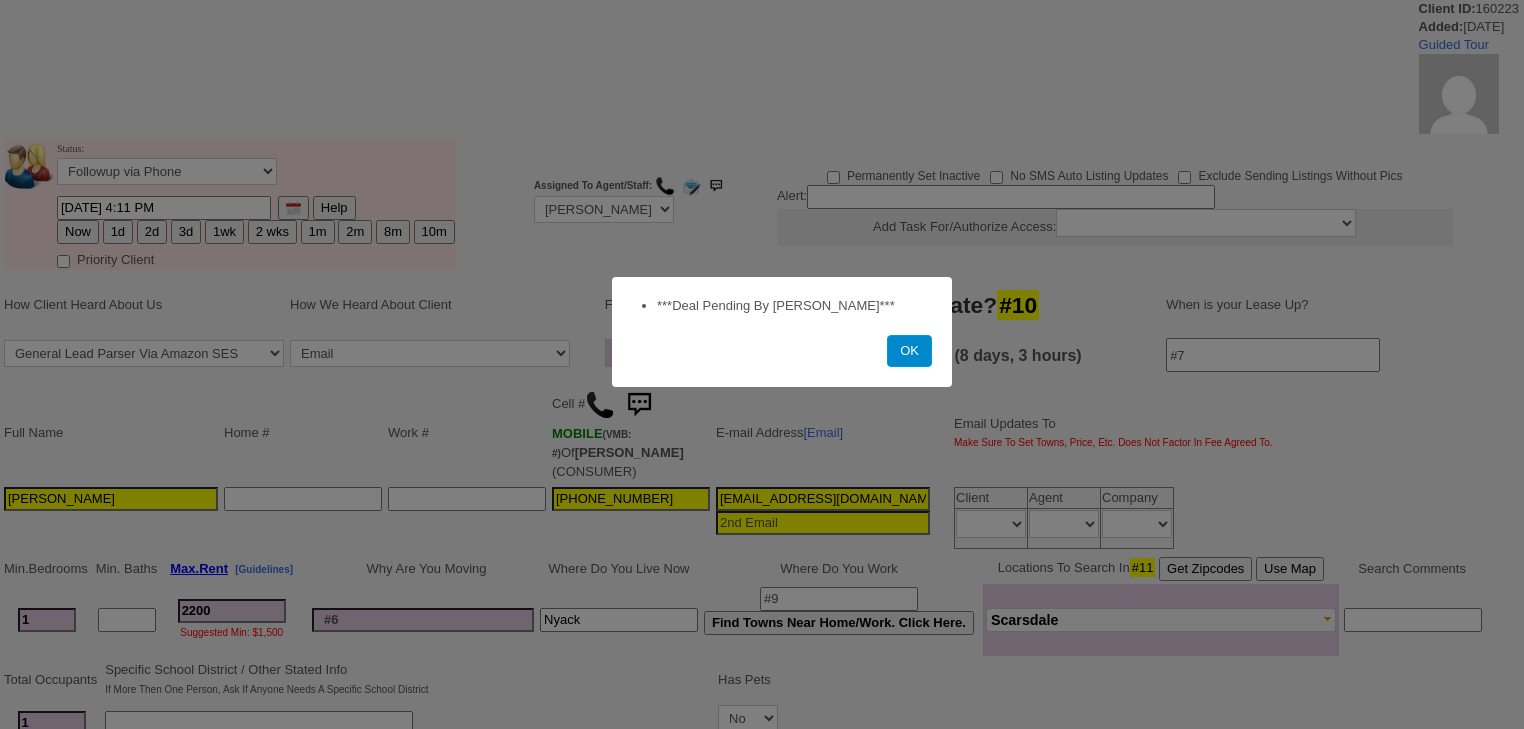 click on "OK" at bounding box center [909, 351] 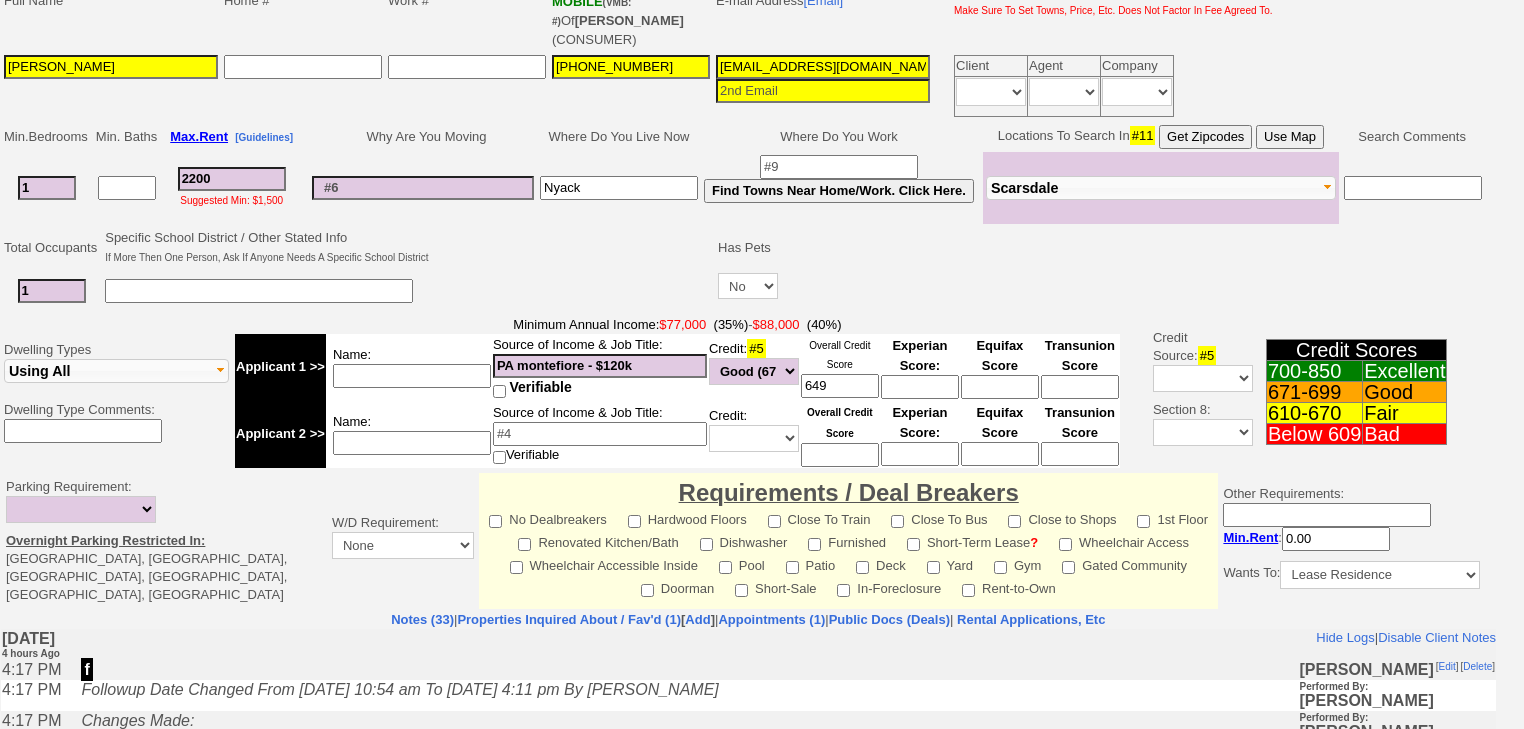 scroll, scrollTop: 560, scrollLeft: 0, axis: vertical 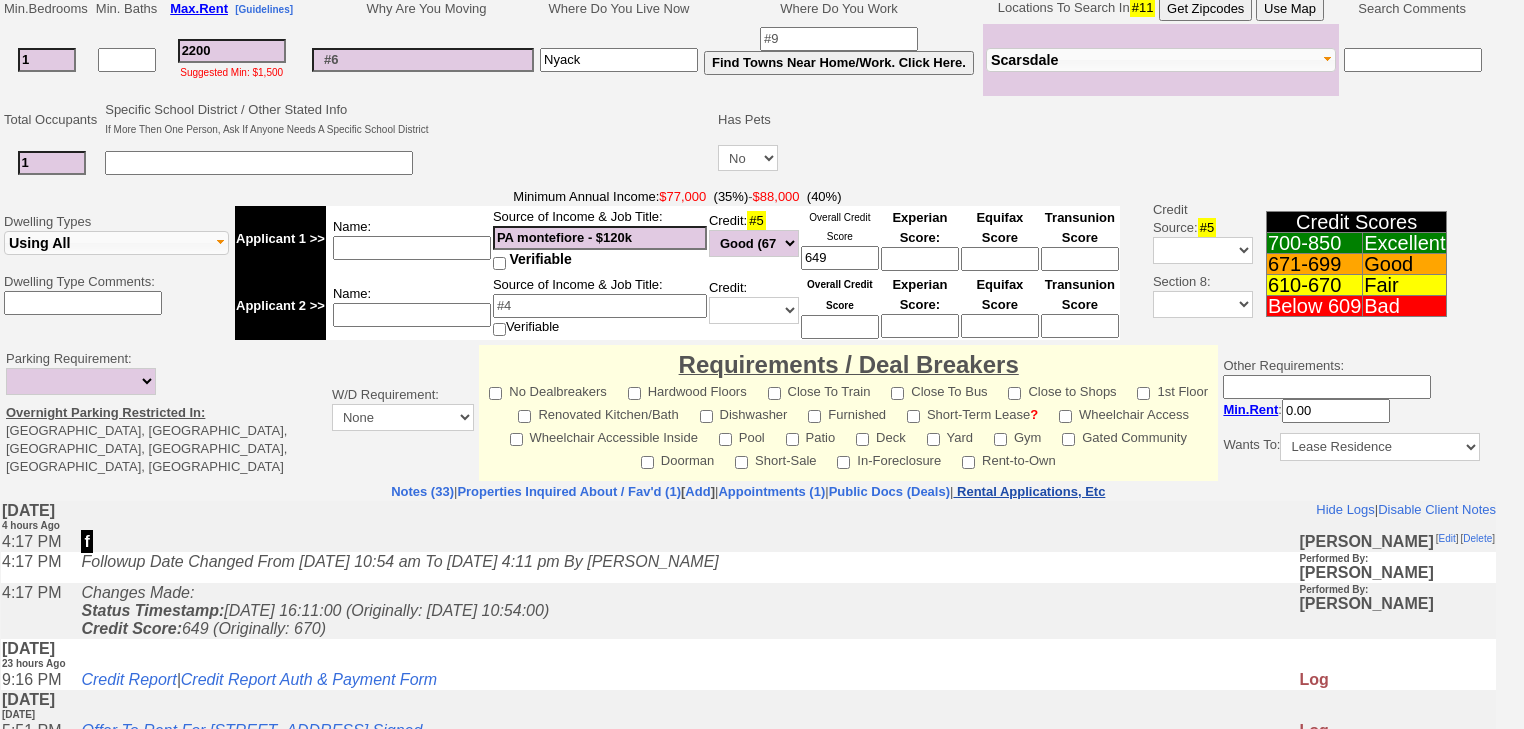 click on "Rental Applications, Etc" at bounding box center (1031, 491) 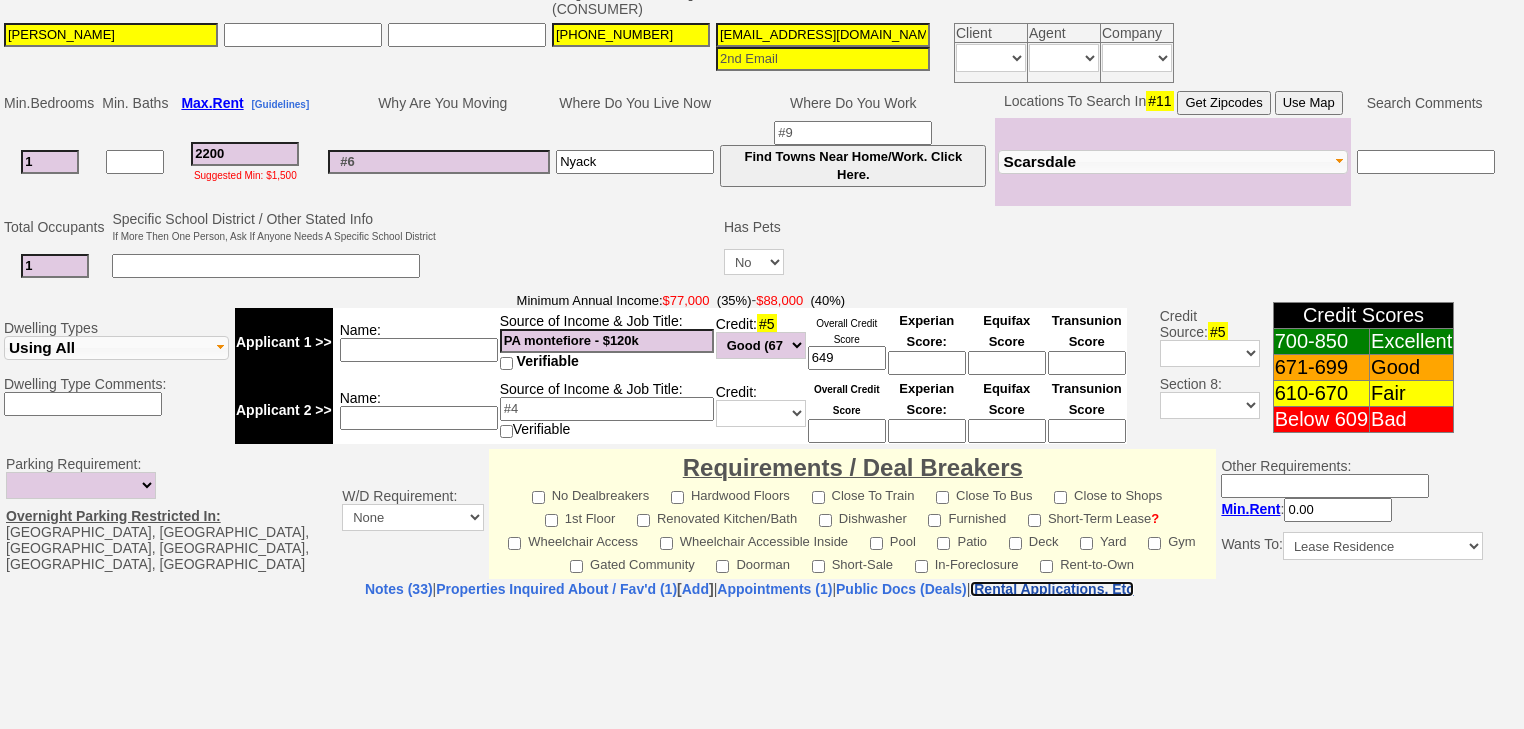 scroll, scrollTop: 631, scrollLeft: 0, axis: vertical 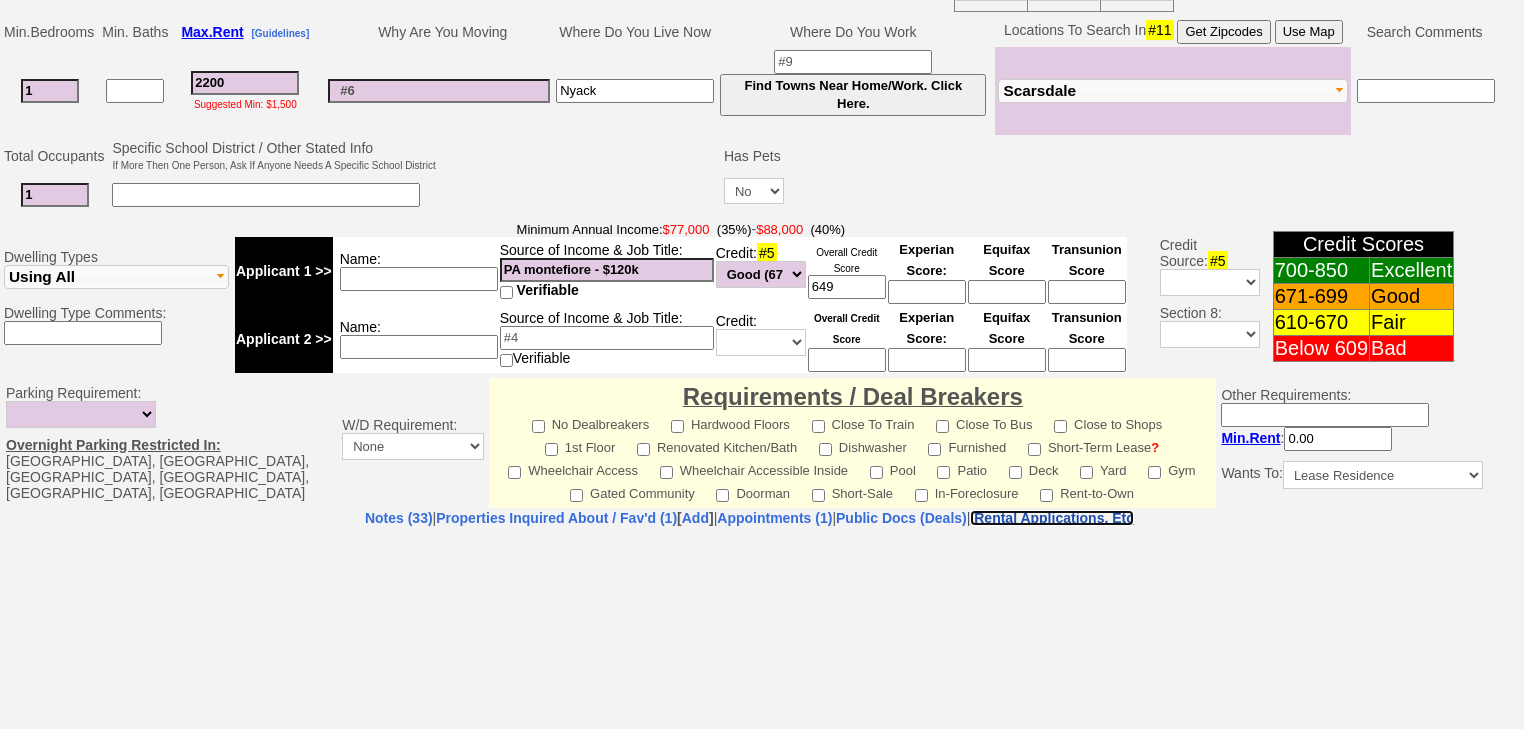 select on "100" 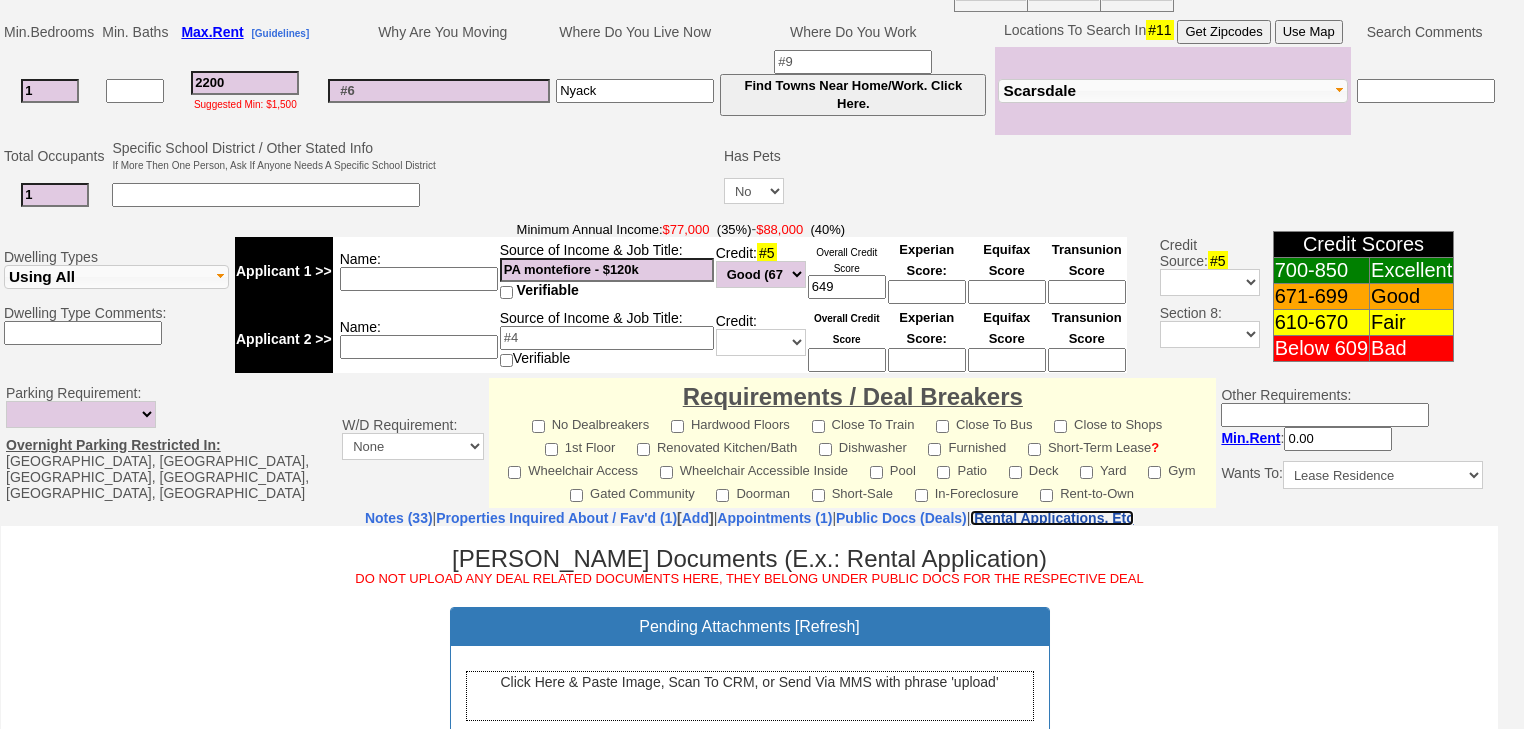 scroll, scrollTop: 0, scrollLeft: 0, axis: both 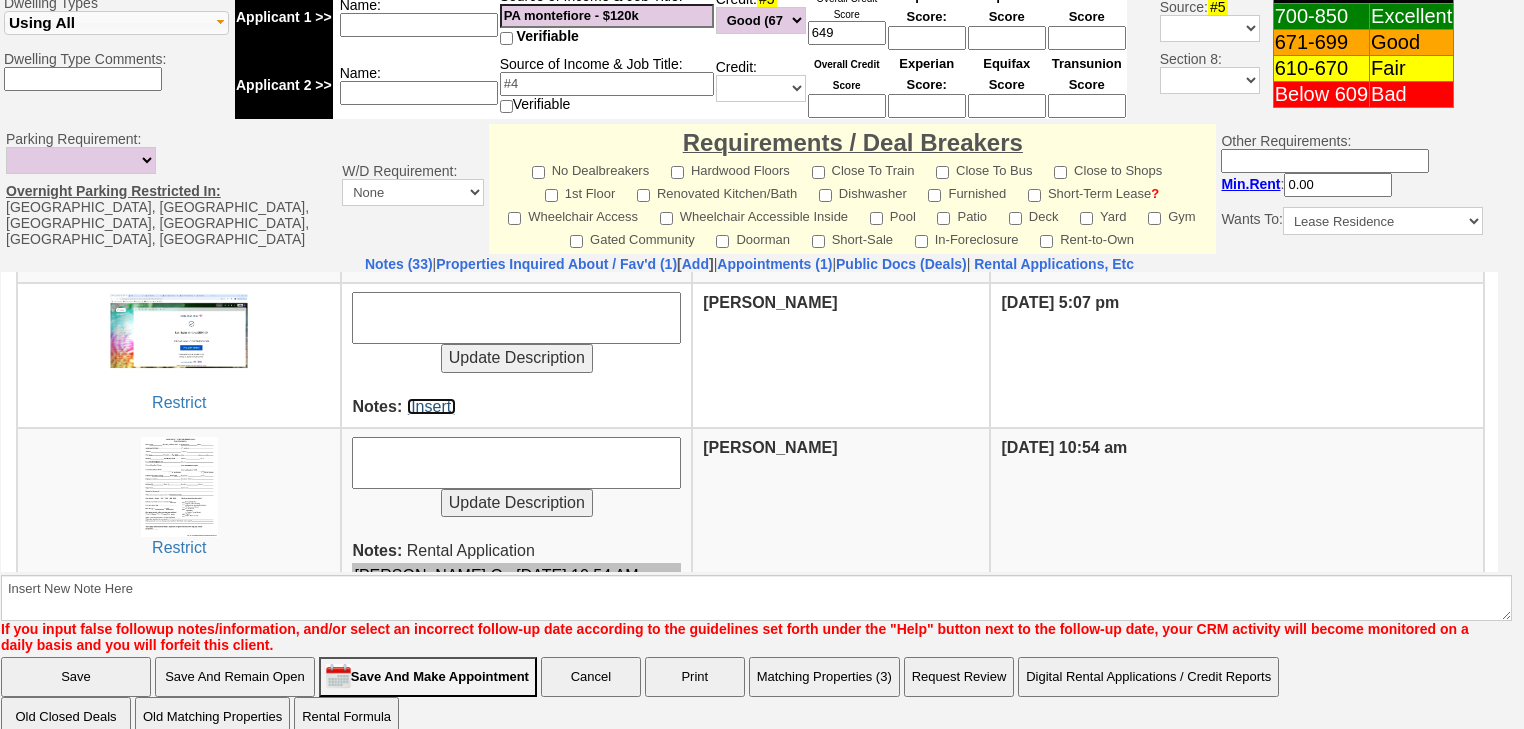 click on "[Insert]" at bounding box center (431, 405) 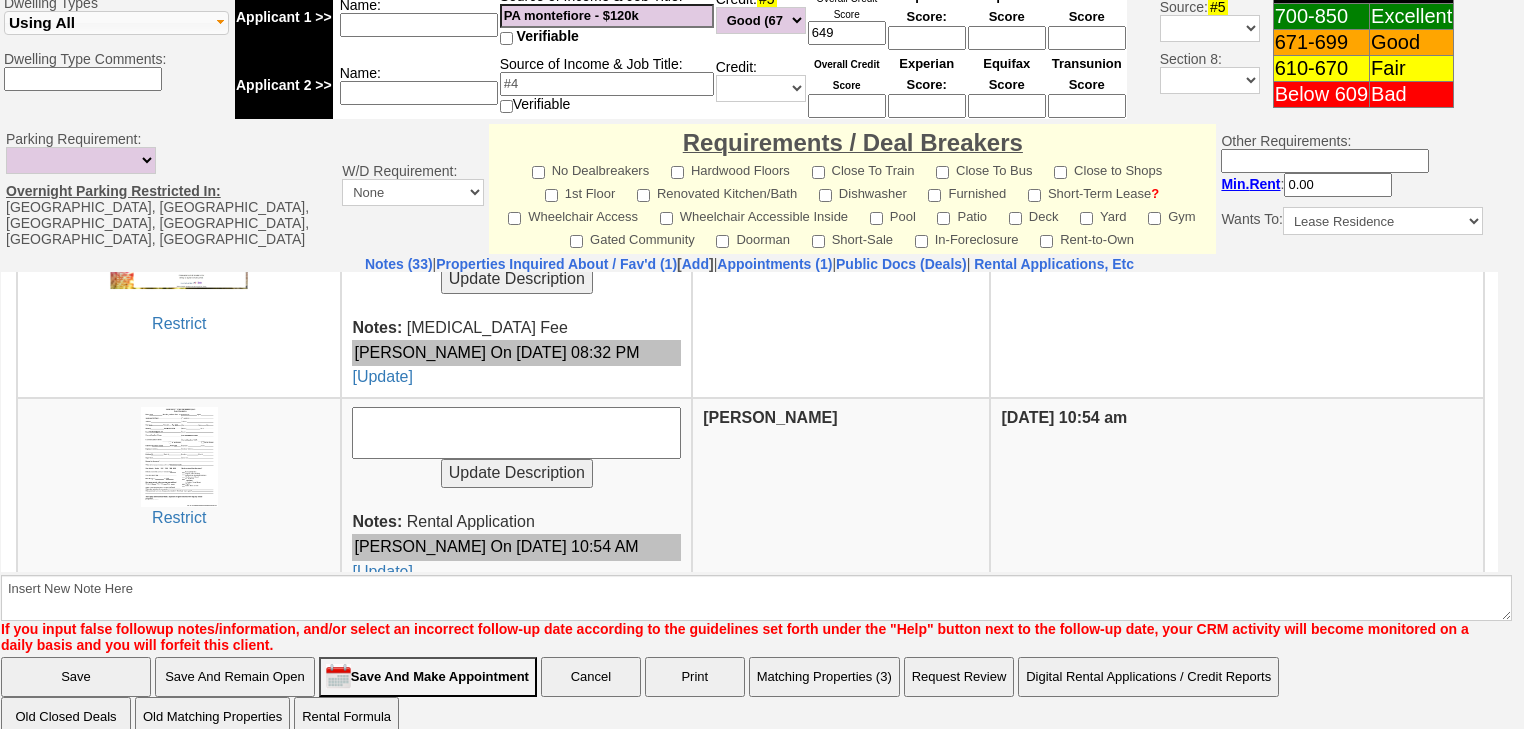 scroll, scrollTop: 957, scrollLeft: 0, axis: vertical 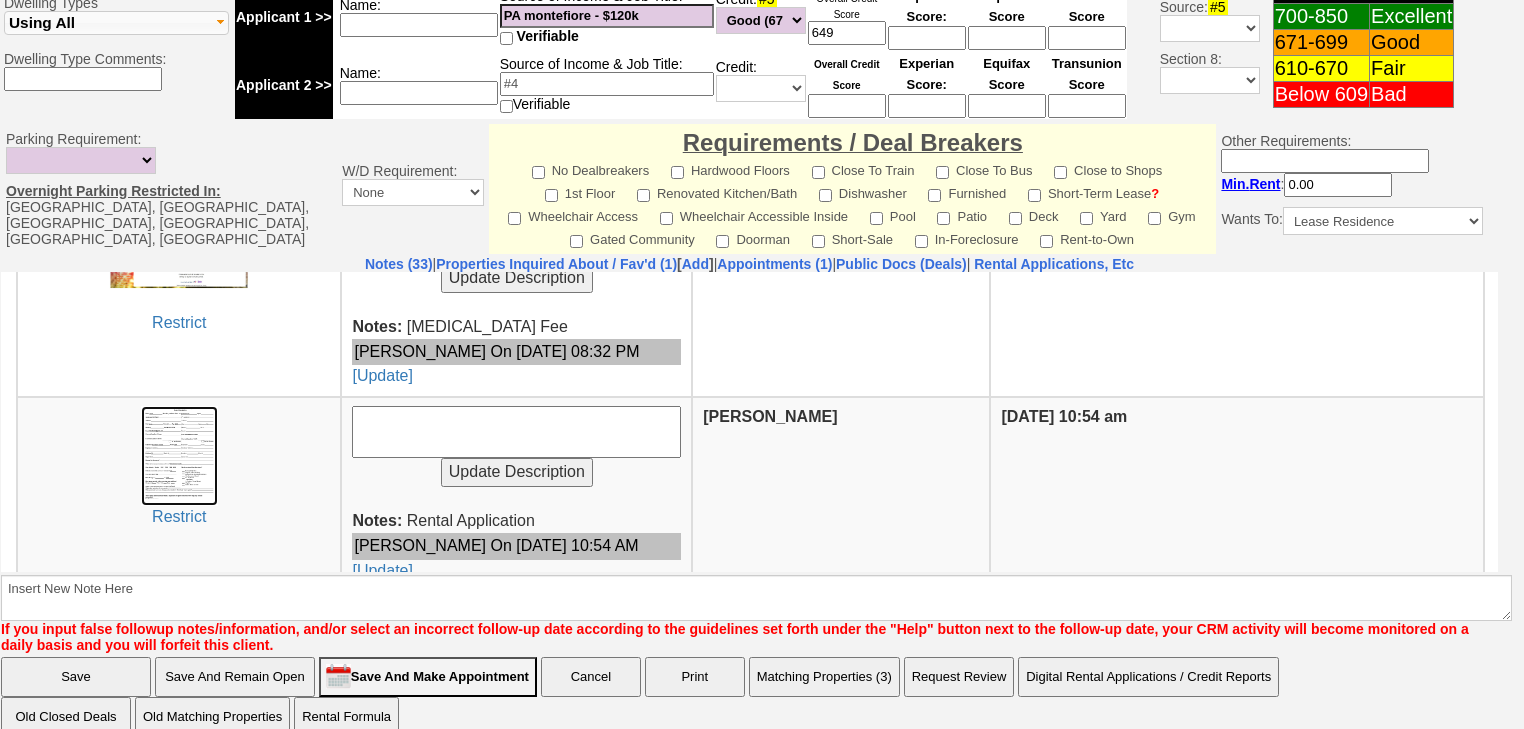 click at bounding box center (179, 455) 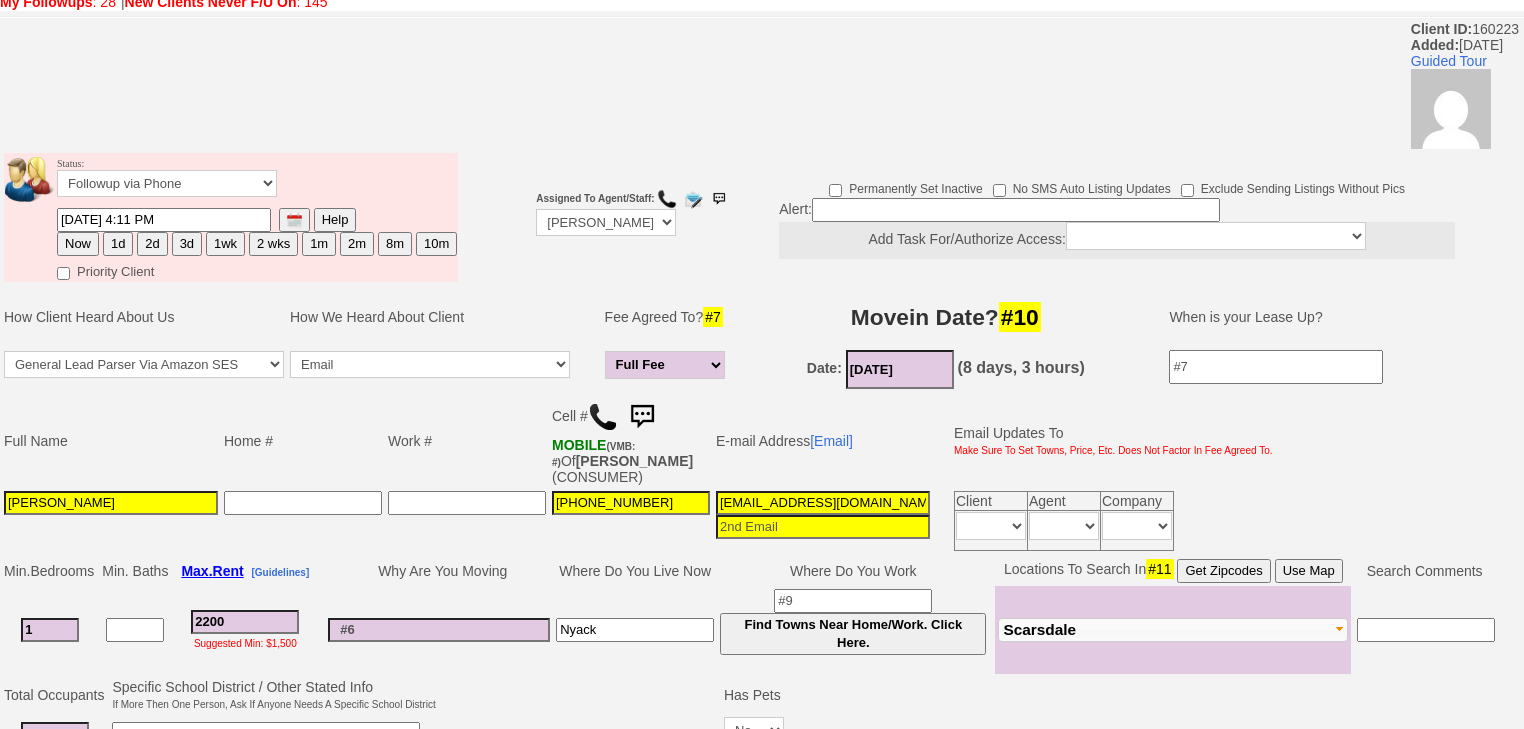 scroll, scrollTop: 0, scrollLeft: 0, axis: both 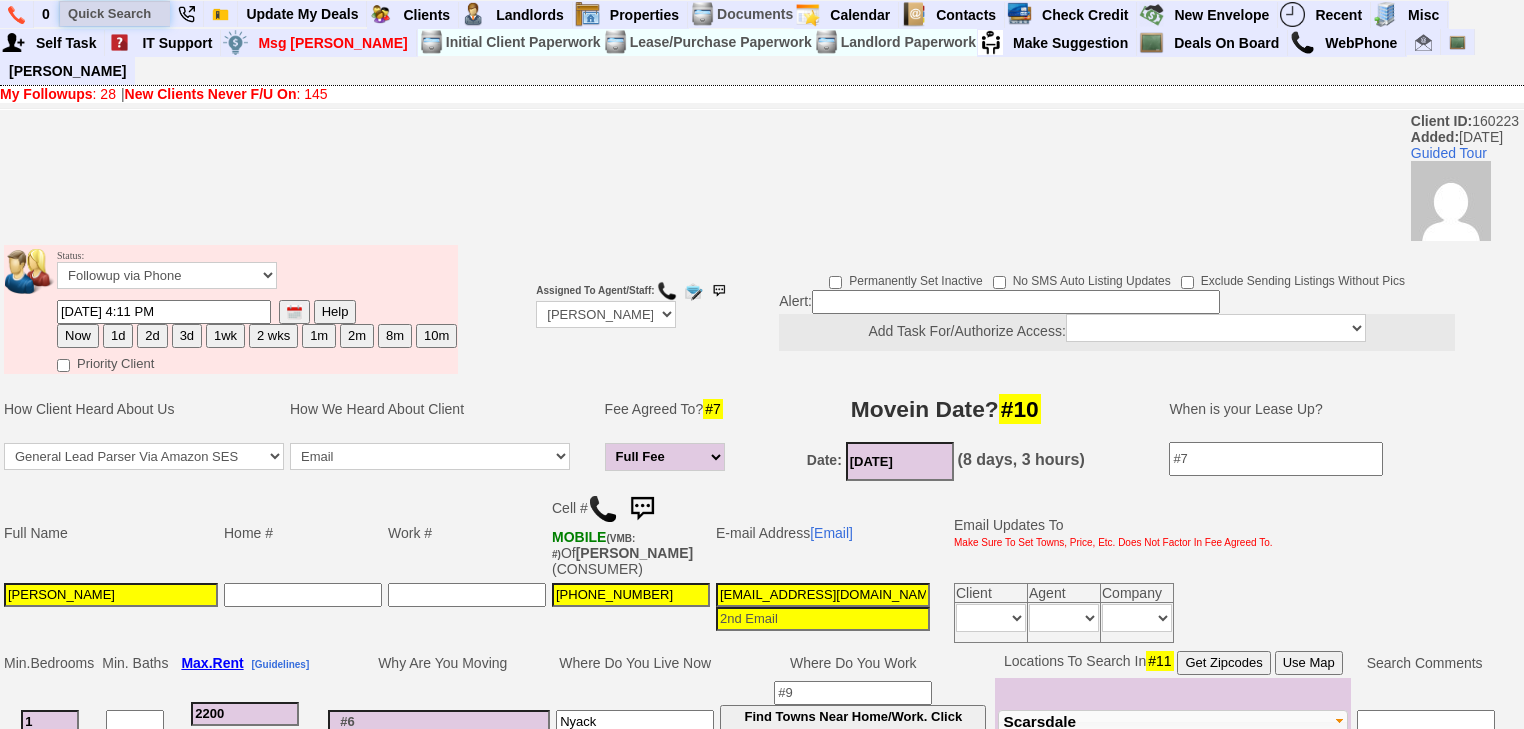 click at bounding box center (115, 13) 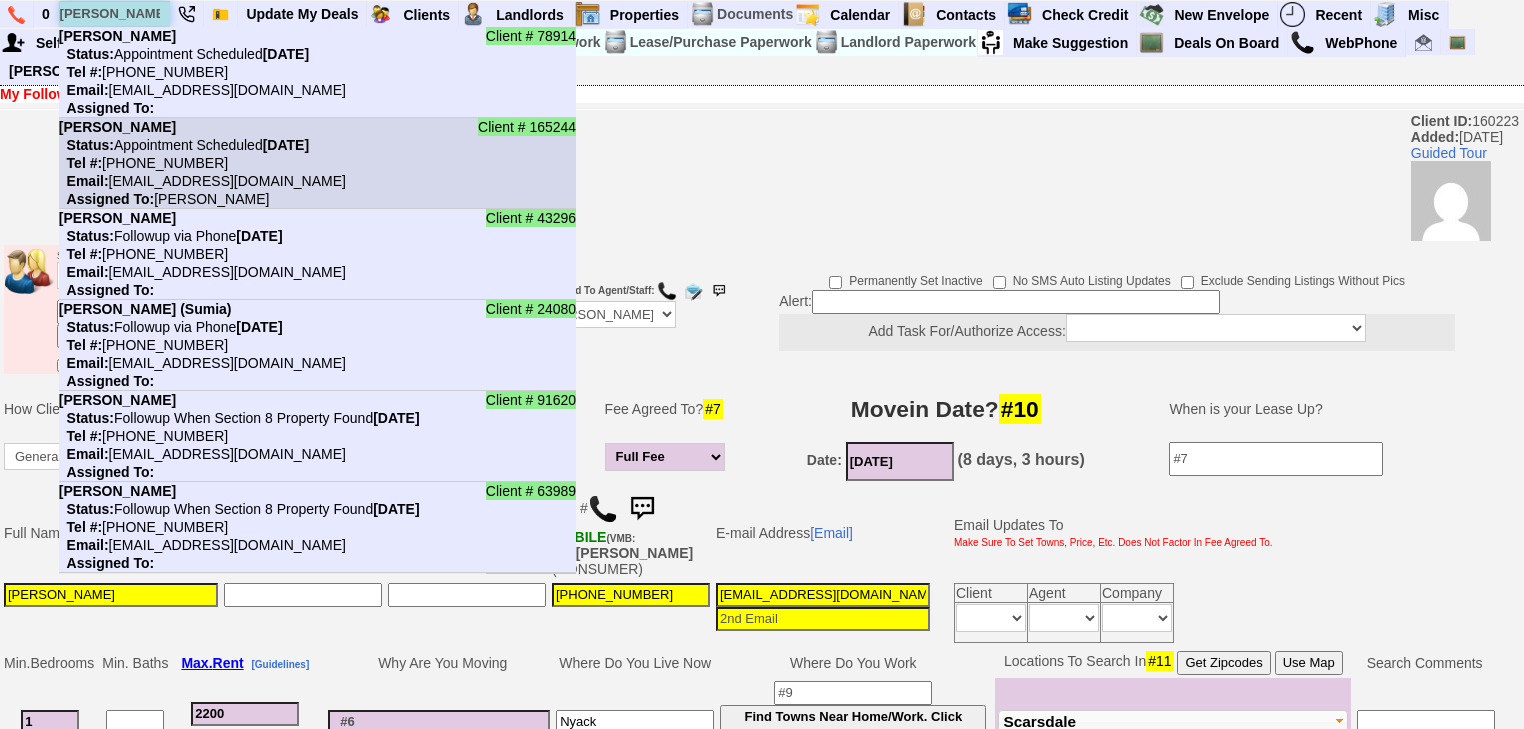 type on "nathan" 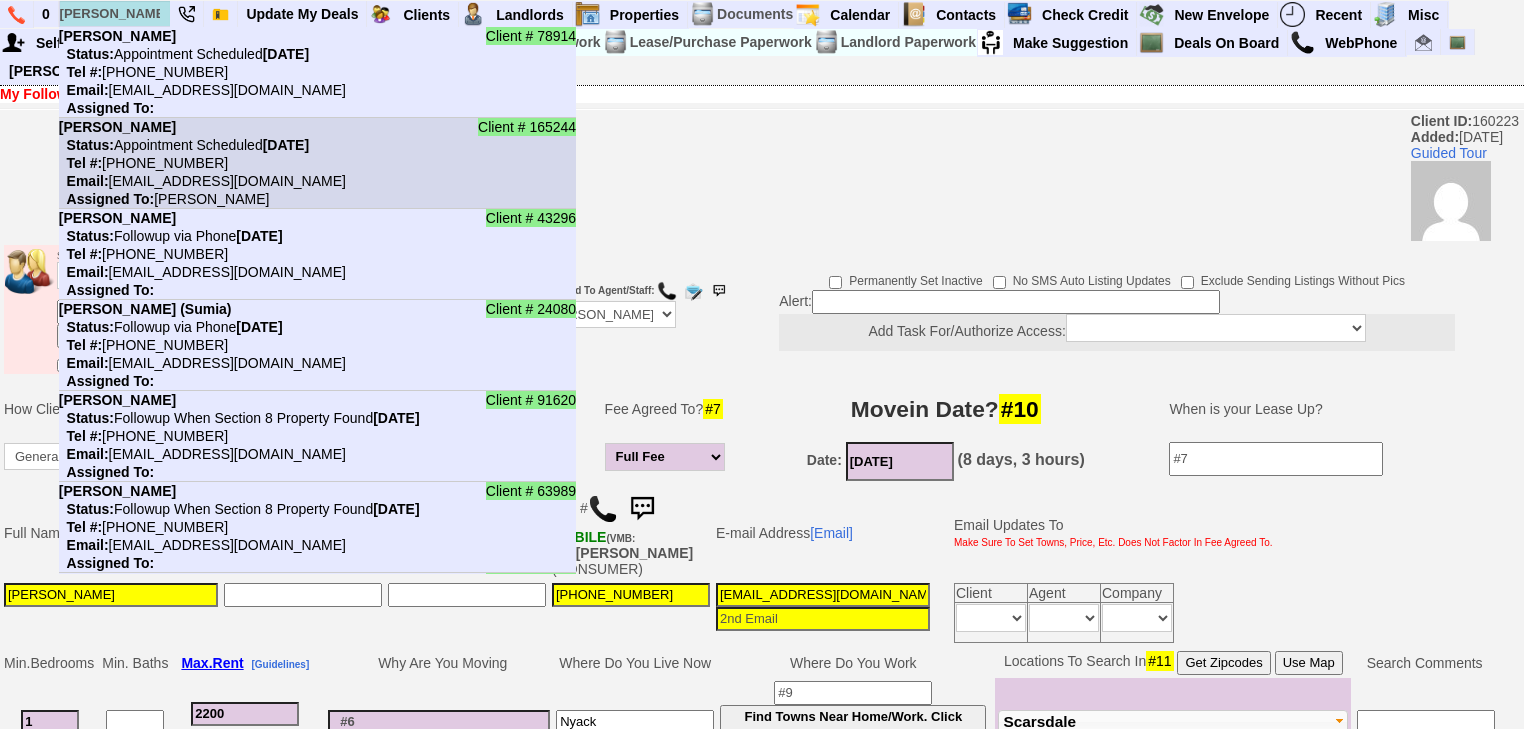 click on "Client # 165244
Nathan Nokes
Status:  Appointment Scheduled   Monday, July 7th, 2025
Tel #:  281-748-5314
Email:  nokesnathan@yahoo.com
Assigned To:  Renata Staroselsky" at bounding box center [317, 163] 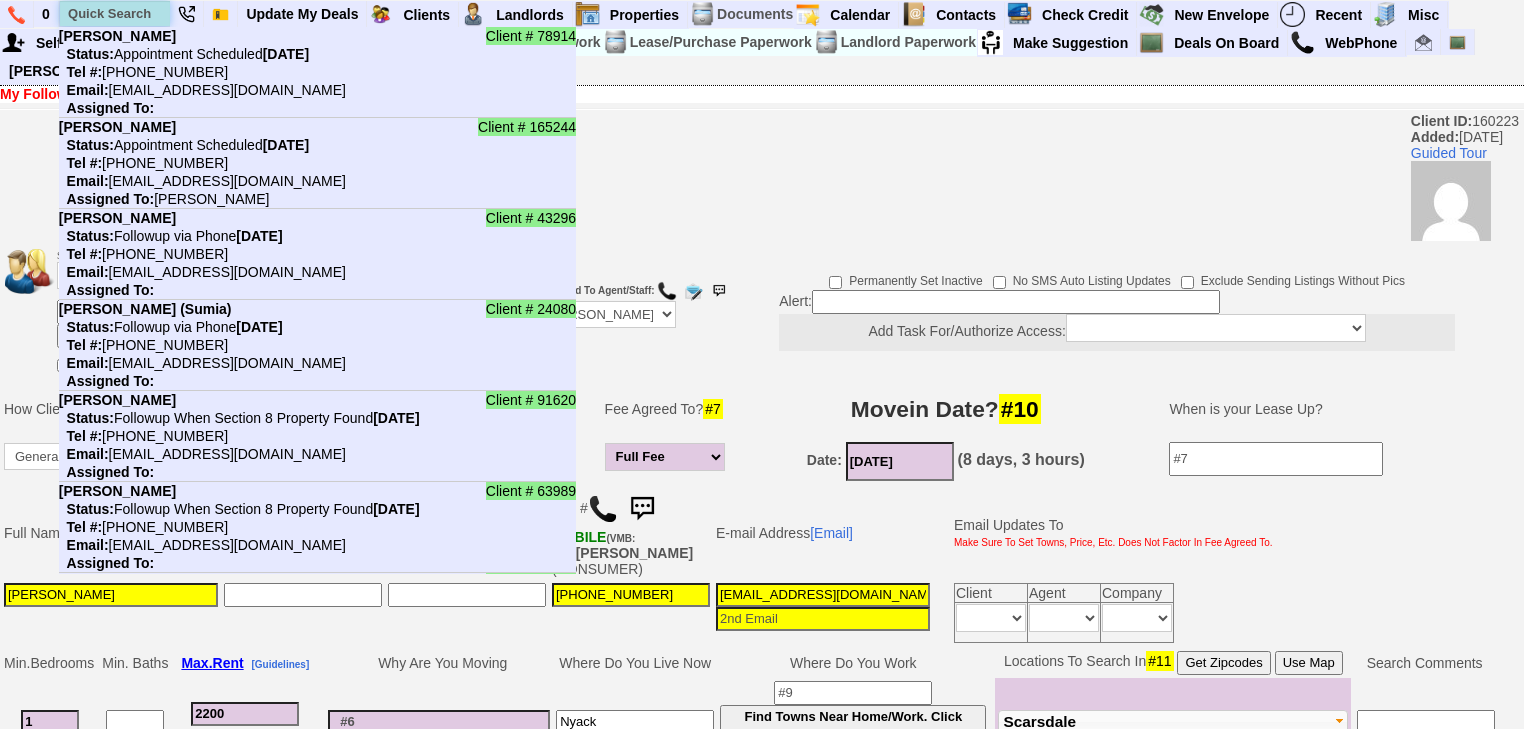 click at bounding box center [115, 13] 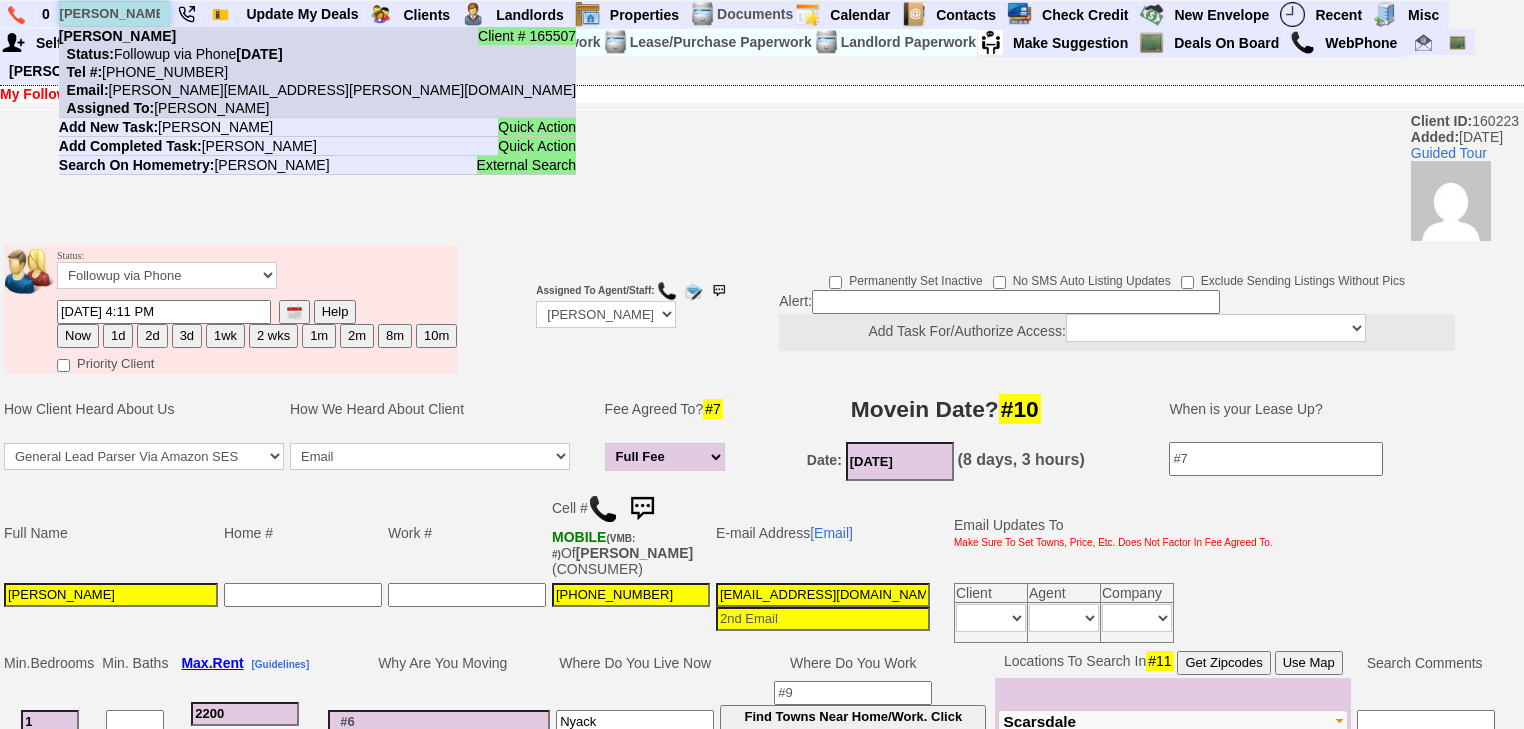 type on "edward urena" 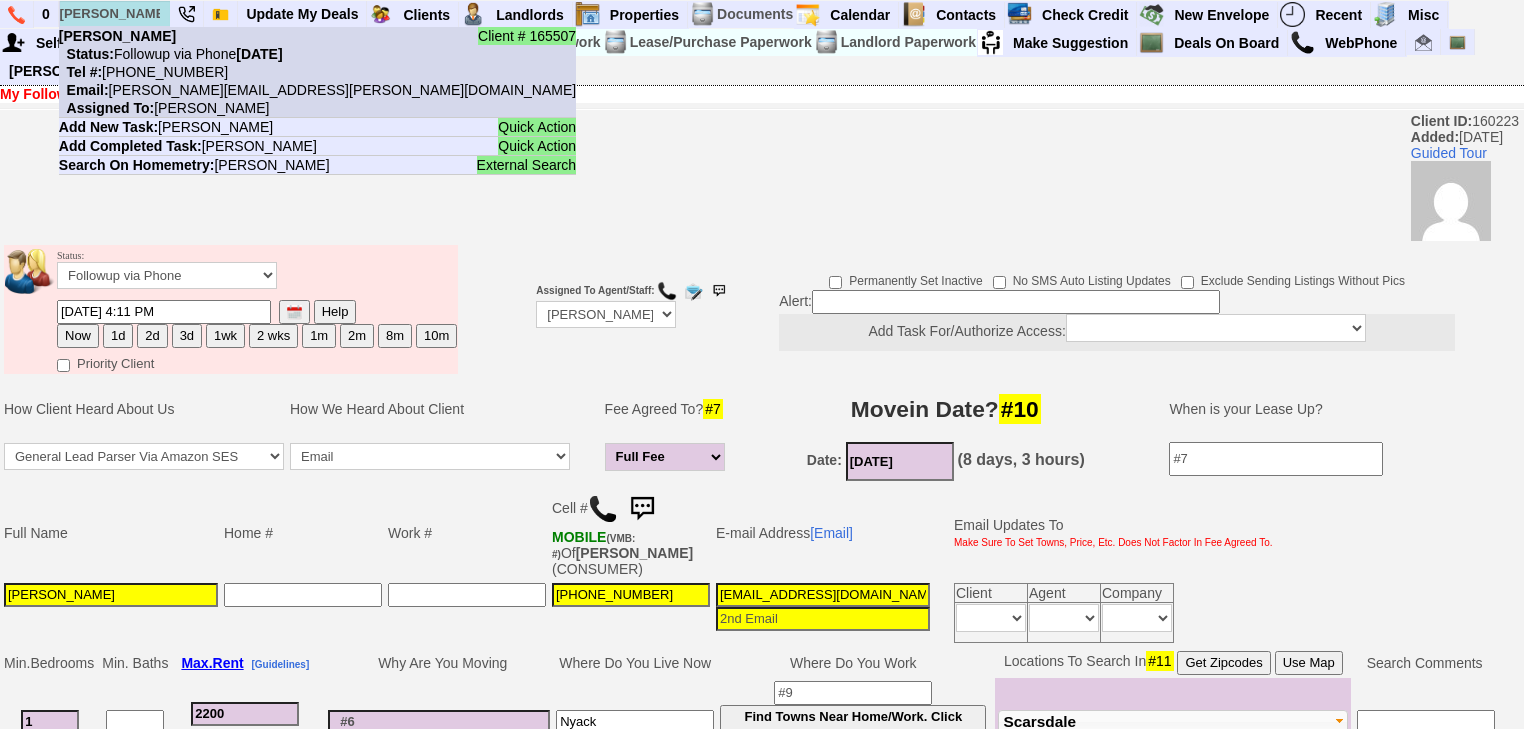 click on "Status:  Followup via Phone   Tuesday, July 8th, 2025" at bounding box center [171, 54] 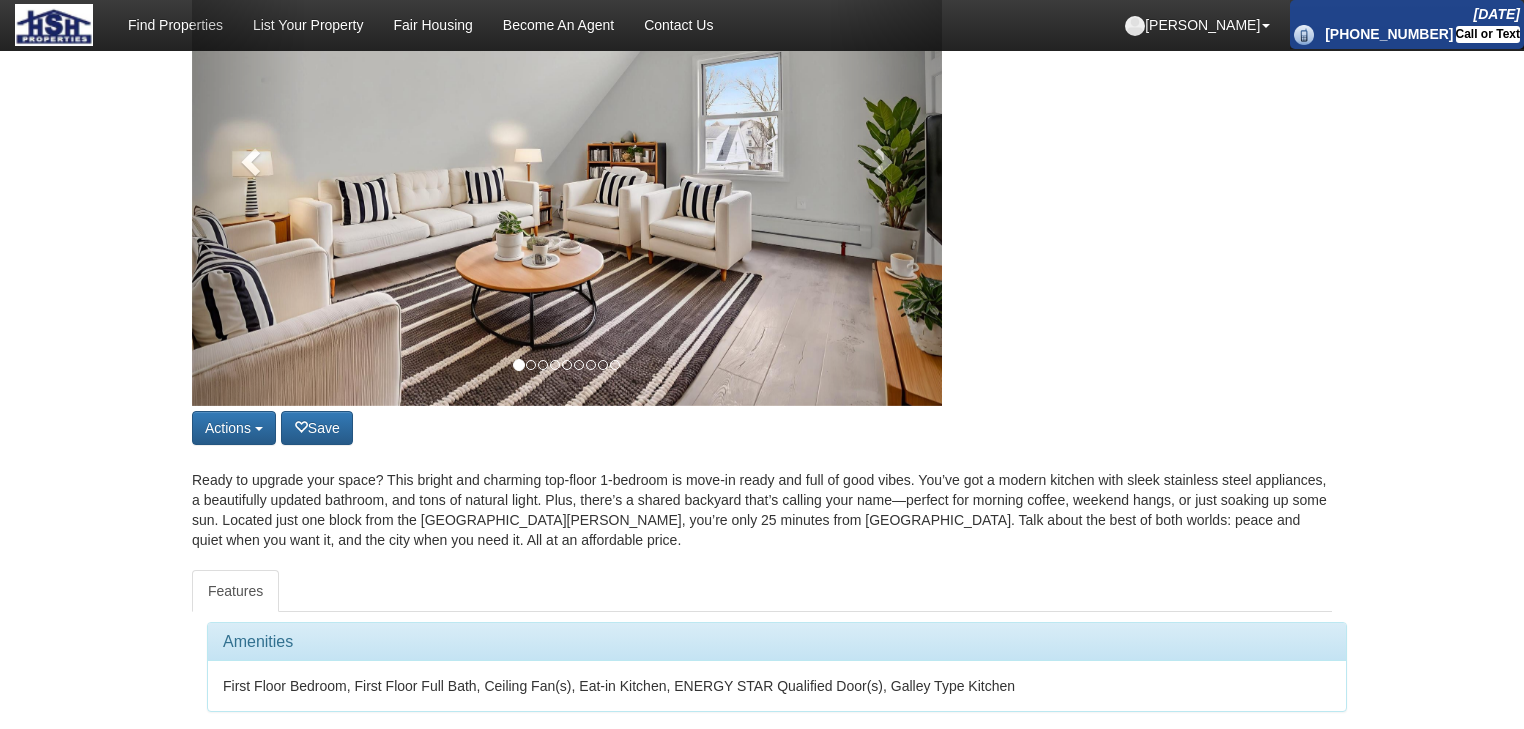 scroll, scrollTop: 320, scrollLeft: 0, axis: vertical 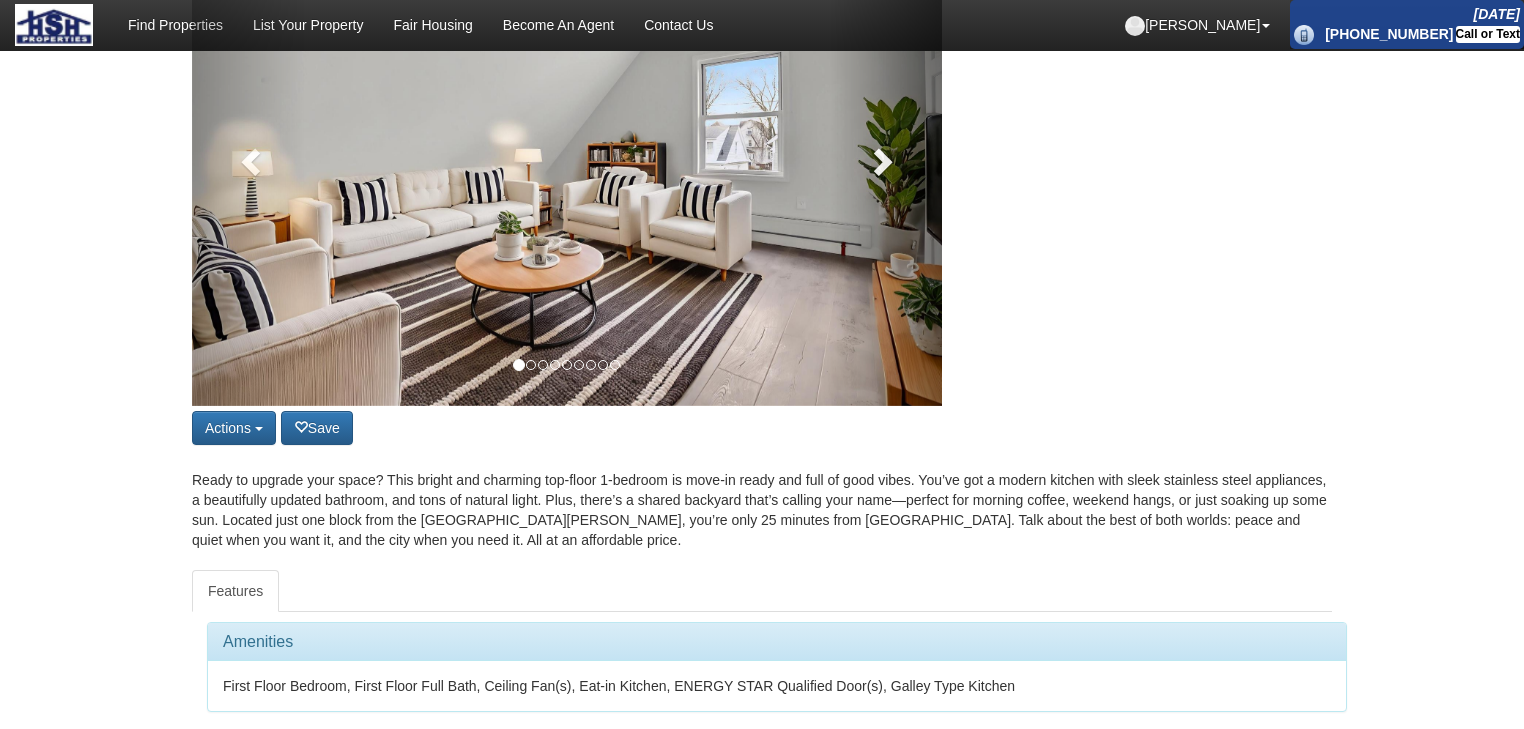 click at bounding box center (881, 161) 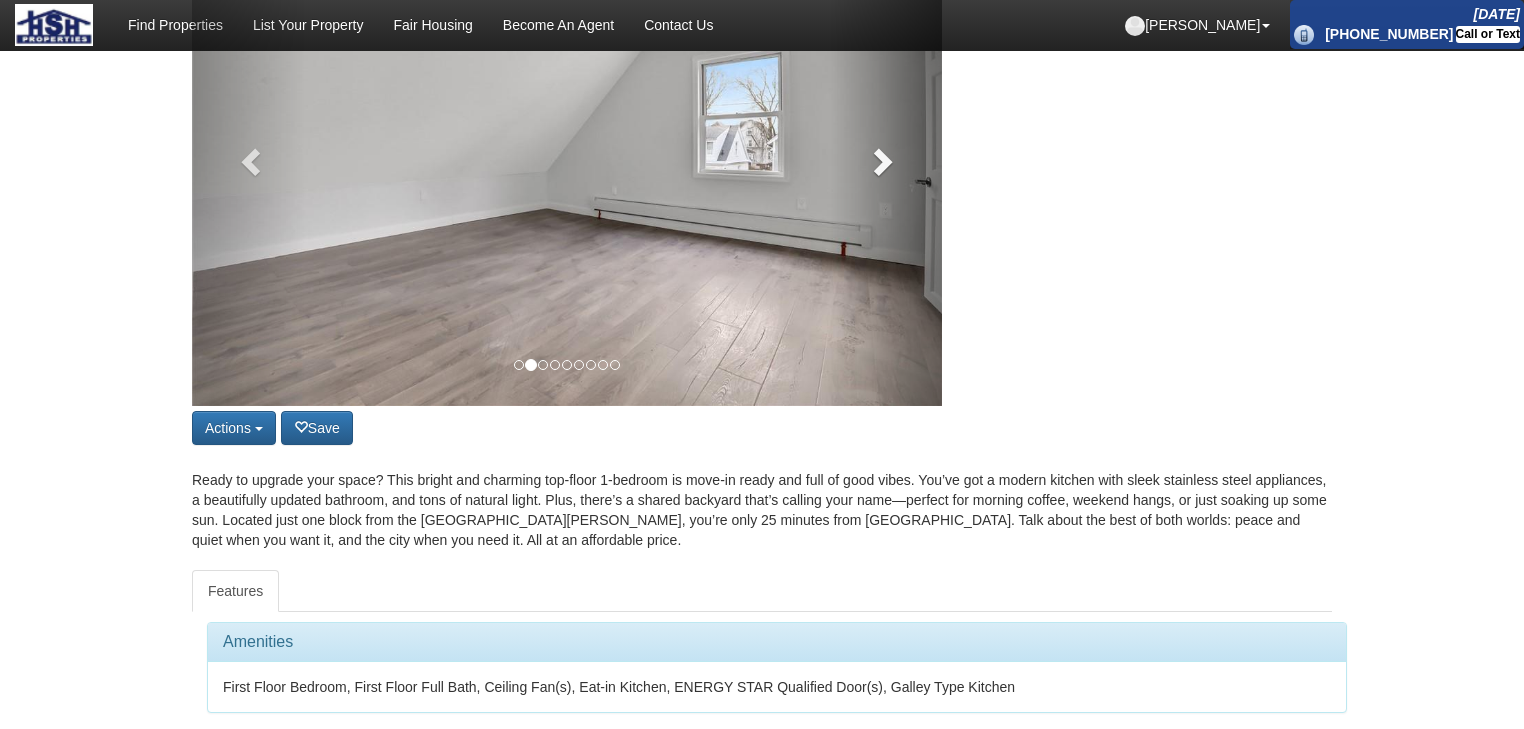 click at bounding box center [881, 161] 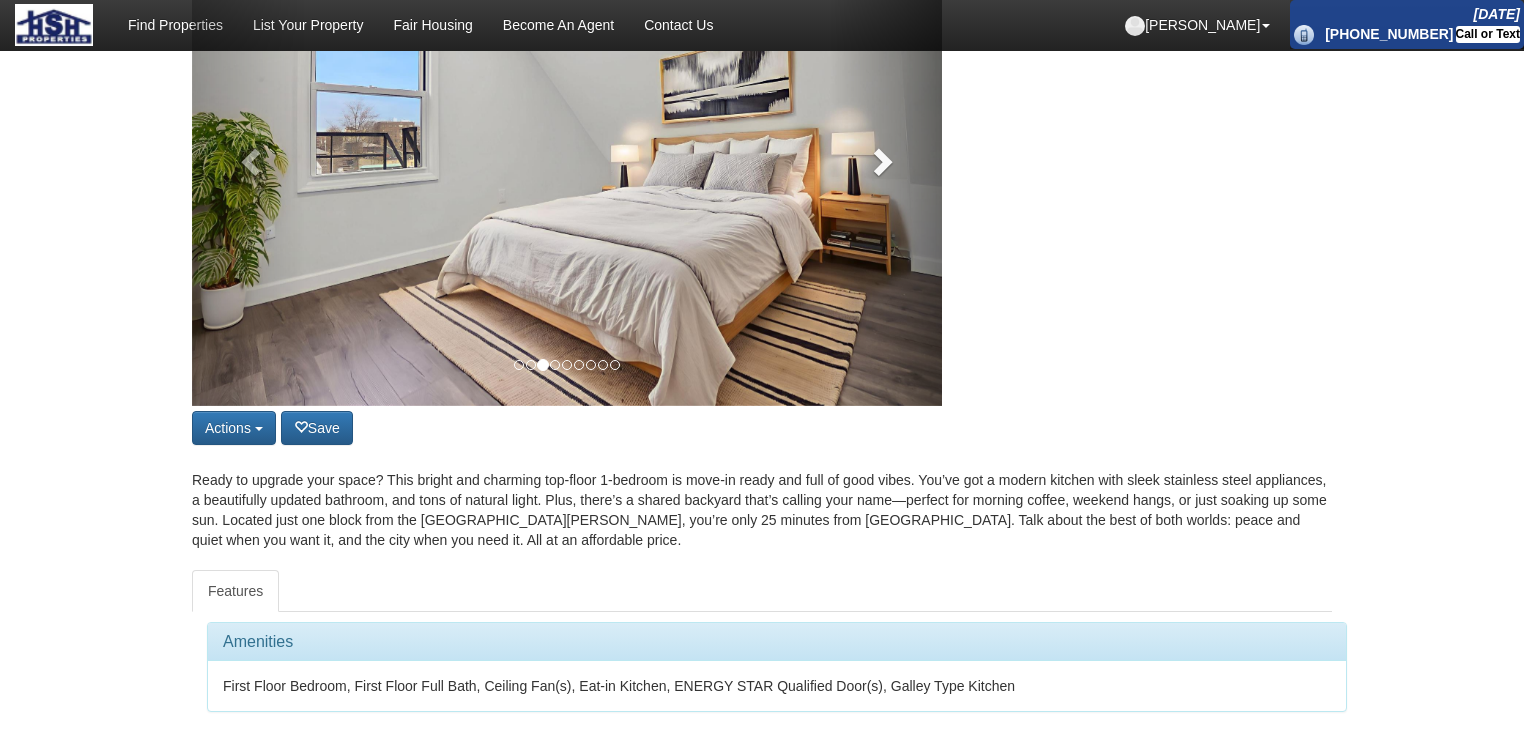 click at bounding box center (881, 161) 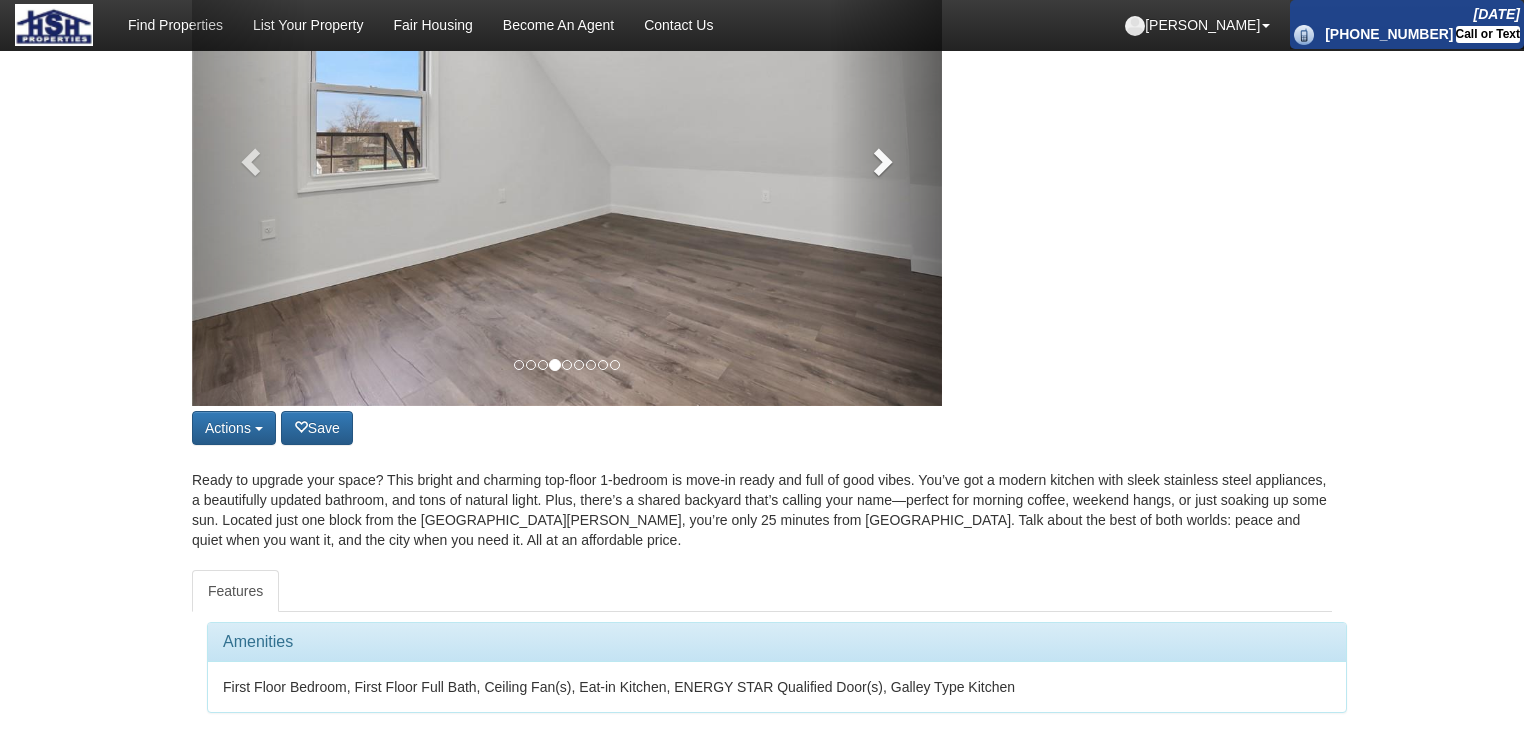 click at bounding box center (881, 161) 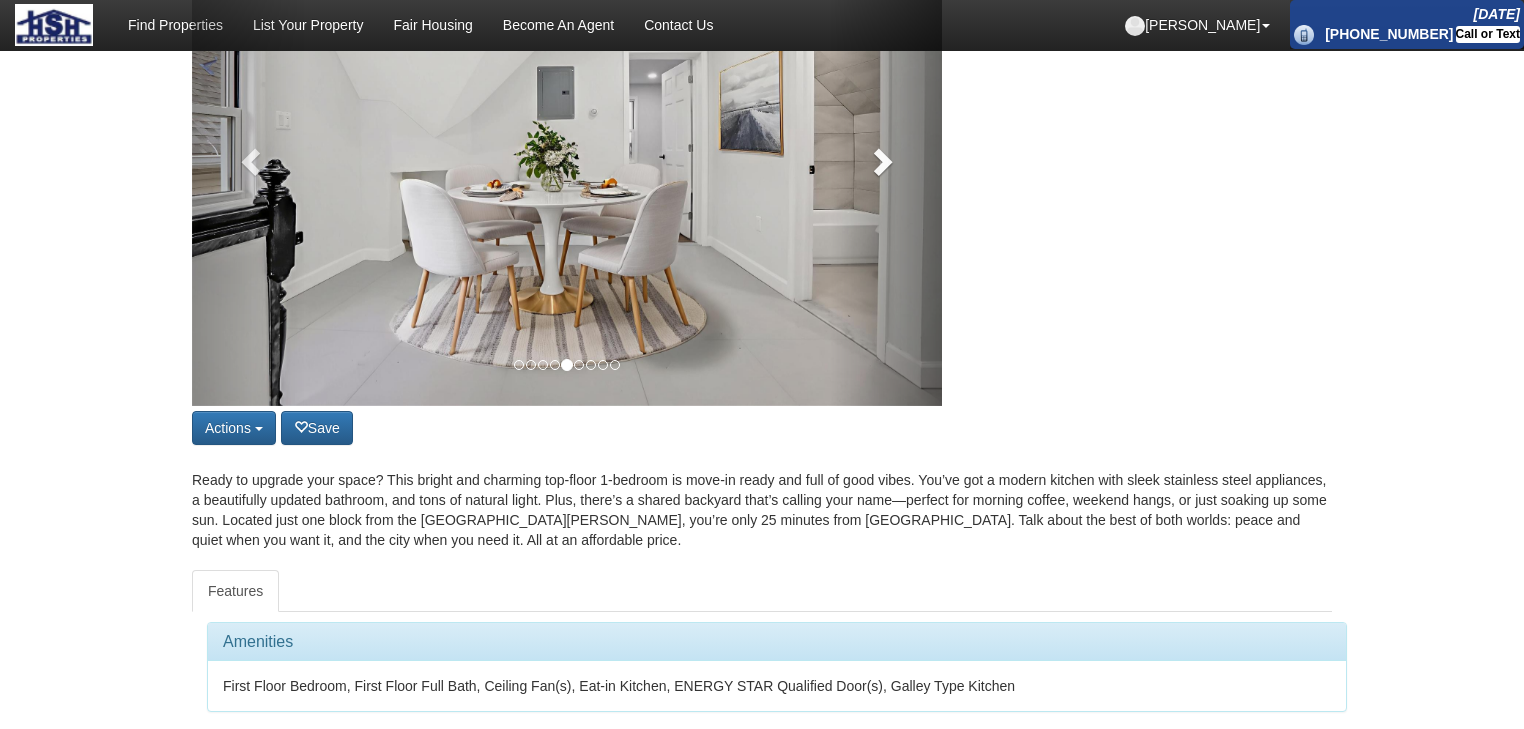 click at bounding box center (881, 161) 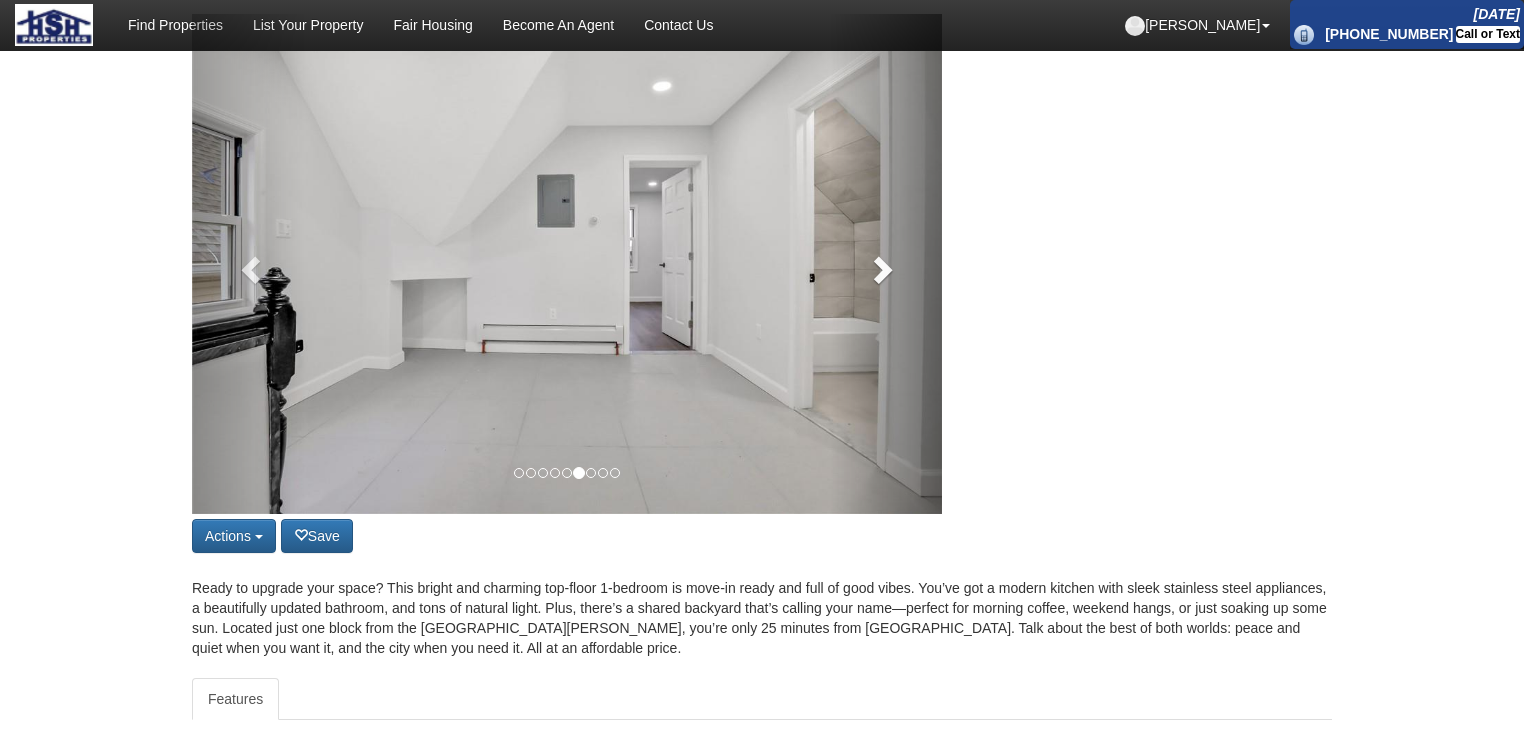 scroll, scrollTop: 160, scrollLeft: 0, axis: vertical 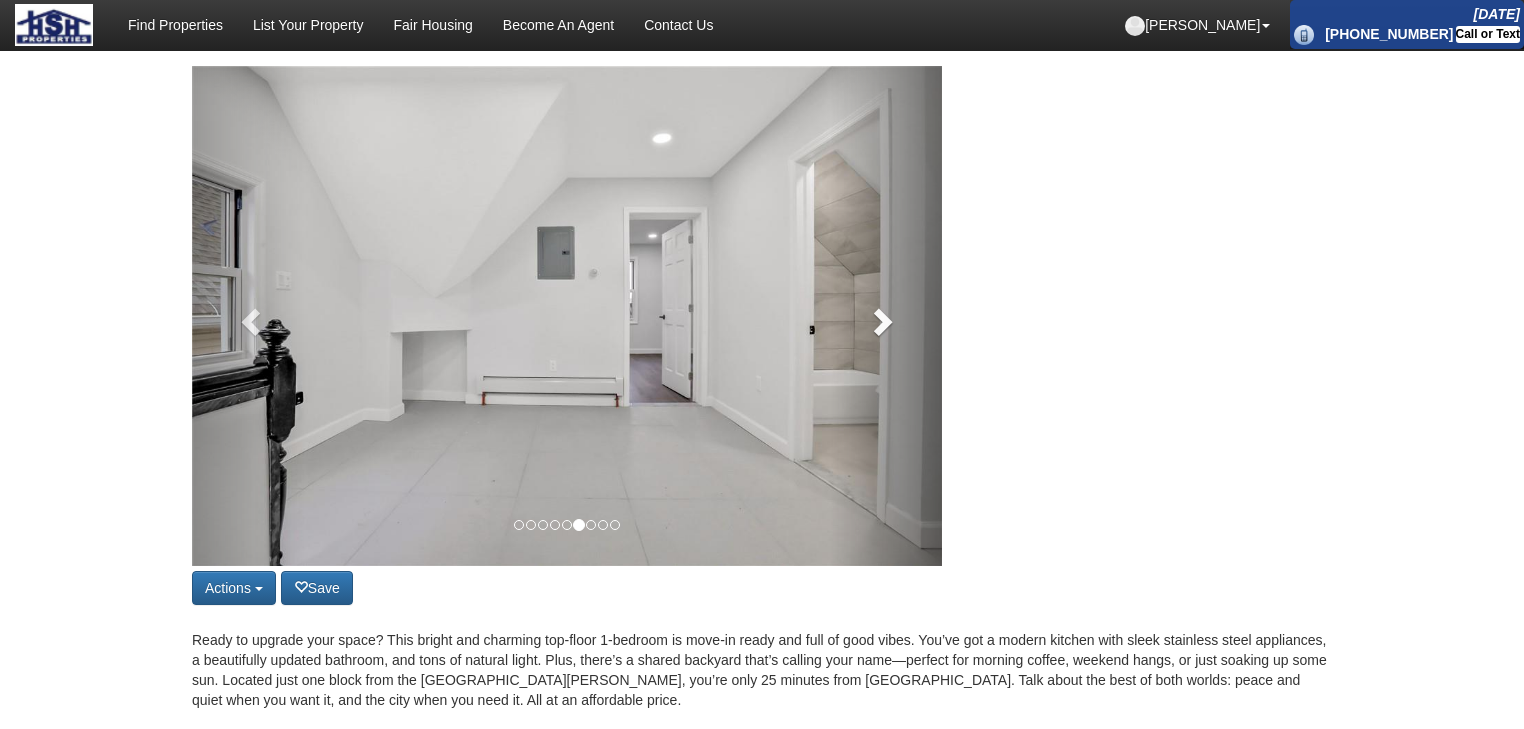 click at bounding box center [881, 321] 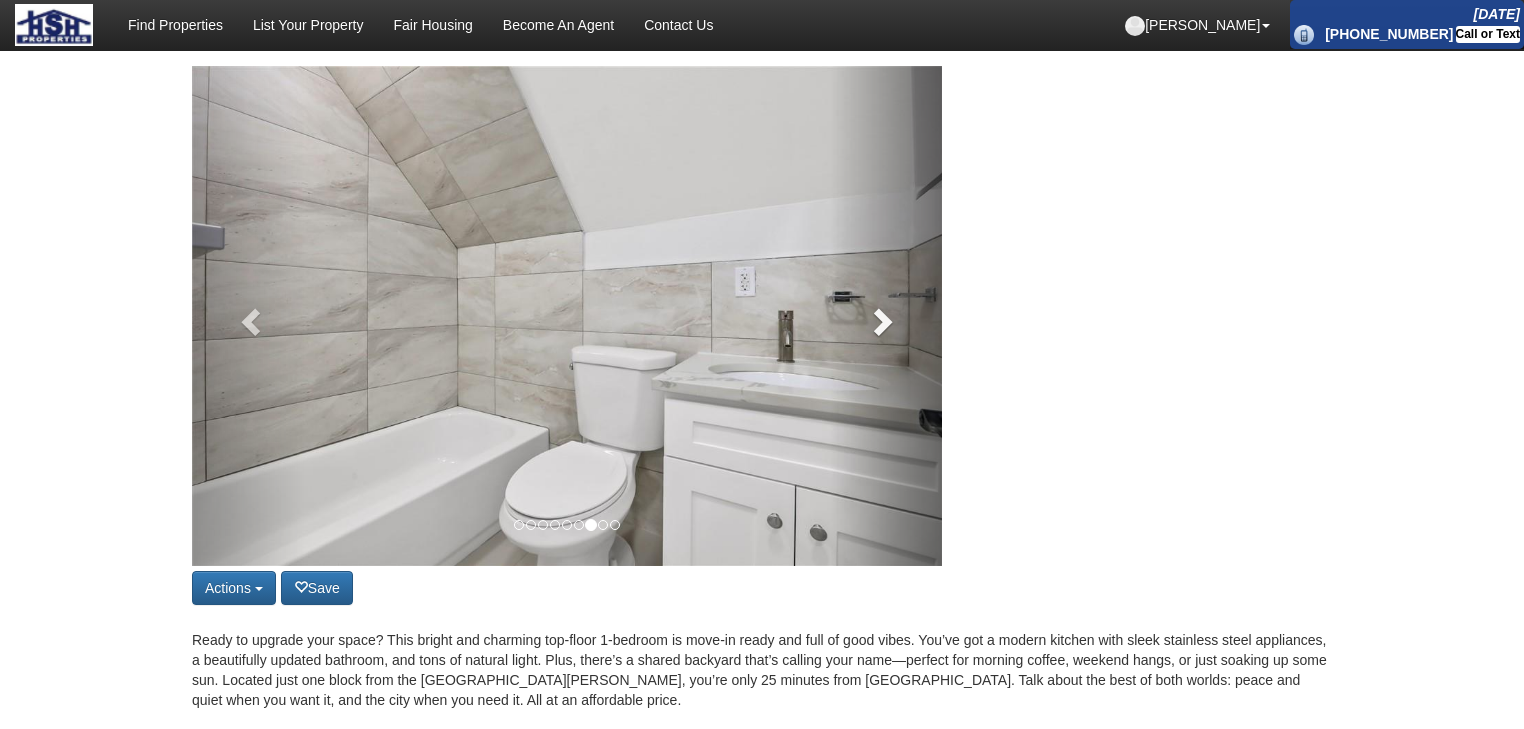 click at bounding box center [881, 321] 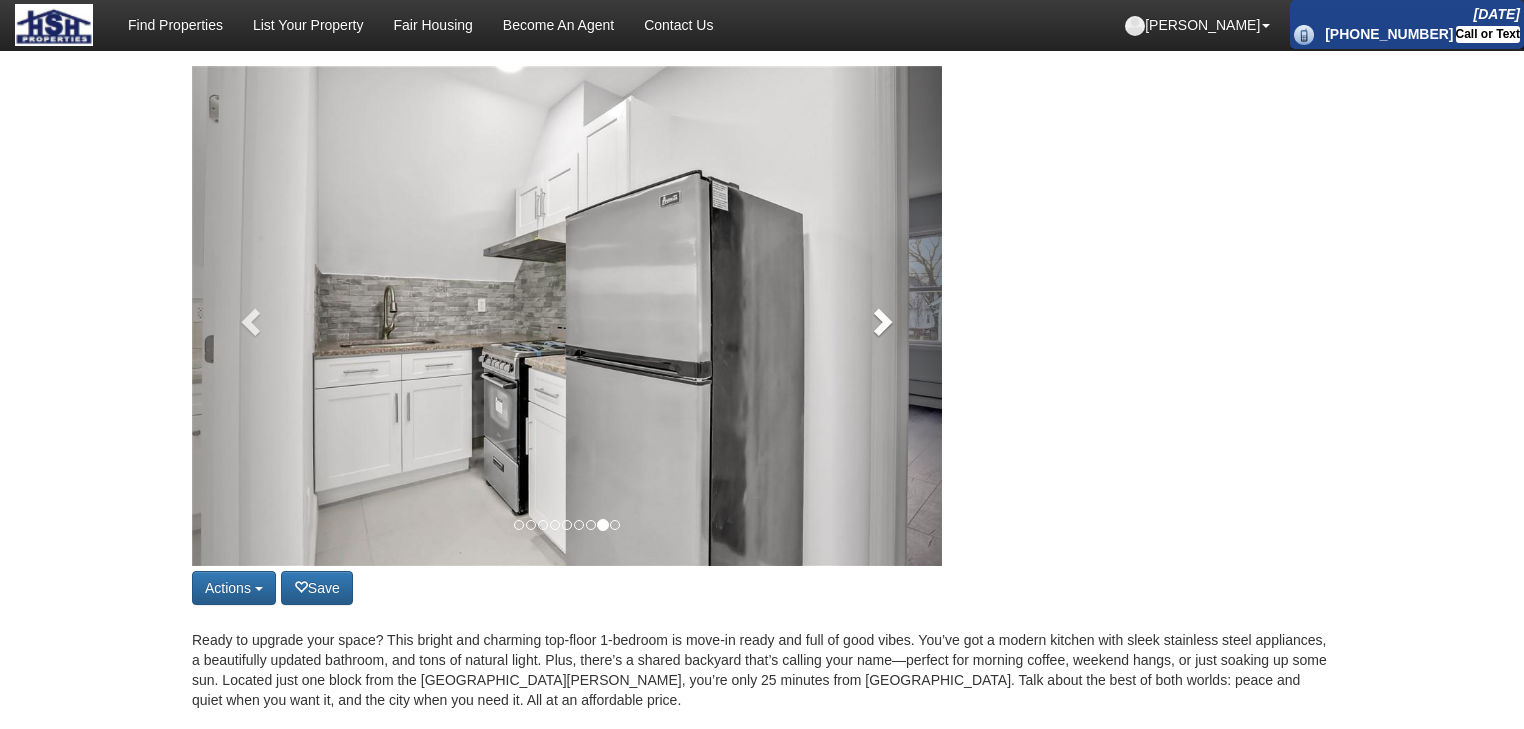 click at bounding box center (881, 321) 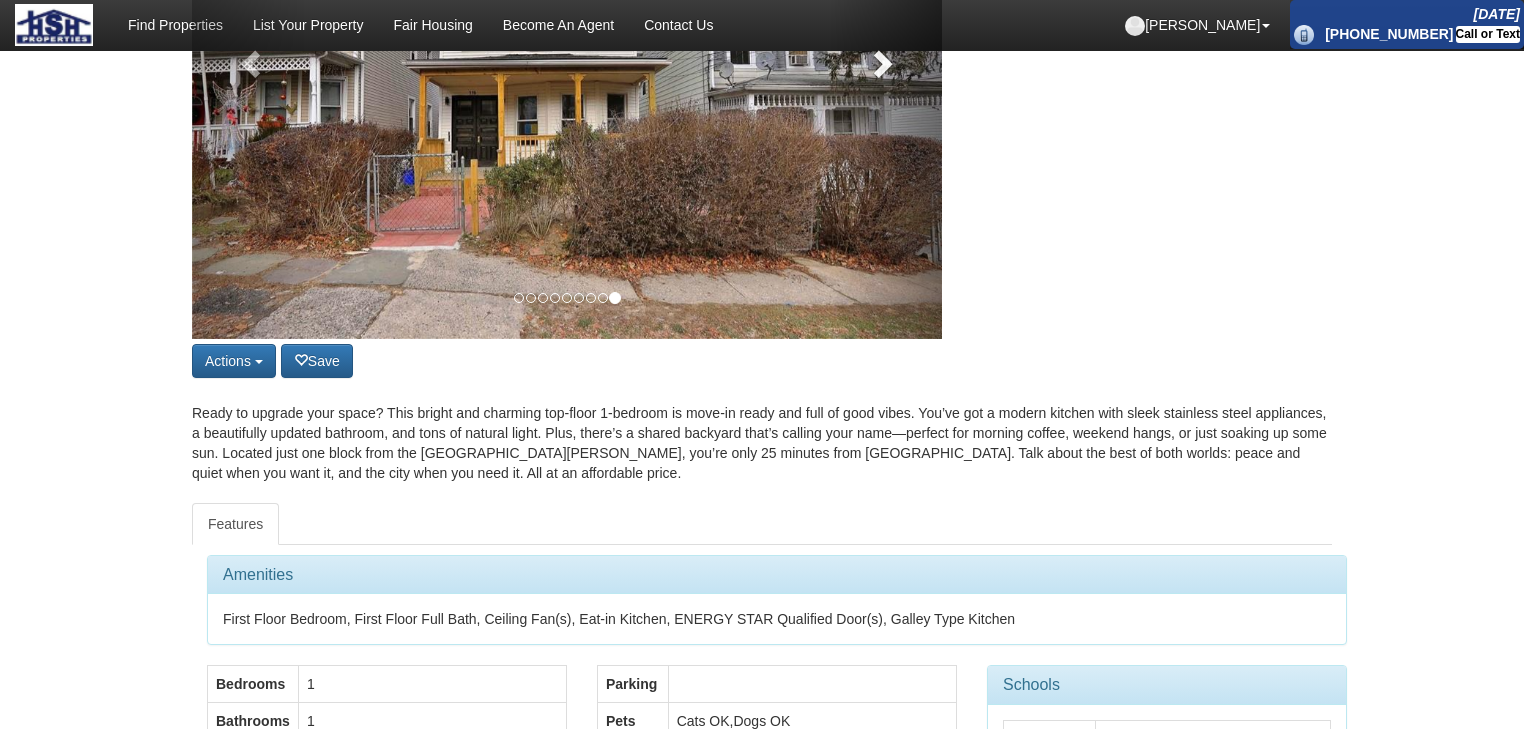 scroll, scrollTop: 640, scrollLeft: 0, axis: vertical 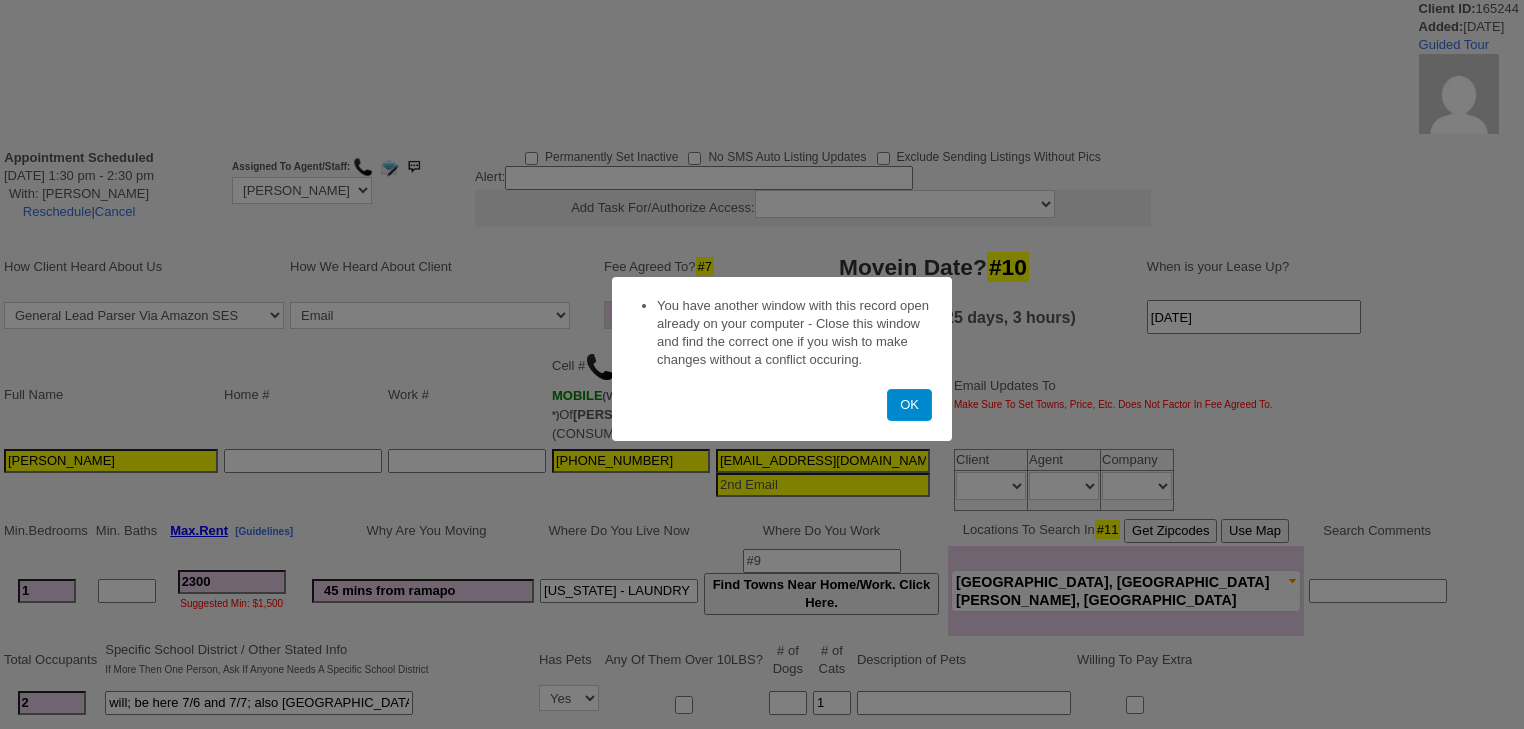 click on "OK" at bounding box center (909, 405) 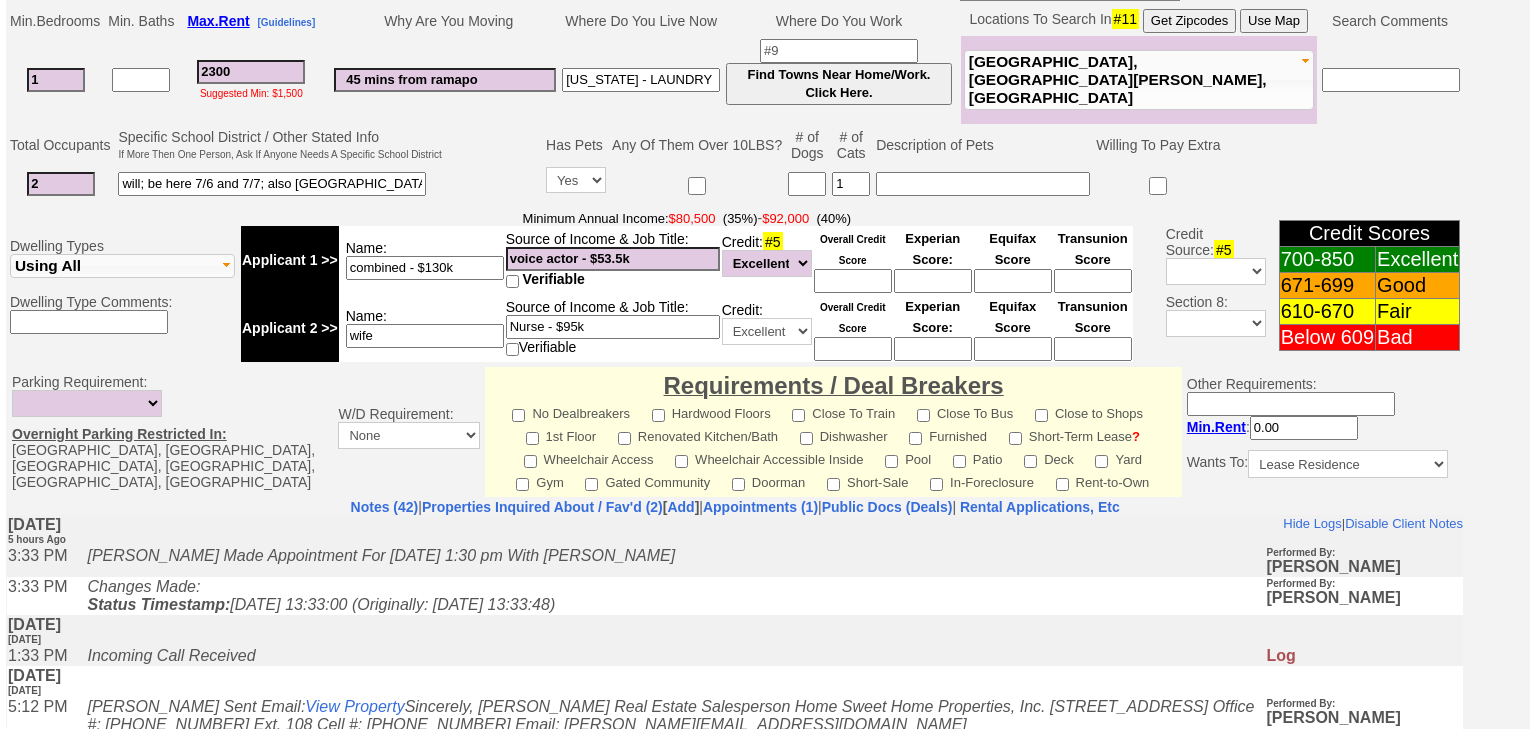 scroll, scrollTop: 852, scrollLeft: 0, axis: vertical 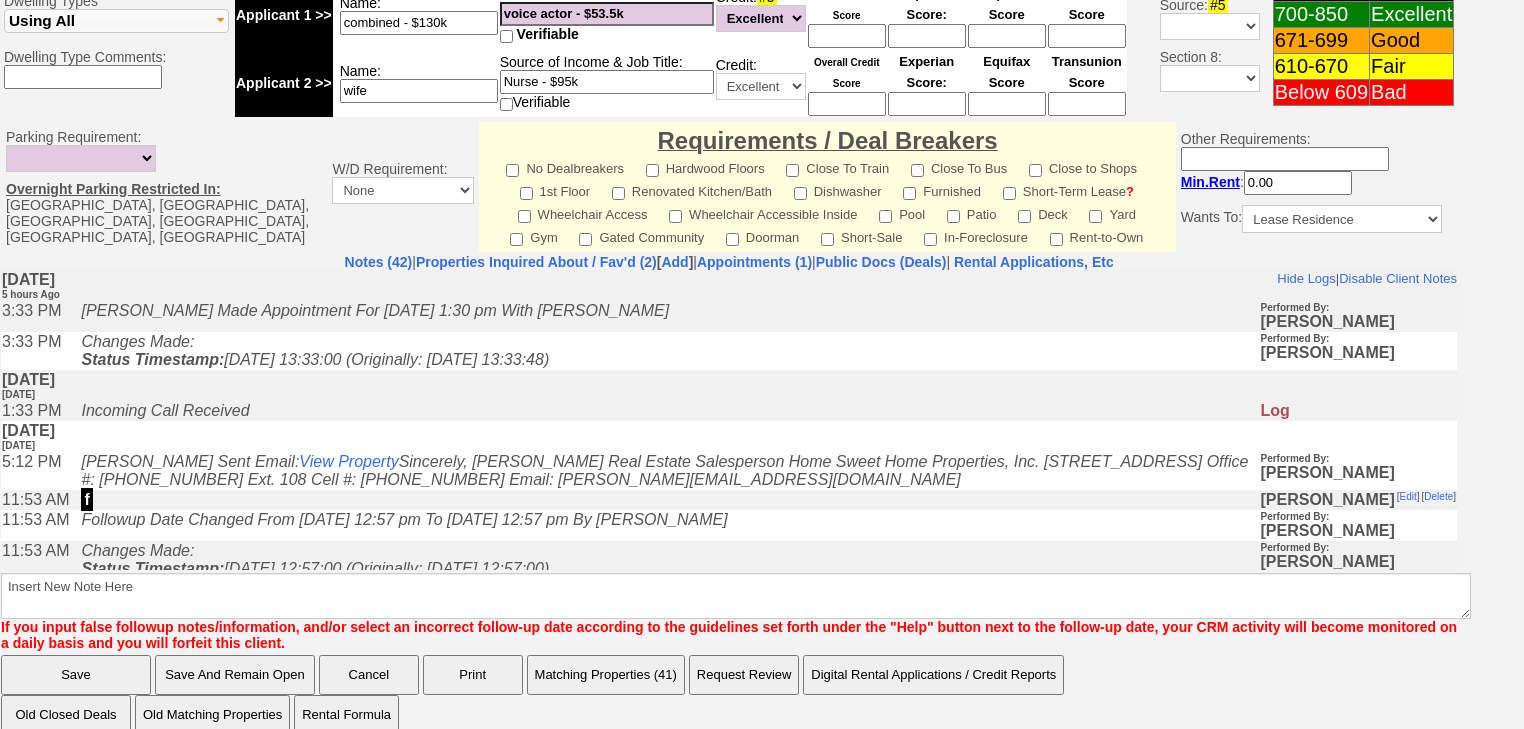 click on "Matching Properties
(41)" at bounding box center [606, 675] 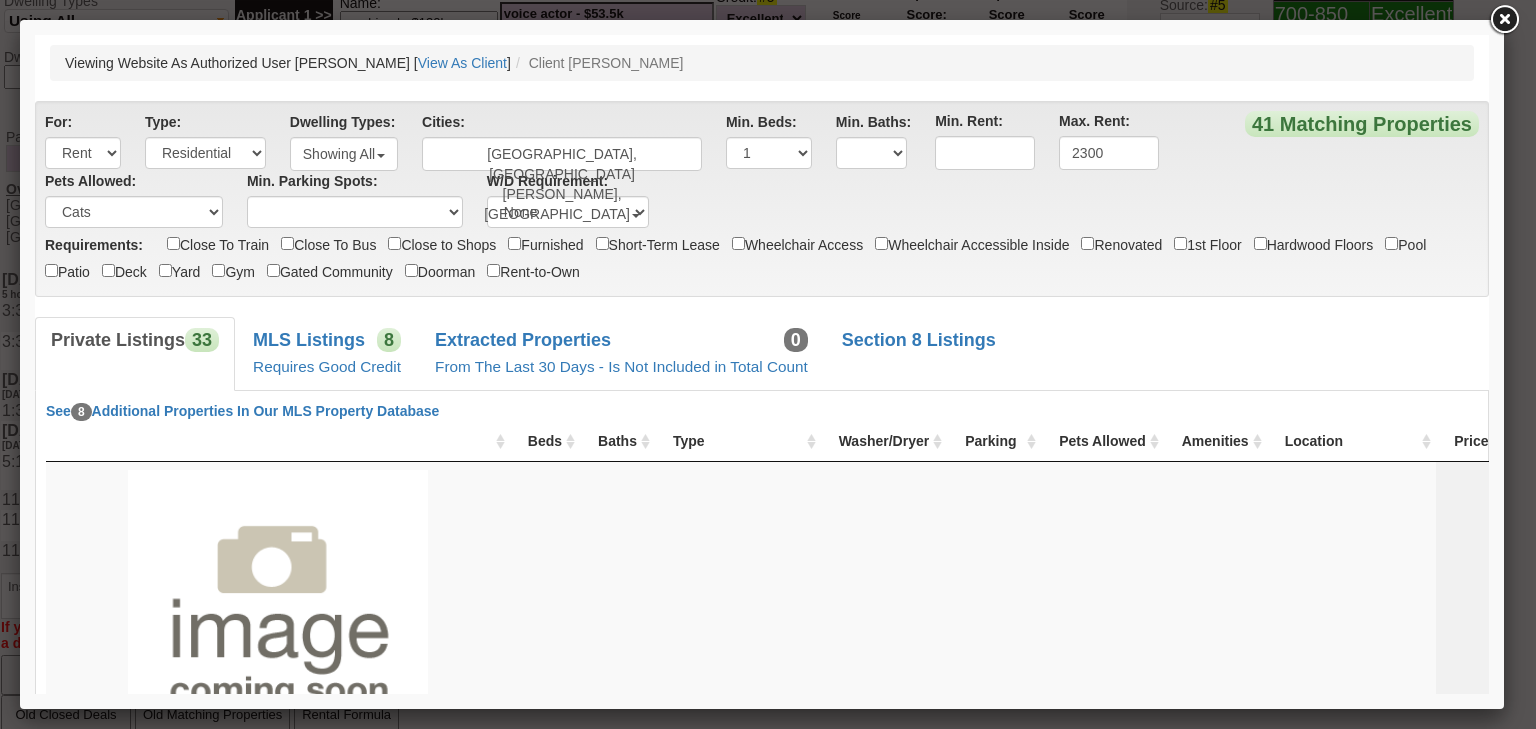 scroll, scrollTop: 0, scrollLeft: 0, axis: both 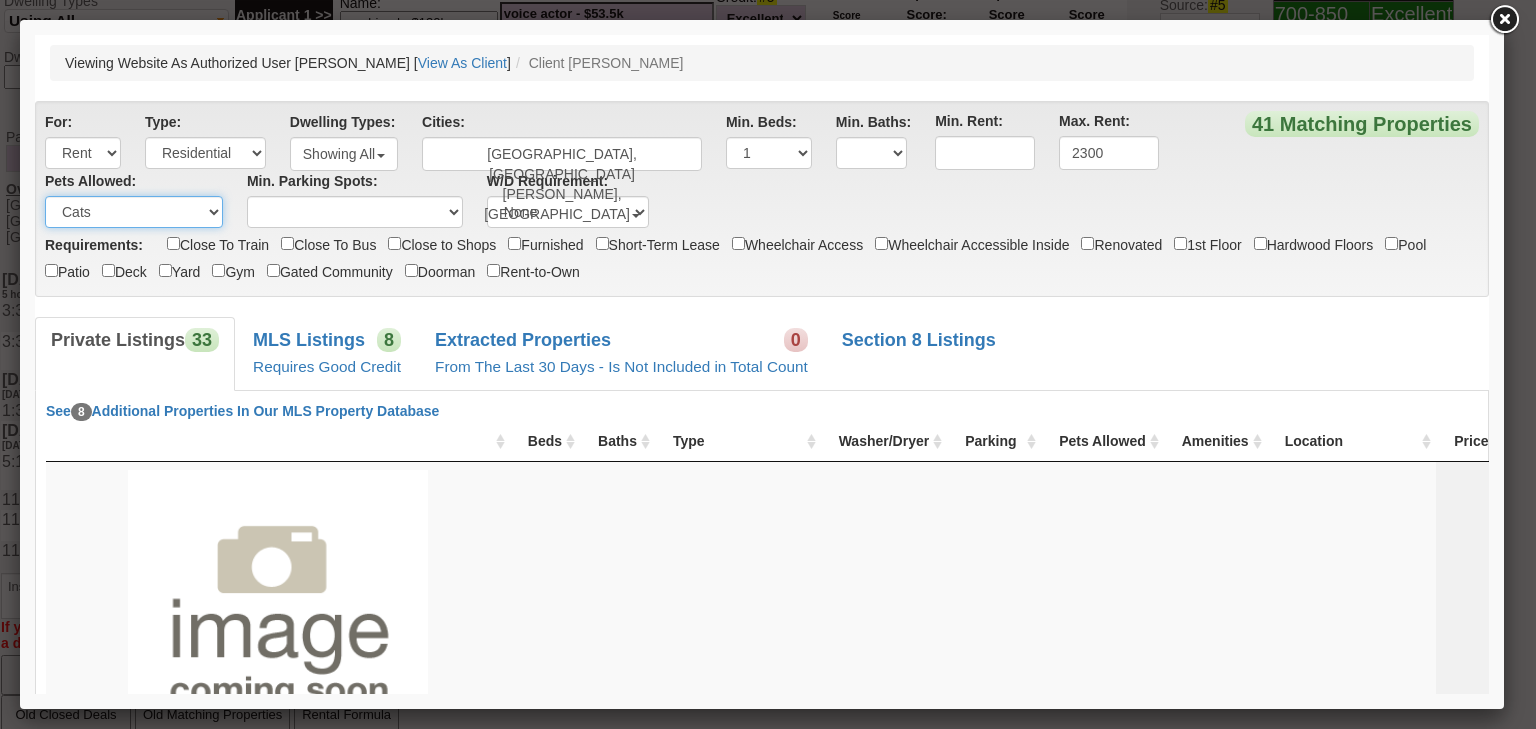 click on "N/A Cats Small Dogs Cats and Small Dogs Any" at bounding box center [134, 212] 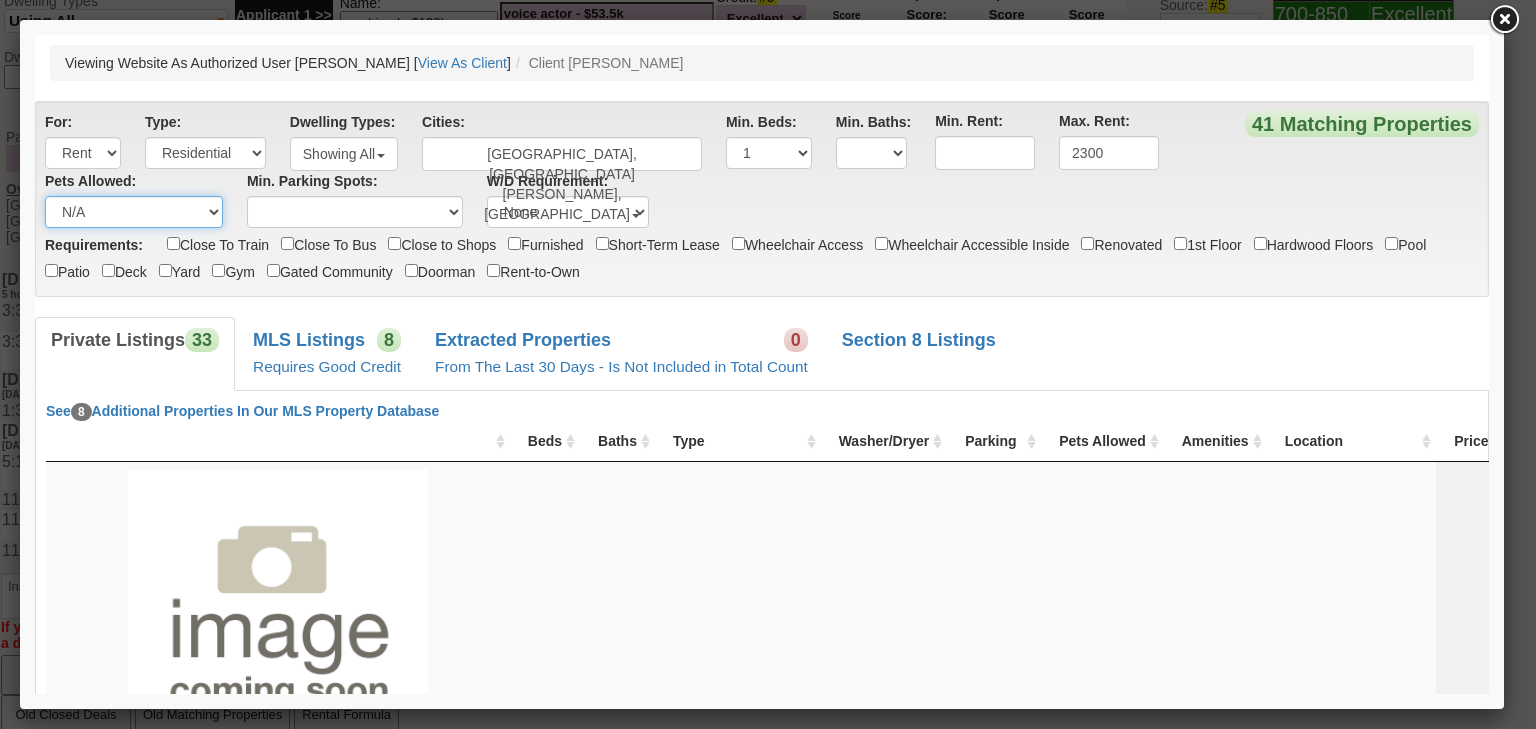 click on "N/A Cats Small Dogs Cats and Small Dogs Any" at bounding box center [134, 212] 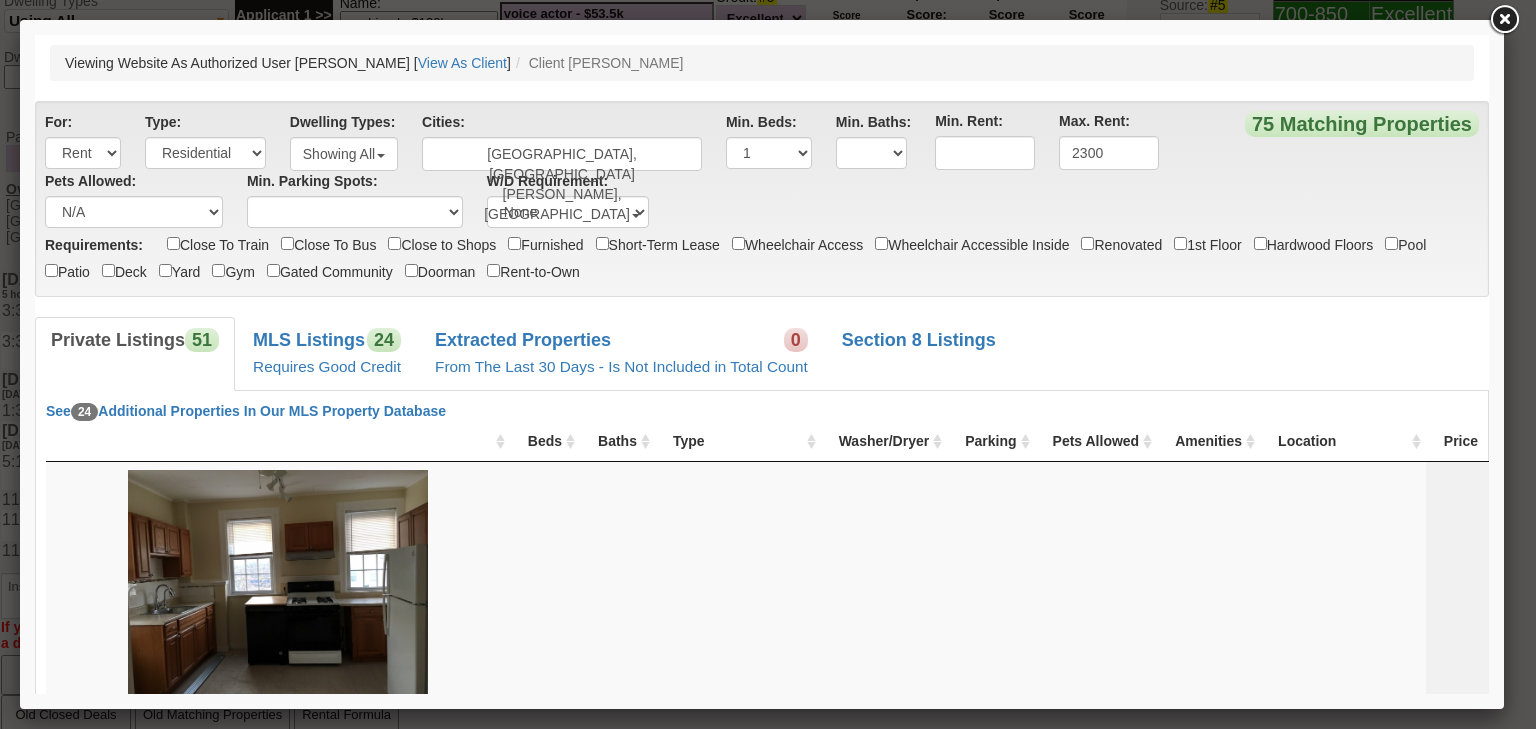 click on "× Close
Login
E-mail Address:
nokesnathan@yahoo.com
Login!" at bounding box center (762, 4418) 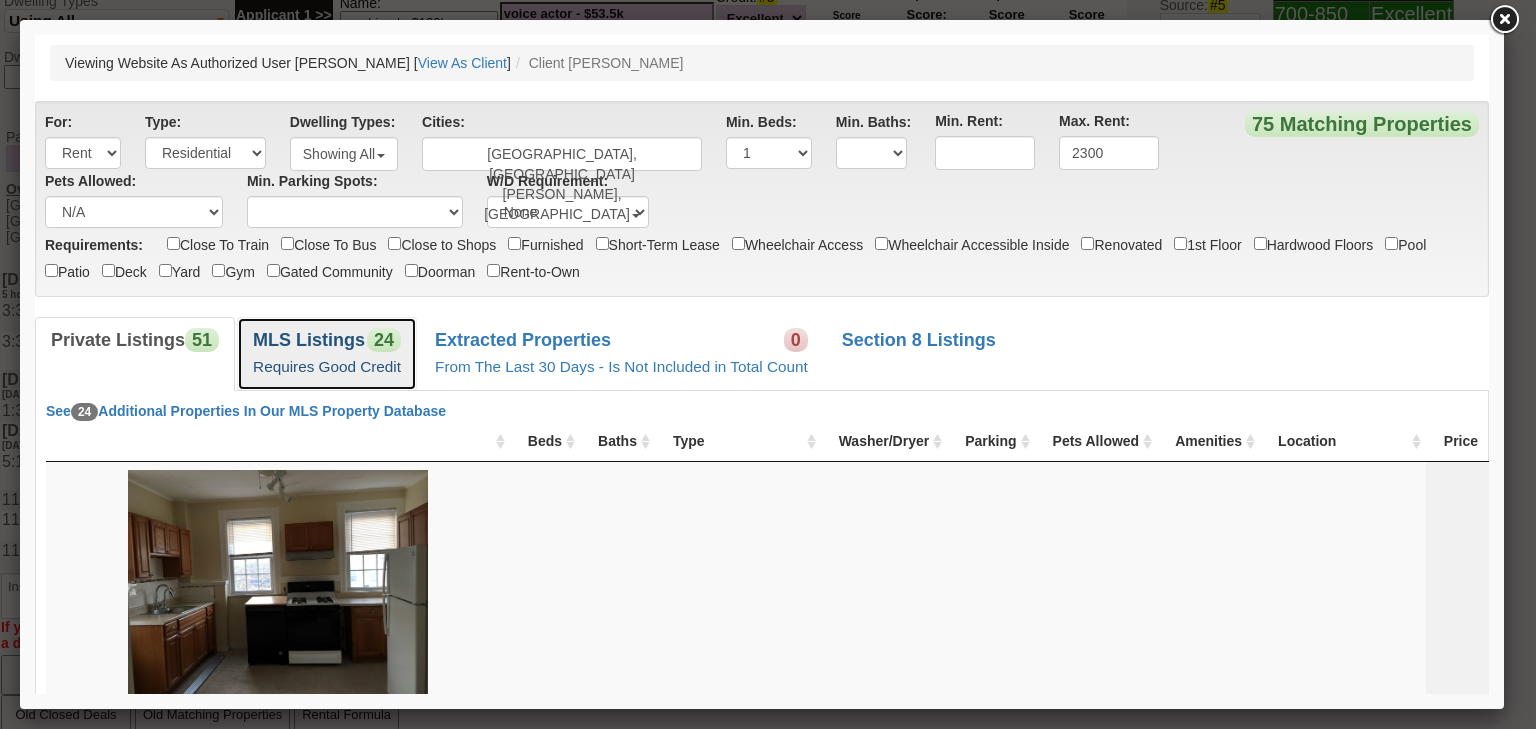 click on "MLS Listings" at bounding box center (309, 340) 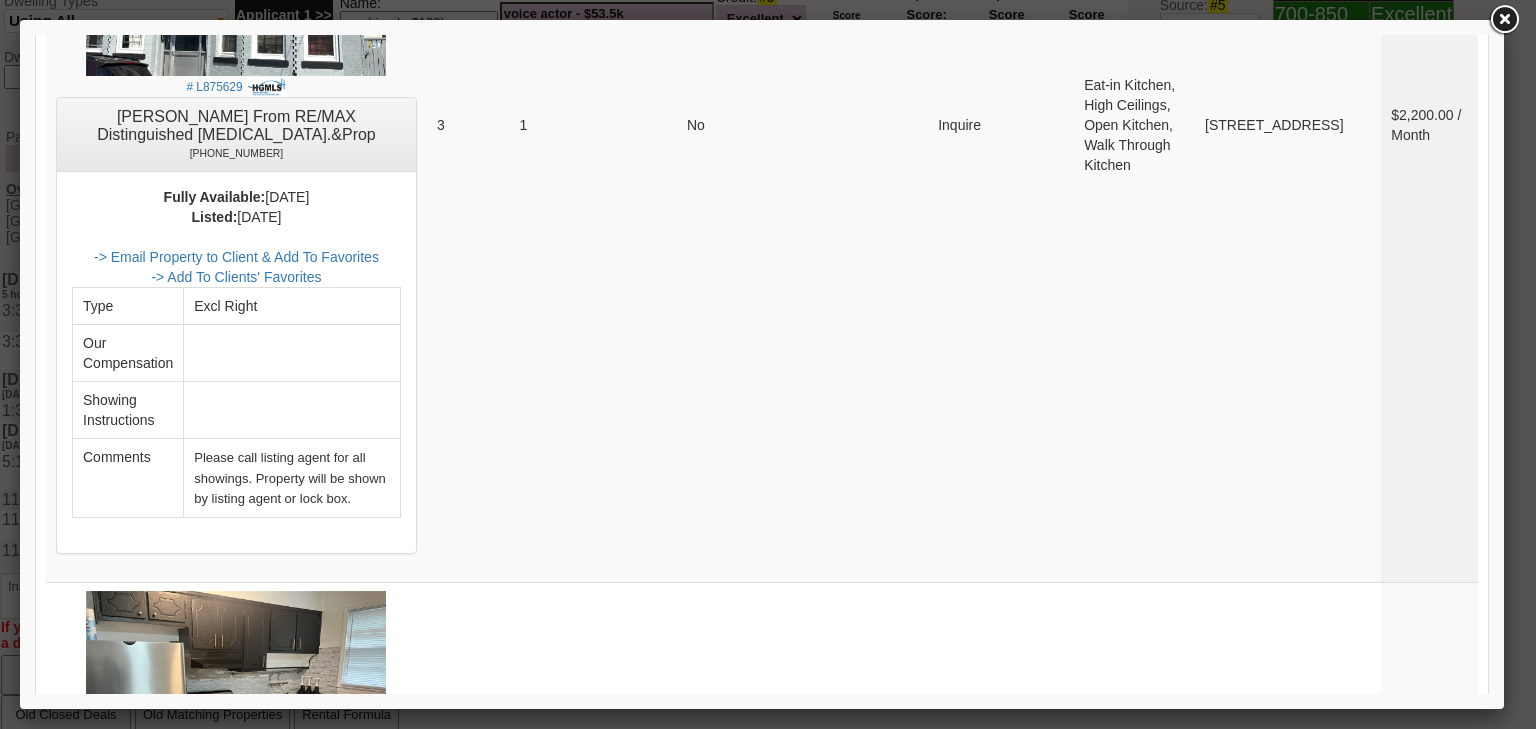scroll, scrollTop: 8415, scrollLeft: 0, axis: vertical 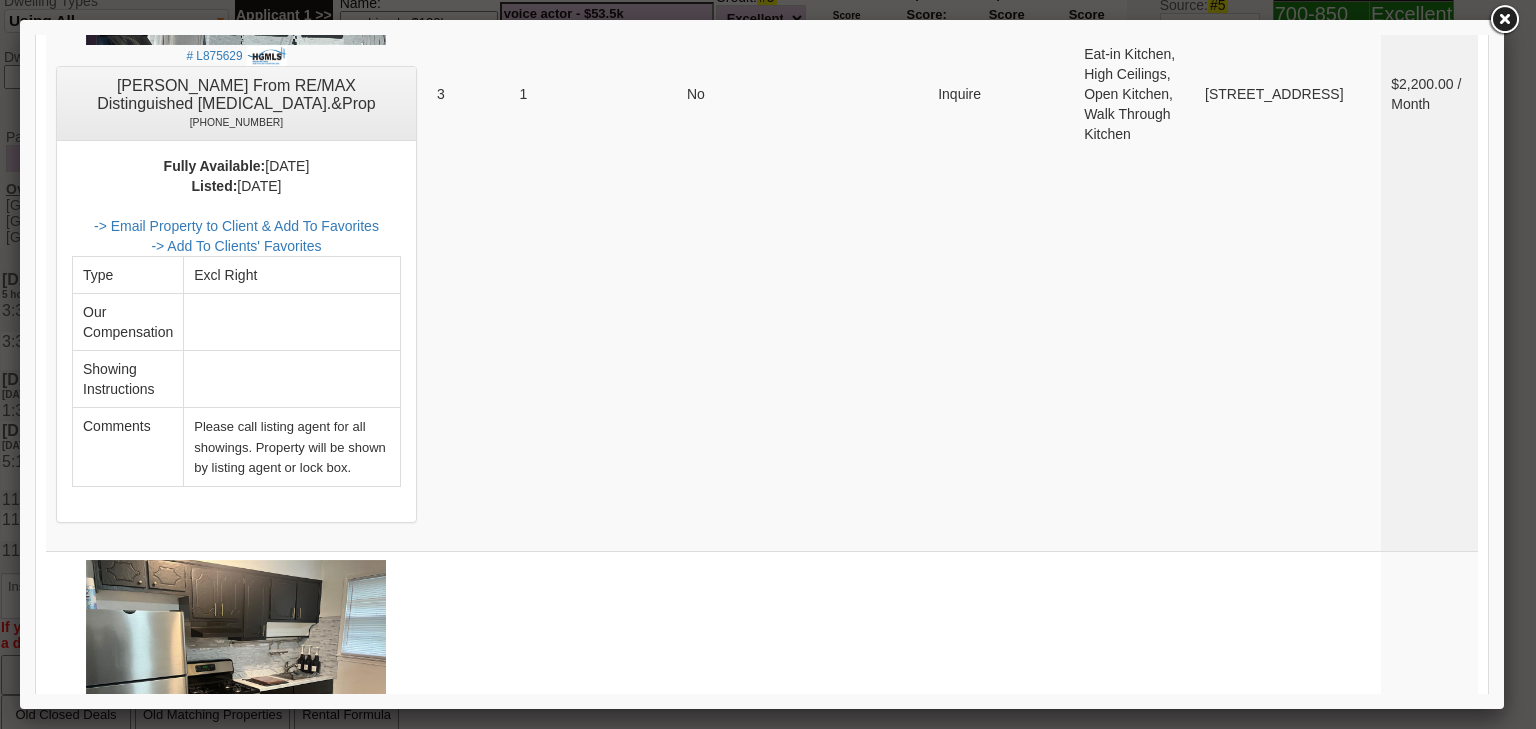 click on "2" at bounding box center (1359, 1313) 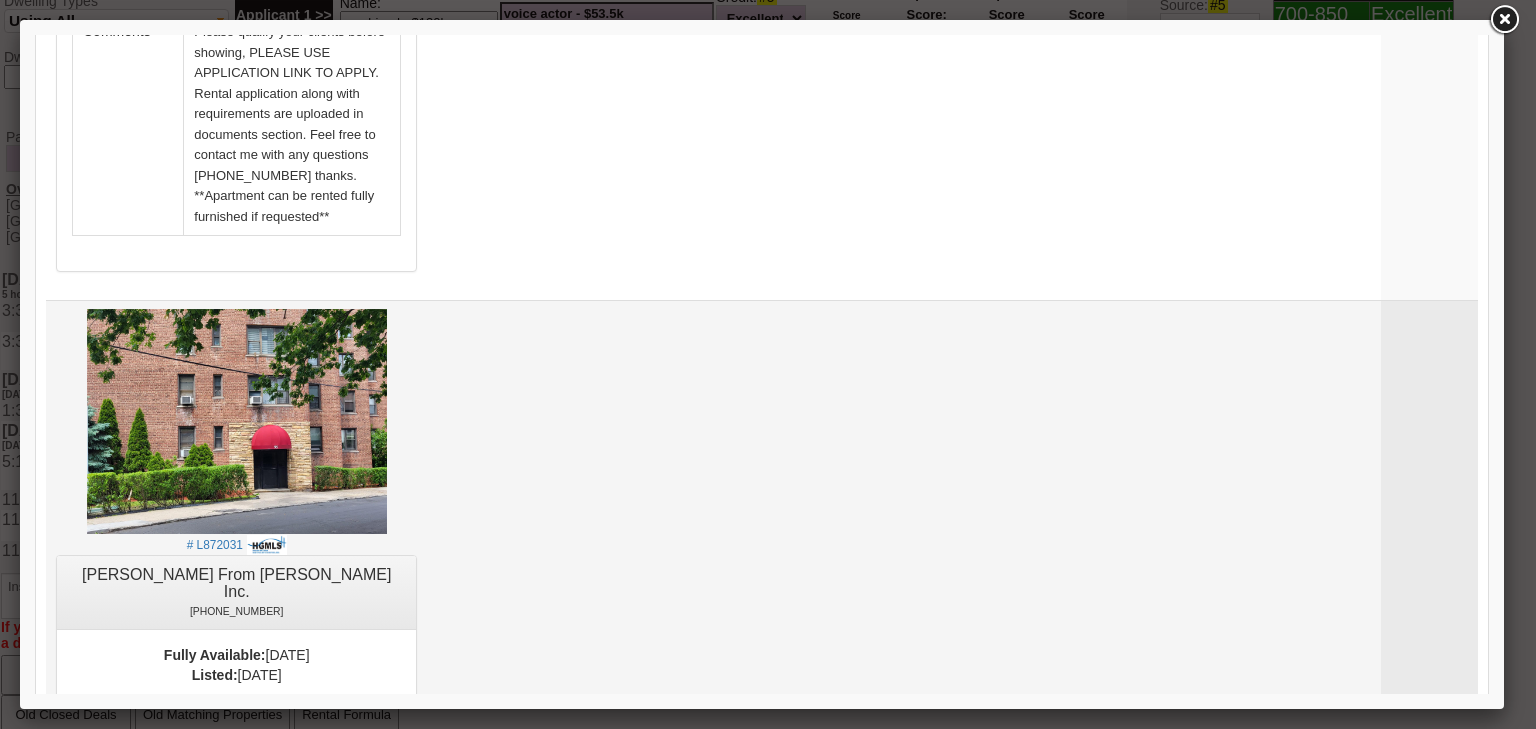 scroll, scrollTop: 4824, scrollLeft: 0, axis: vertical 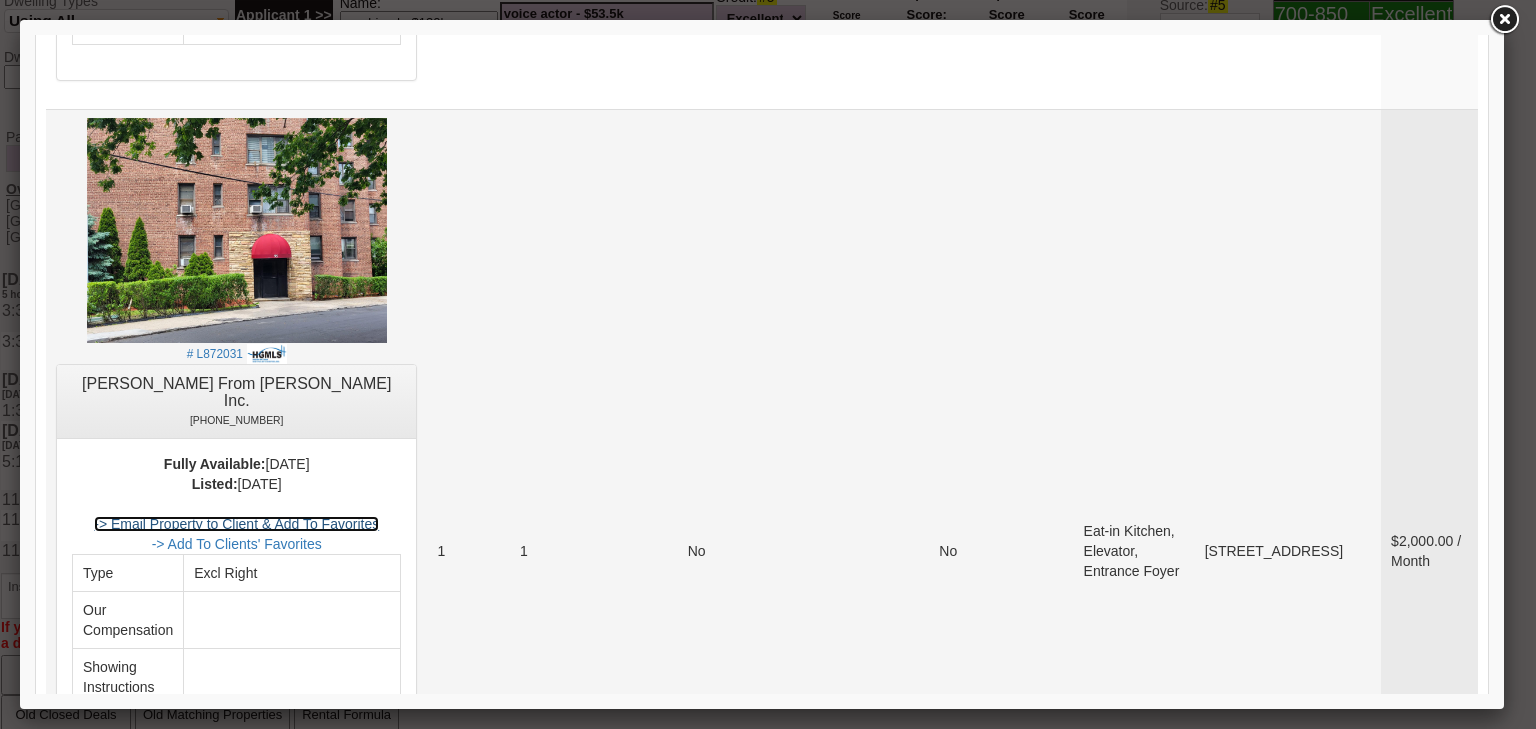 click on "-> Email Property to Client & Add To Favorites" at bounding box center [236, 524] 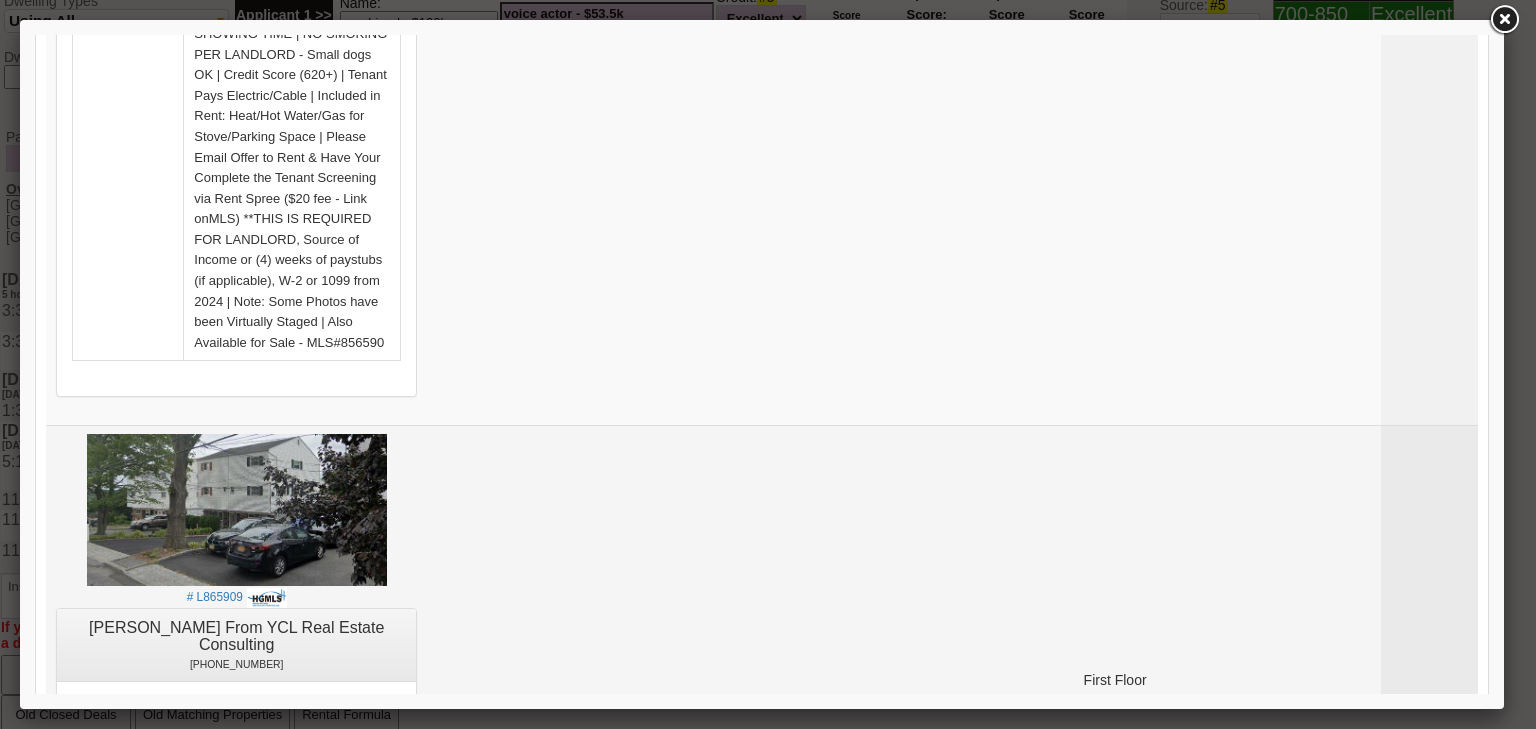 scroll, scrollTop: 7144, scrollLeft: 0, axis: vertical 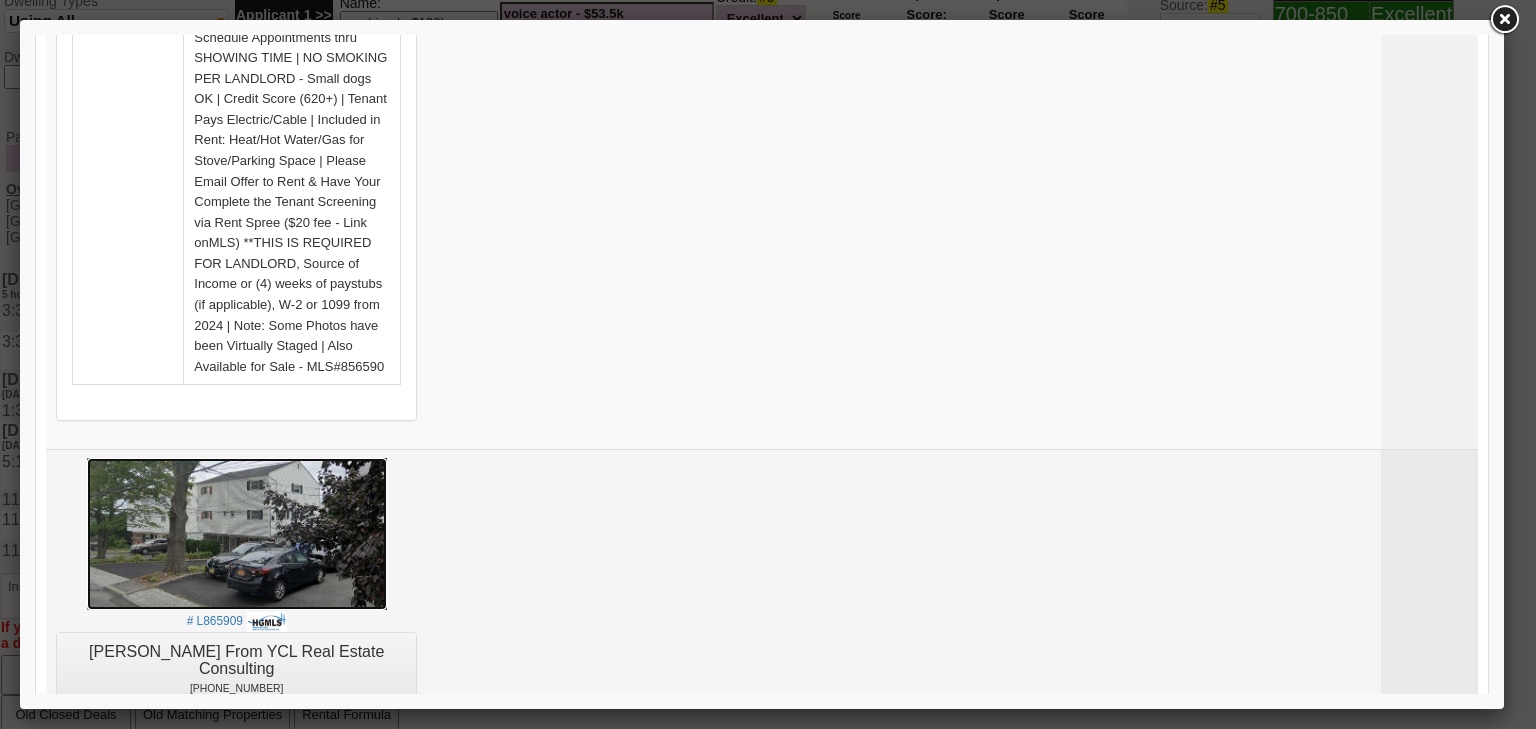 click at bounding box center (237, 534) 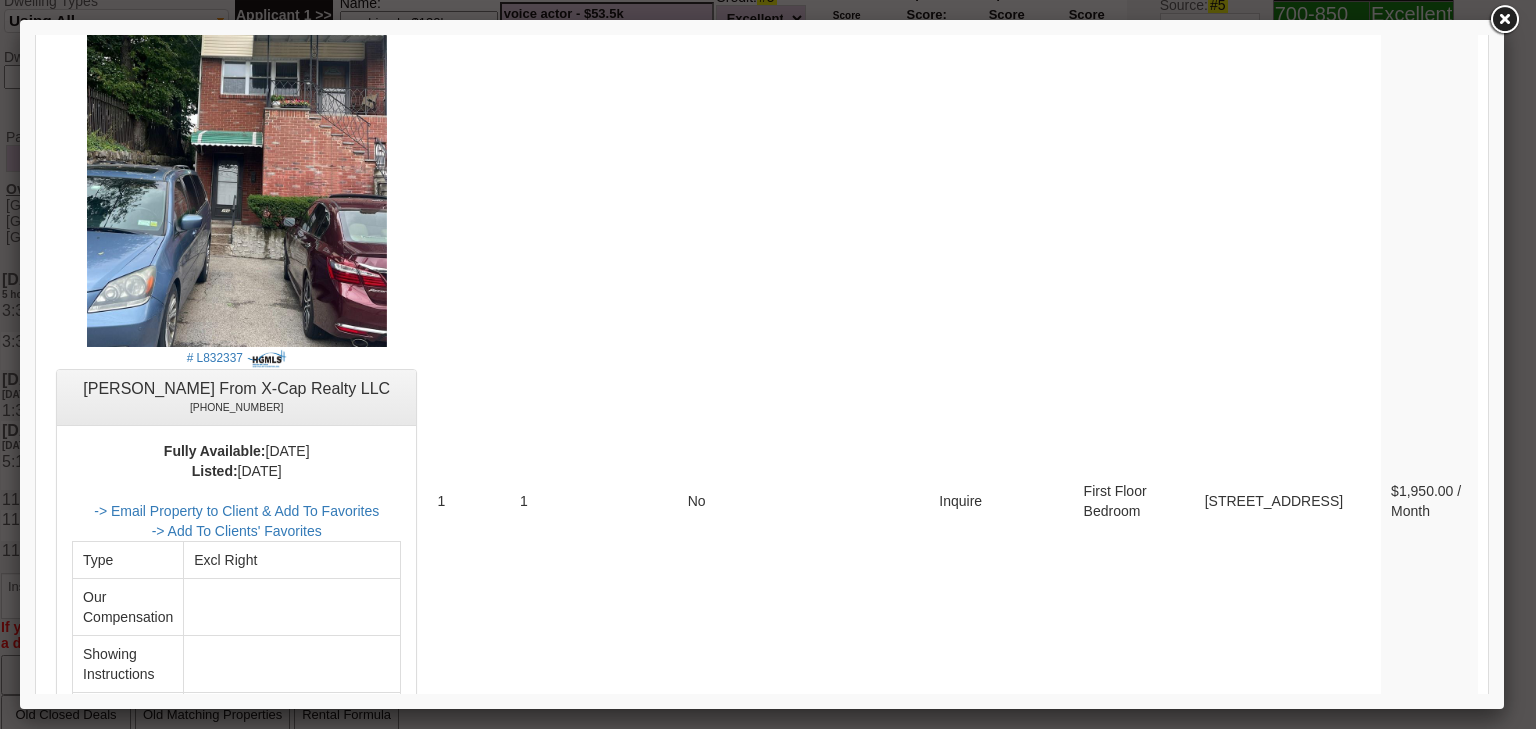 scroll, scrollTop: 9261, scrollLeft: 0, axis: vertical 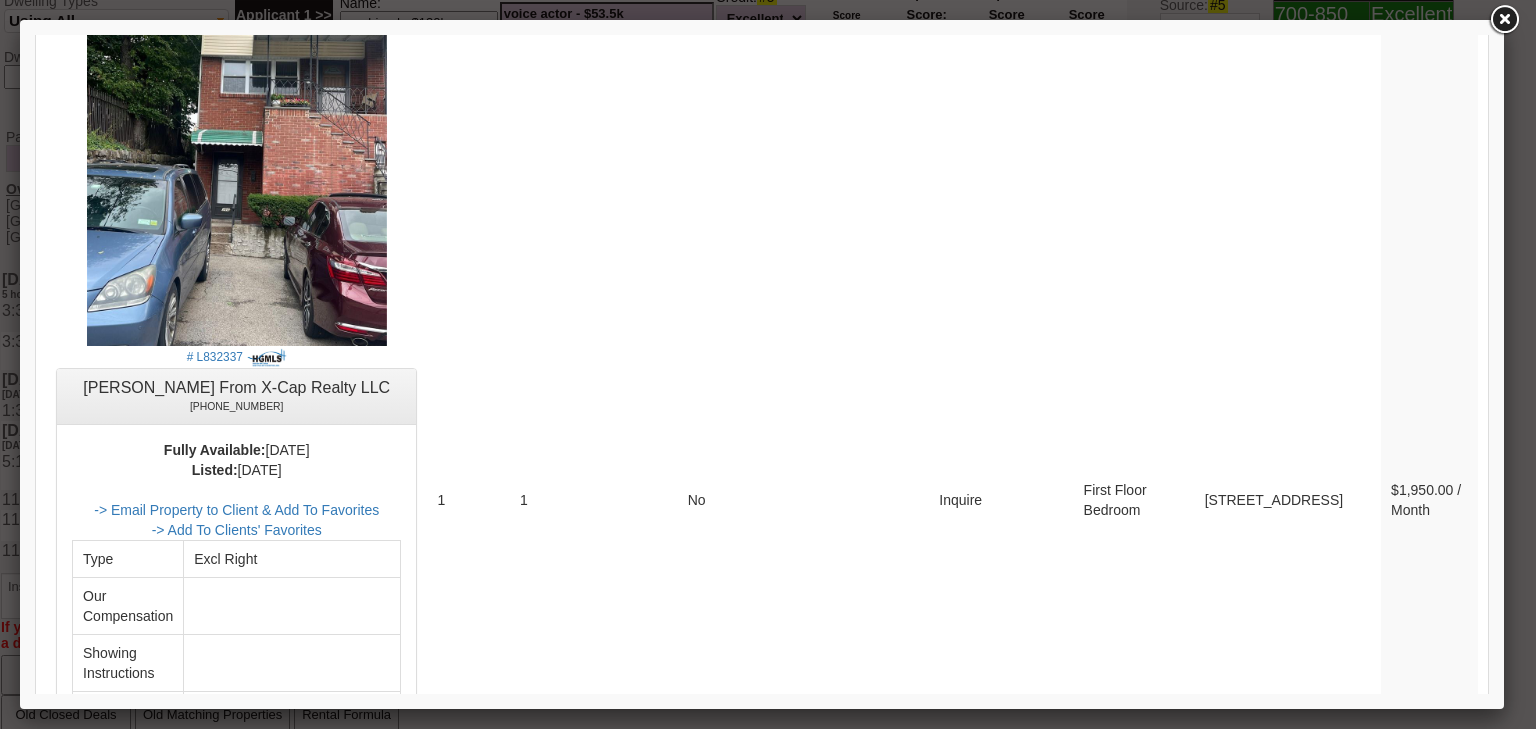 click on "3" at bounding box center (1398, 1083) 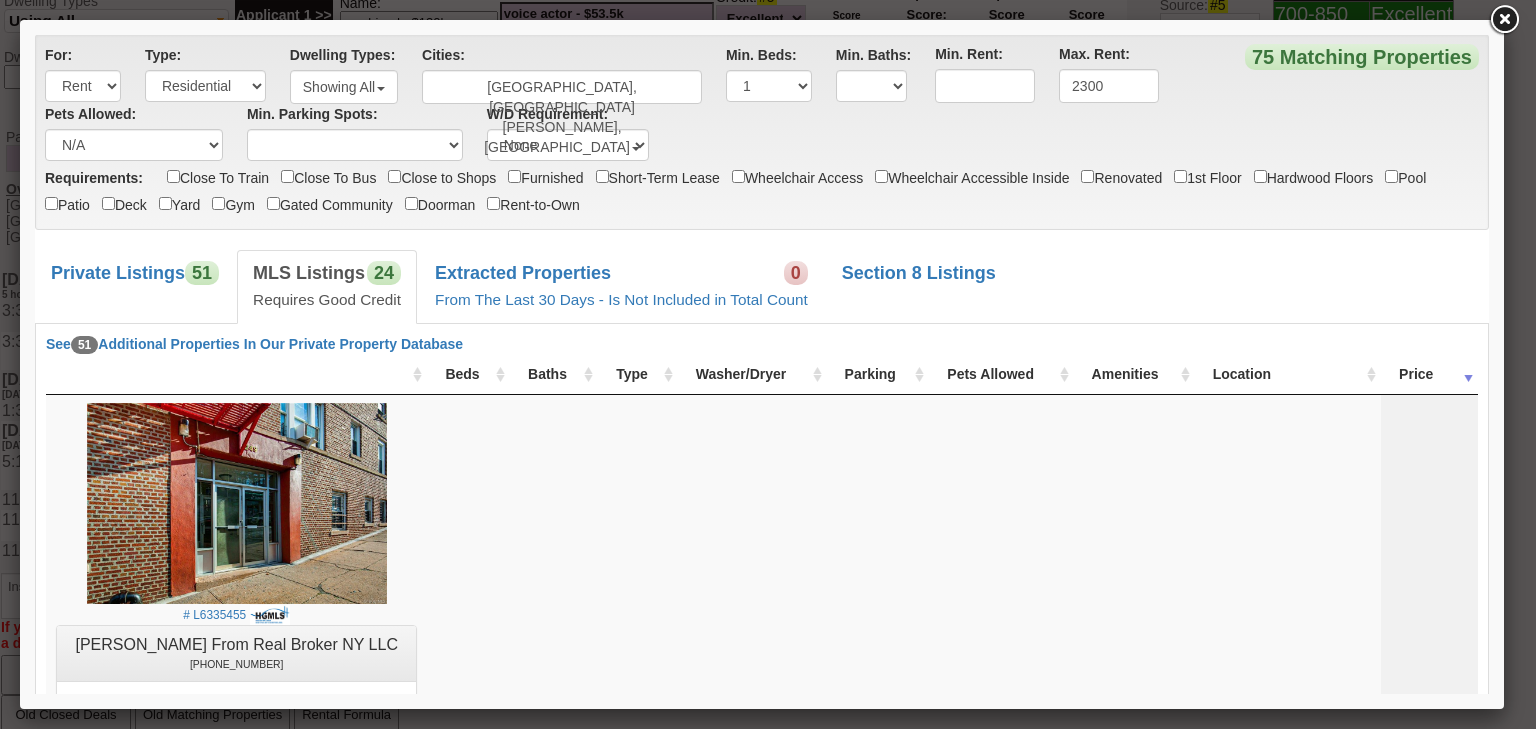 scroll, scrollTop: 0, scrollLeft: 0, axis: both 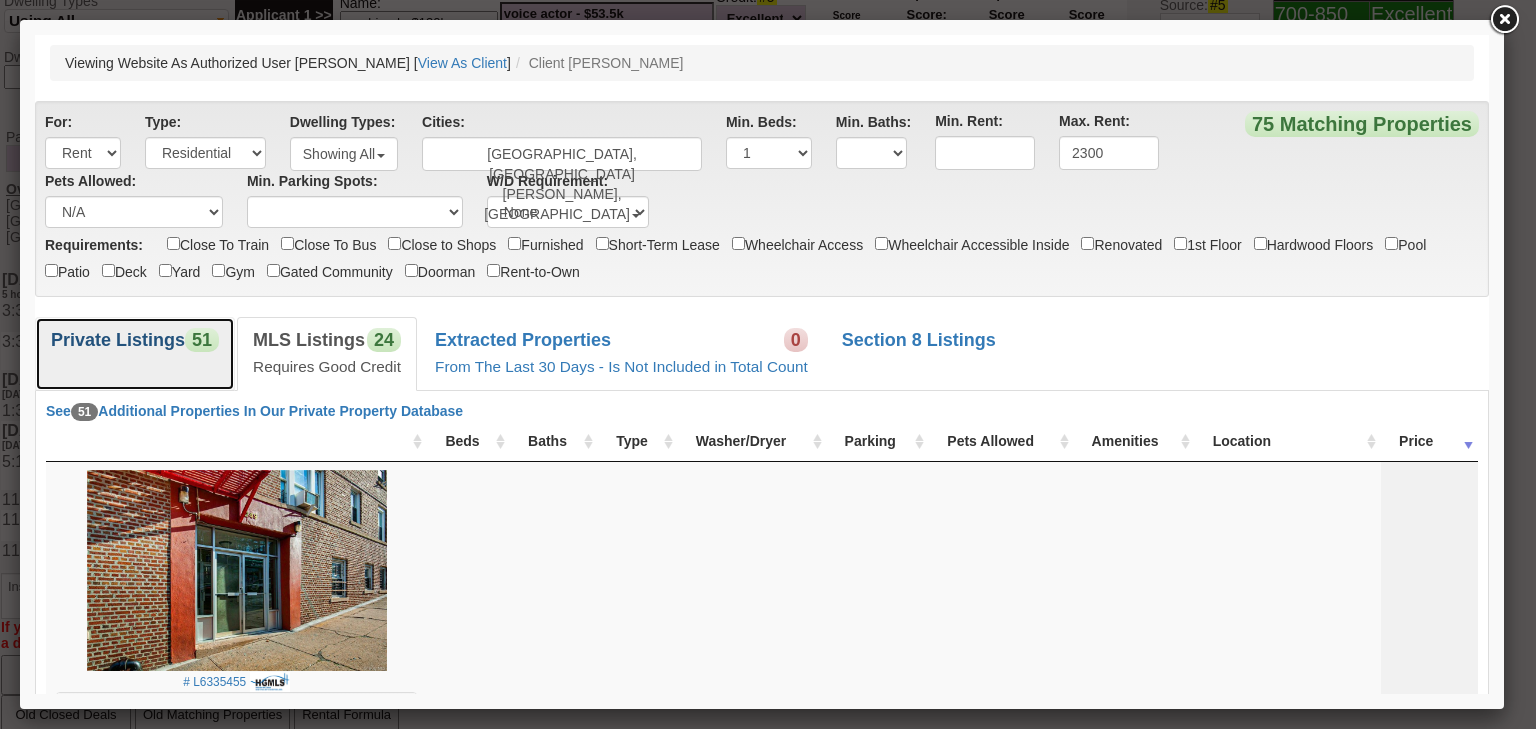 click on "Private
Listings" at bounding box center (118, 340) 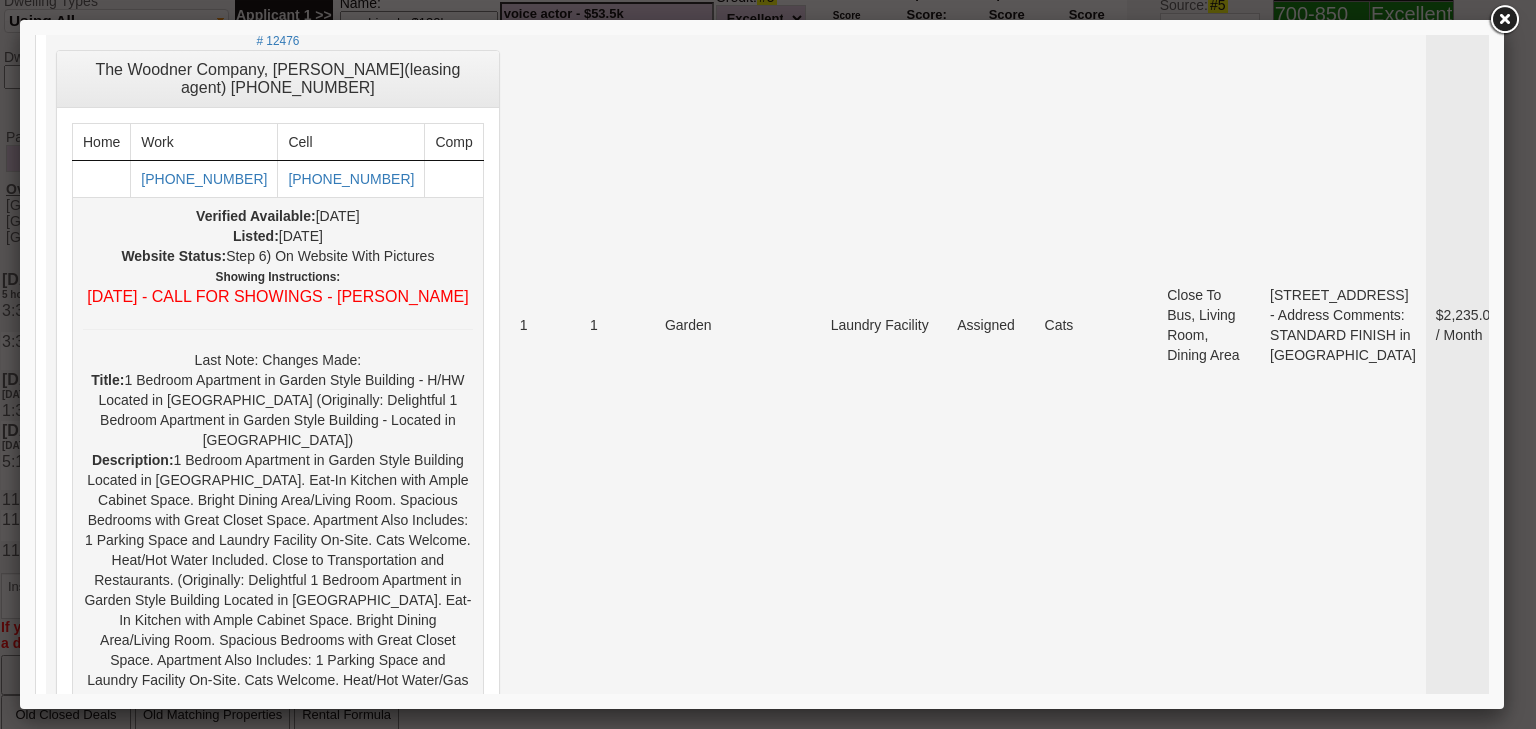 scroll, scrollTop: 7871, scrollLeft: 0, axis: vertical 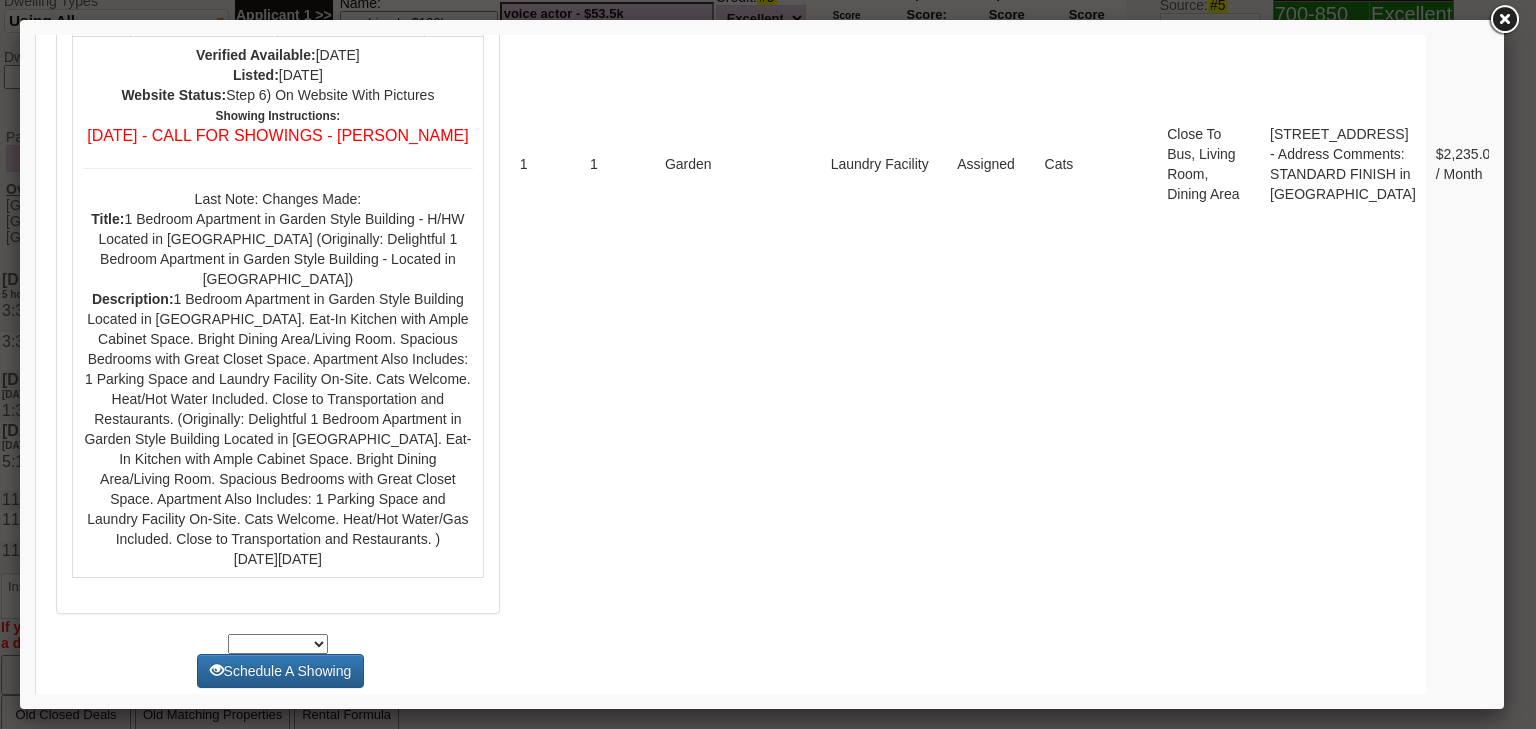 click on "2" at bounding box center [1239, 718] 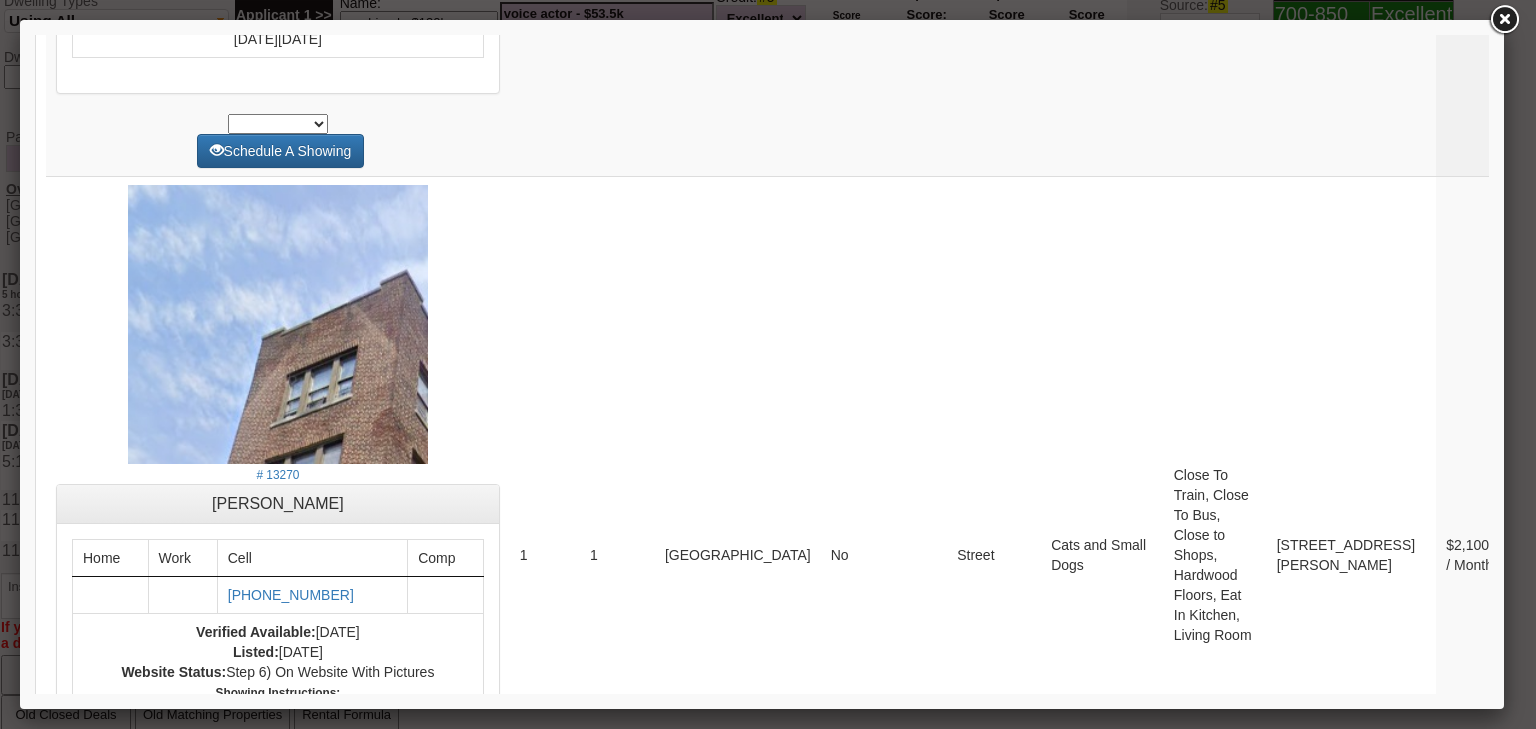 scroll, scrollTop: 7871, scrollLeft: 0, axis: vertical 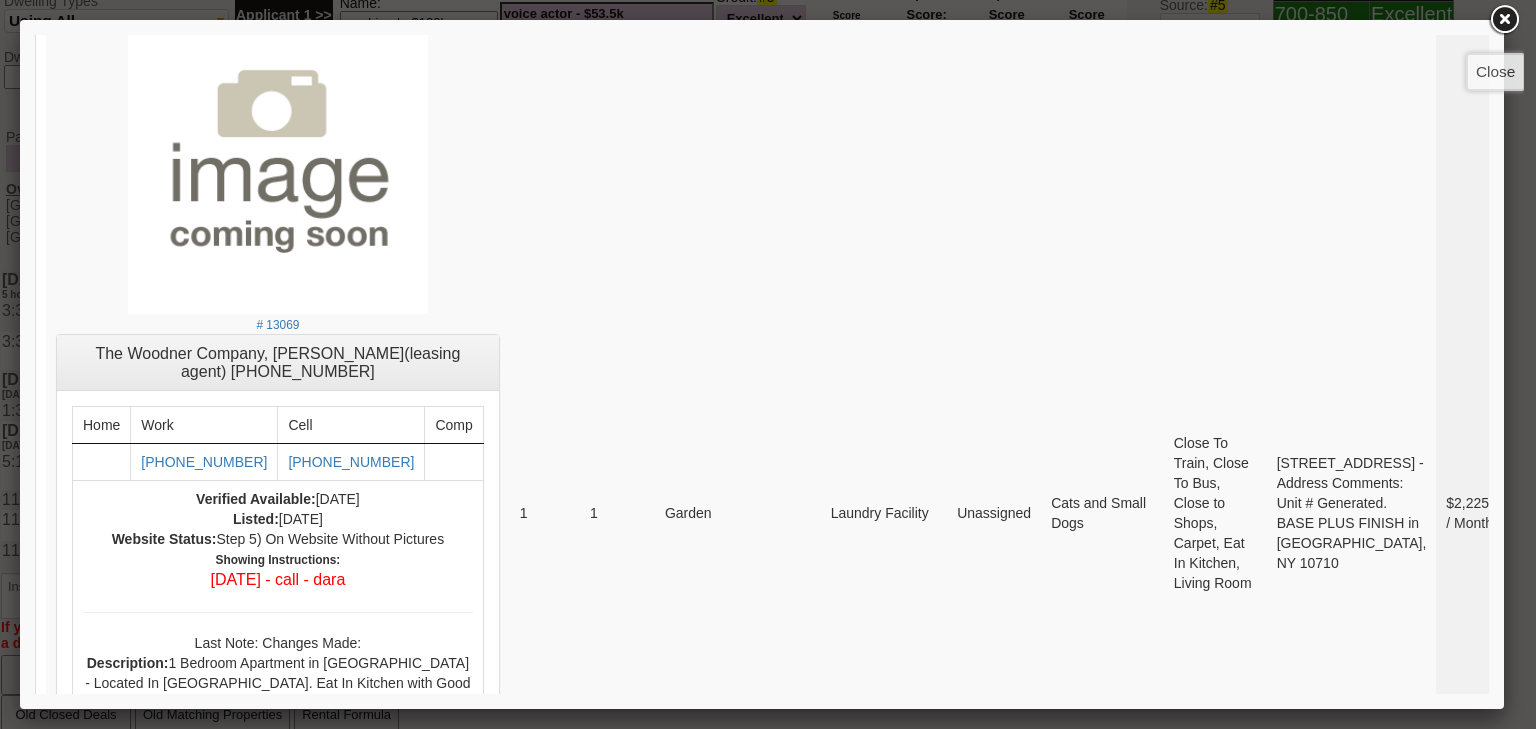 click at bounding box center [1504, 20] 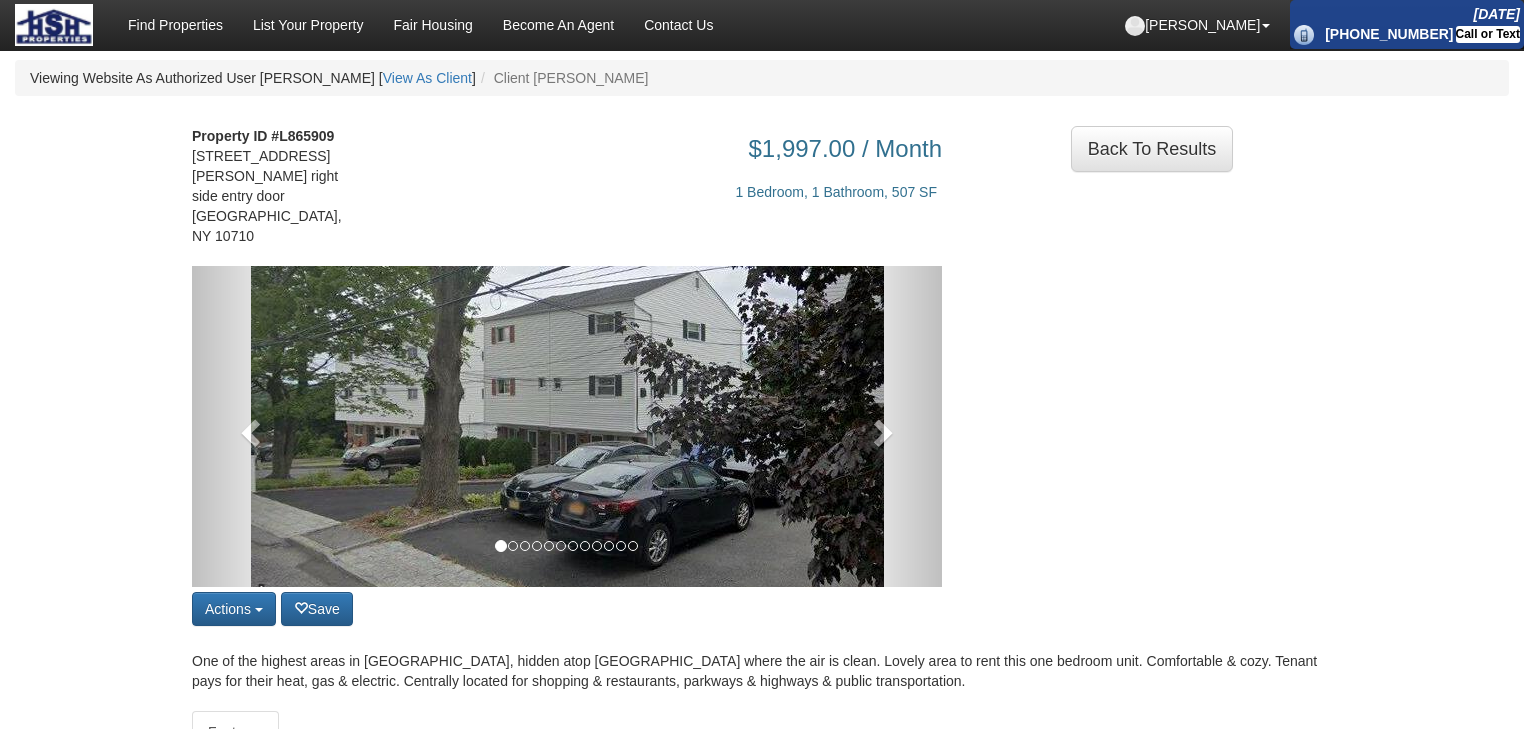 scroll, scrollTop: 320, scrollLeft: 0, axis: vertical 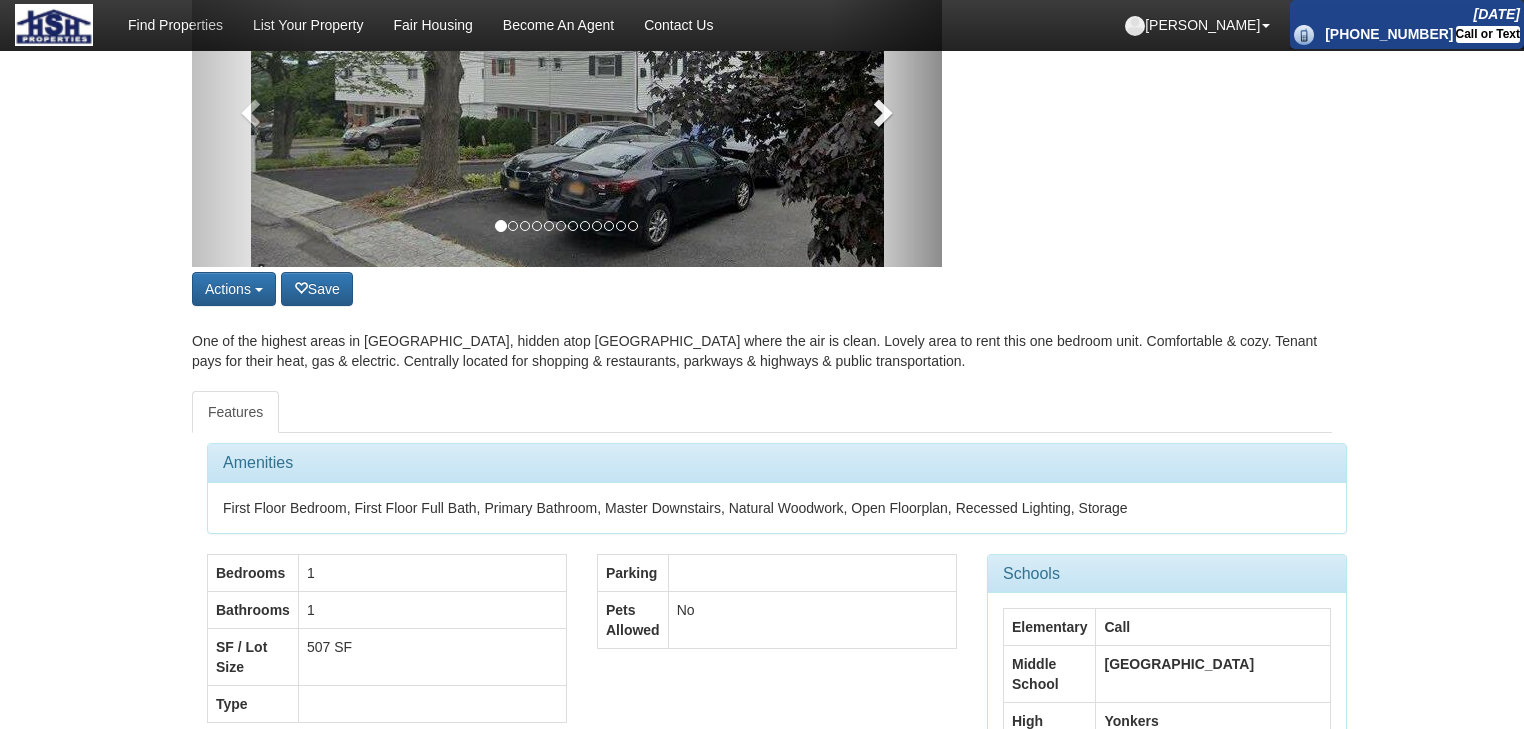 click at bounding box center [881, 112] 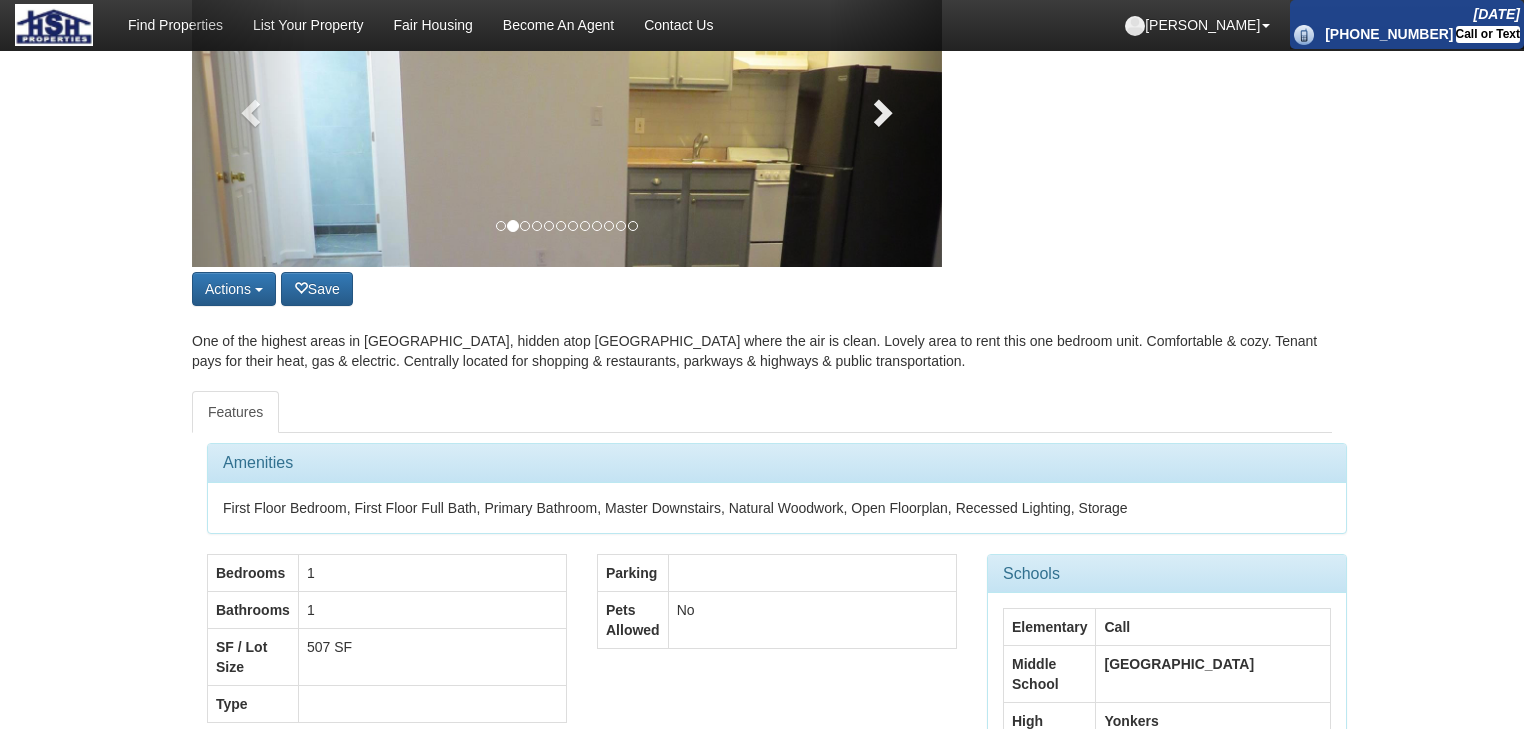 click at bounding box center (886, 106) 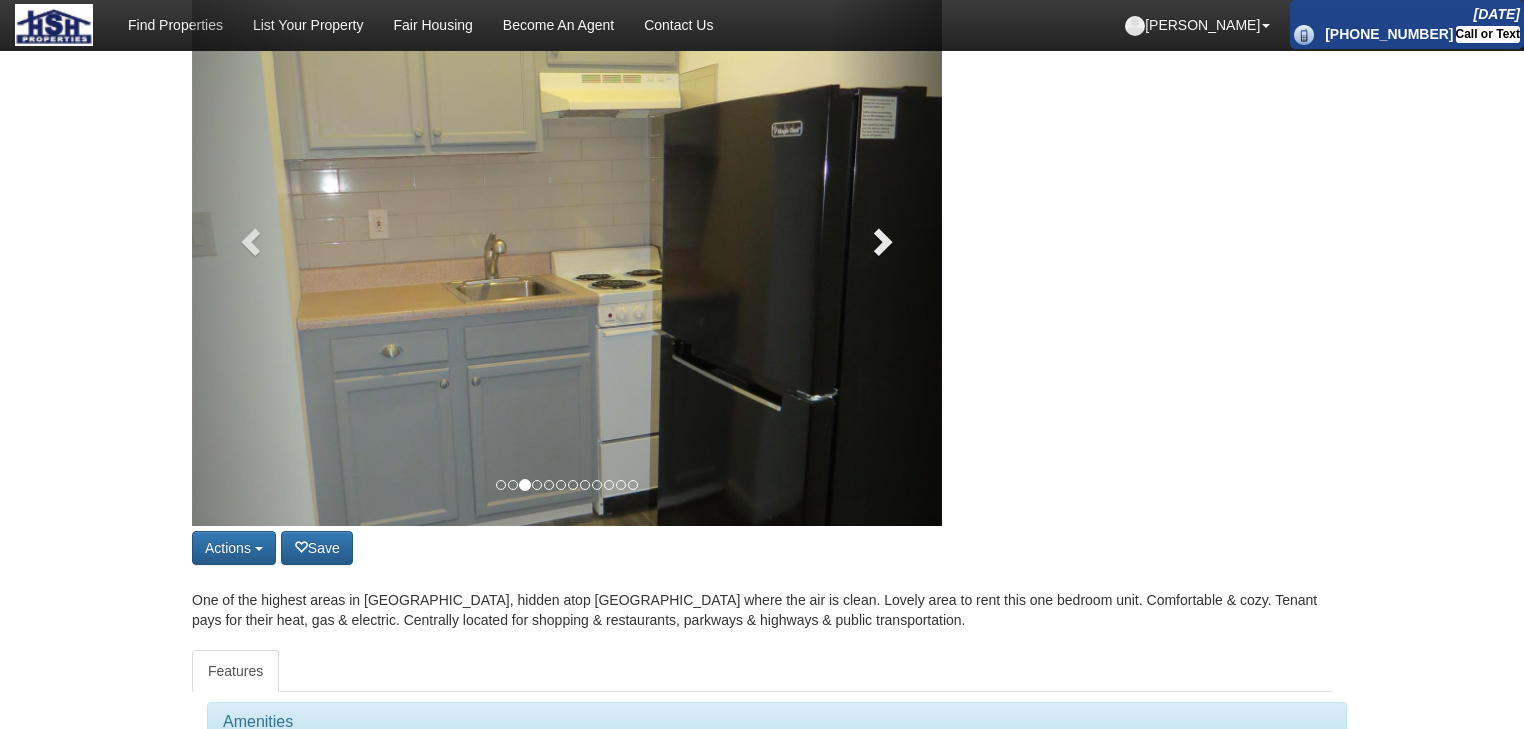 click at bounding box center (886, 236) 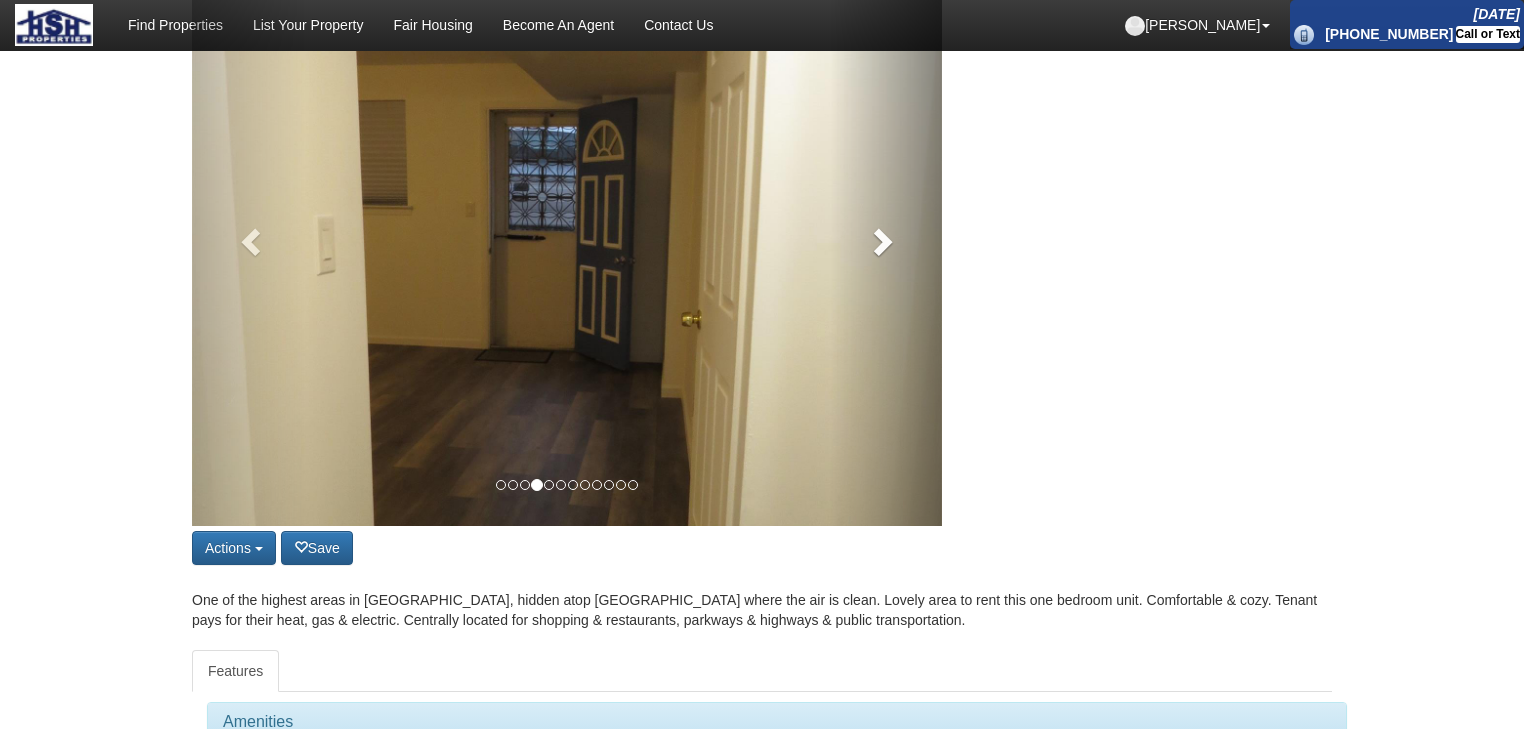 click at bounding box center (886, 236) 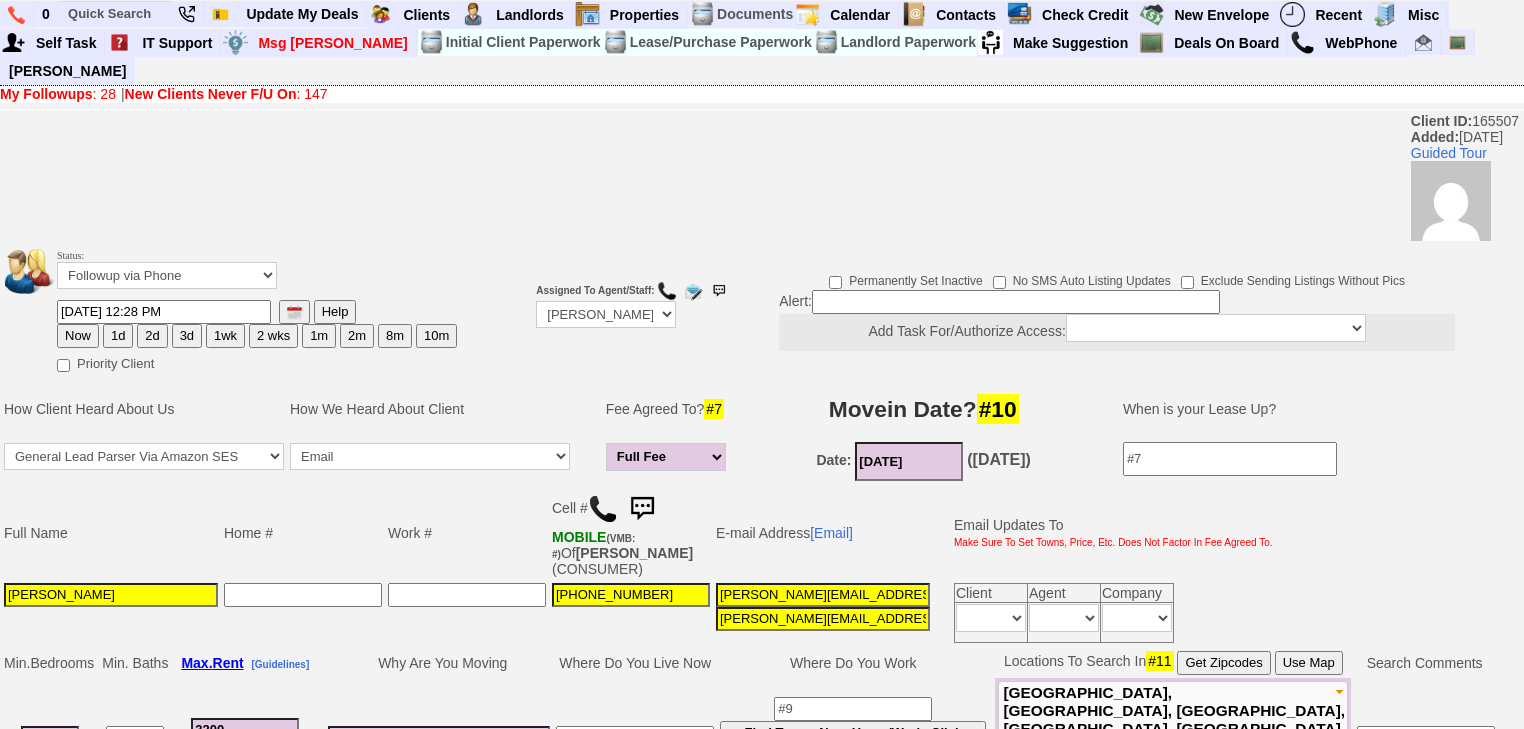 scroll, scrollTop: 0, scrollLeft: 0, axis: both 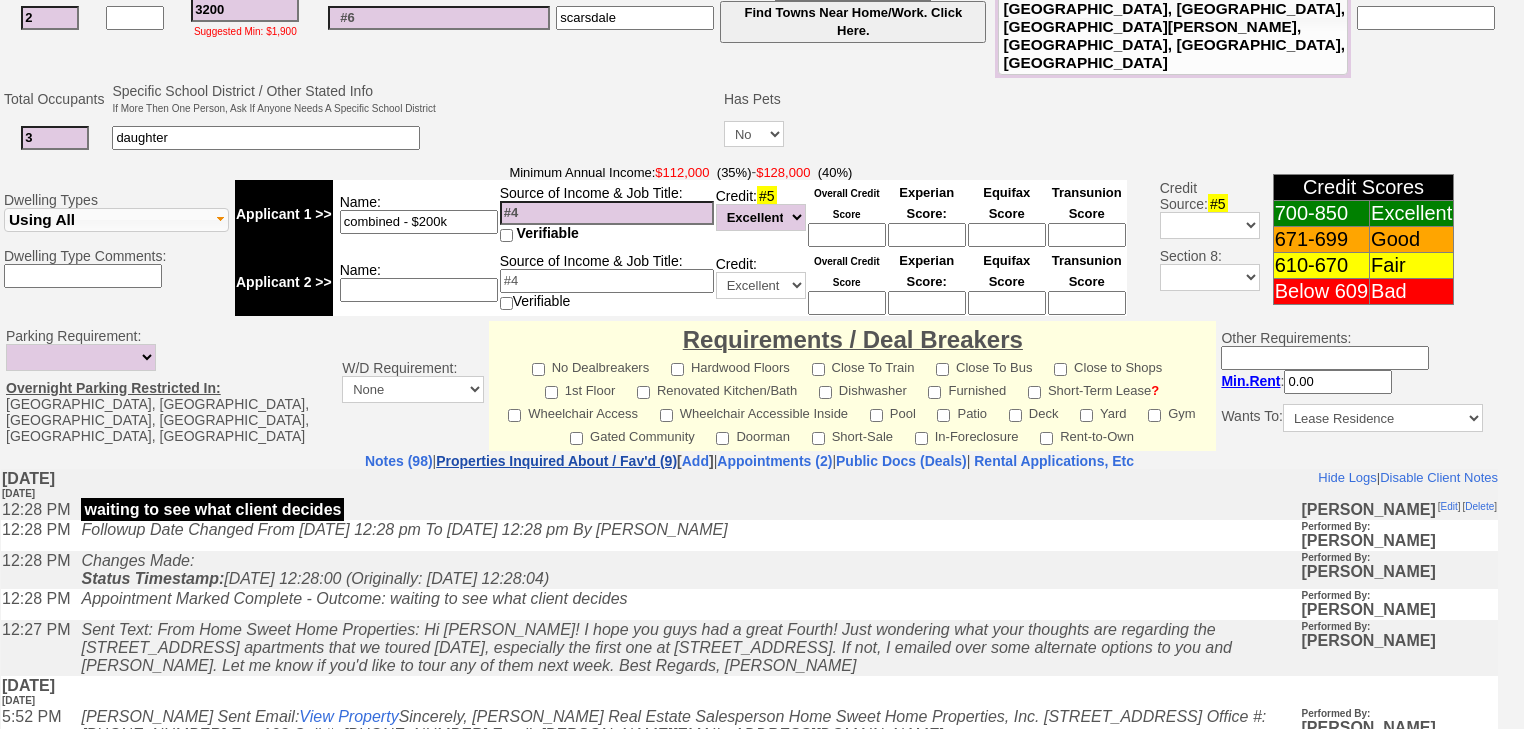 click on "Properties Inquired About / Fav'd
(9)" at bounding box center [556, 461] 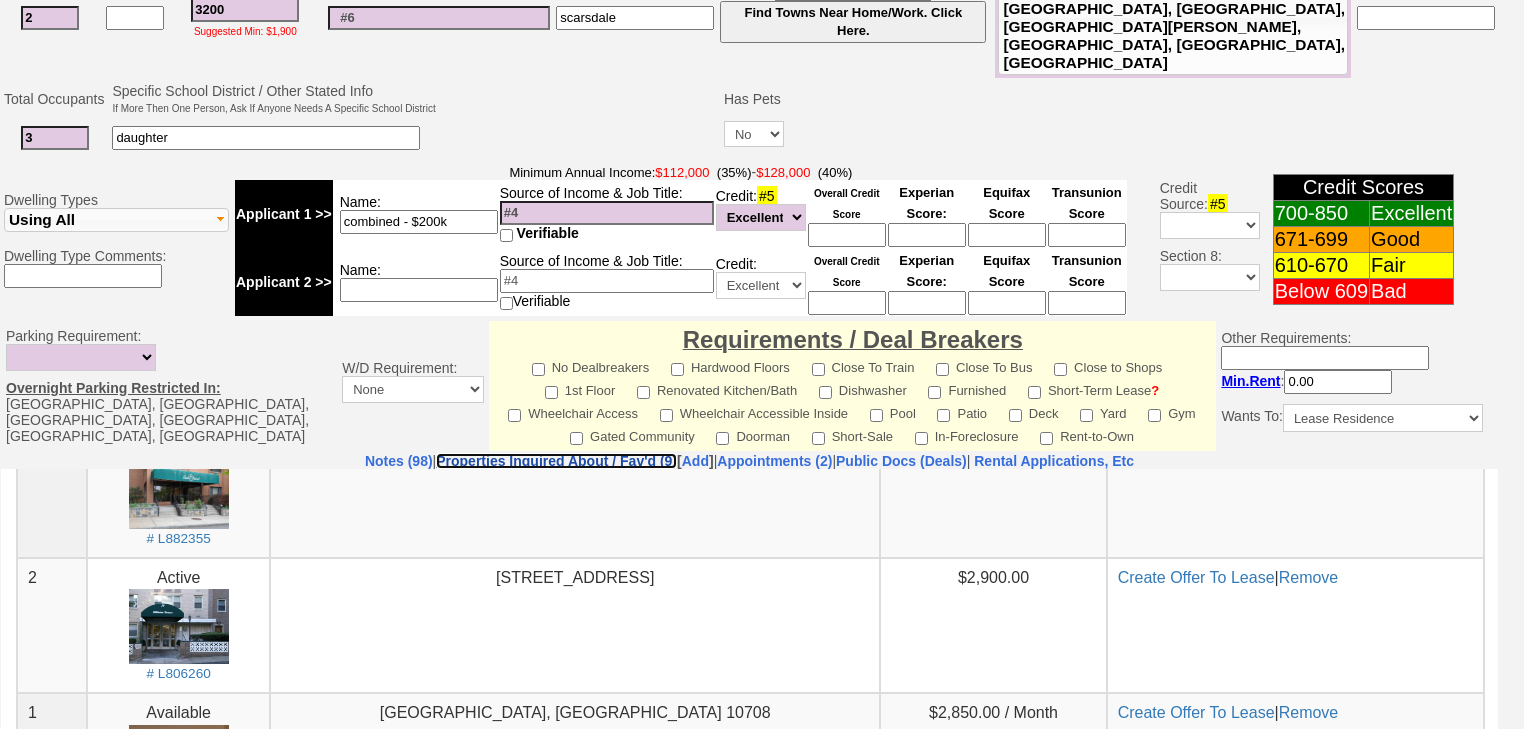 scroll, scrollTop: 1040, scrollLeft: 0, axis: vertical 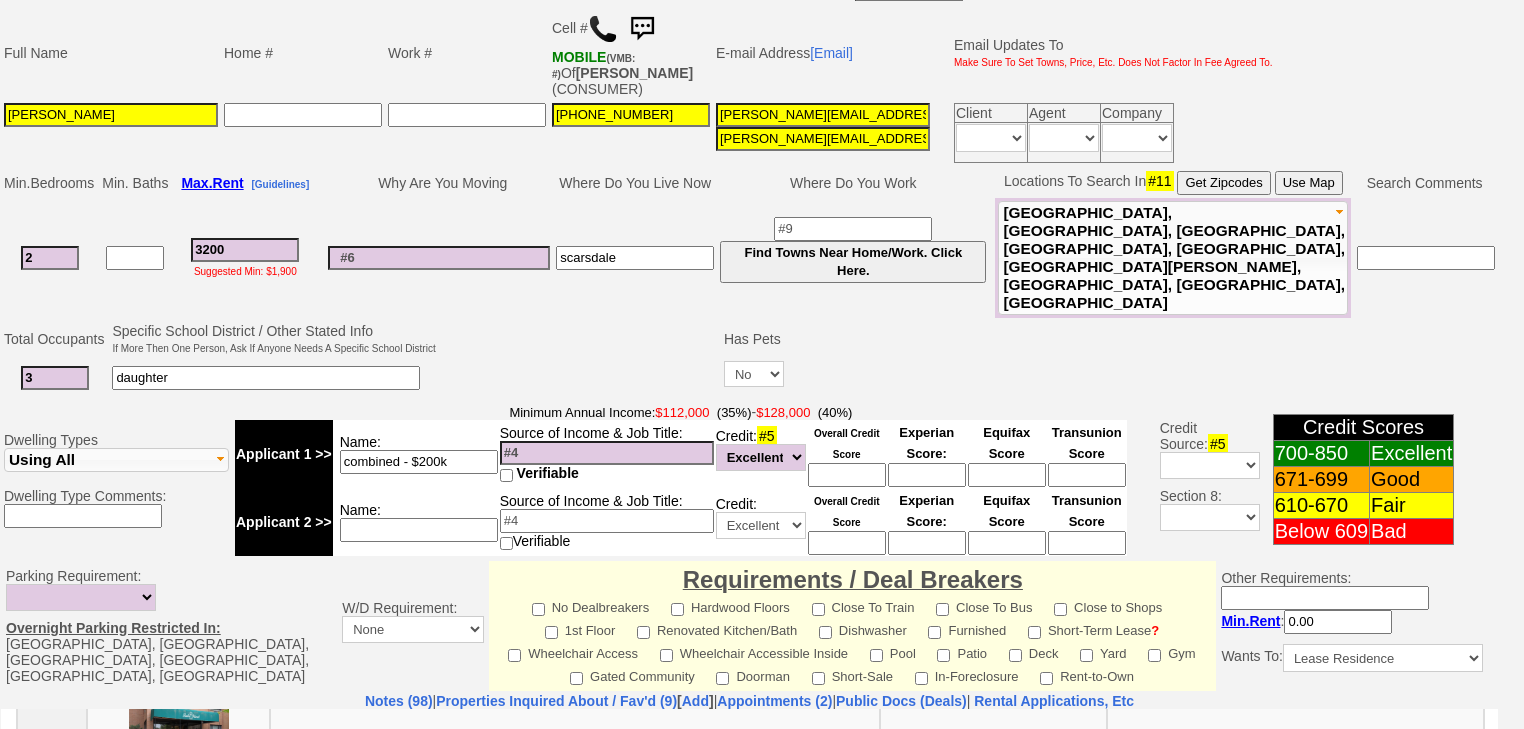 drag, startPoint x: 922, startPoint y: 112, endPoint x: 712, endPoint y: 106, distance: 210.0857 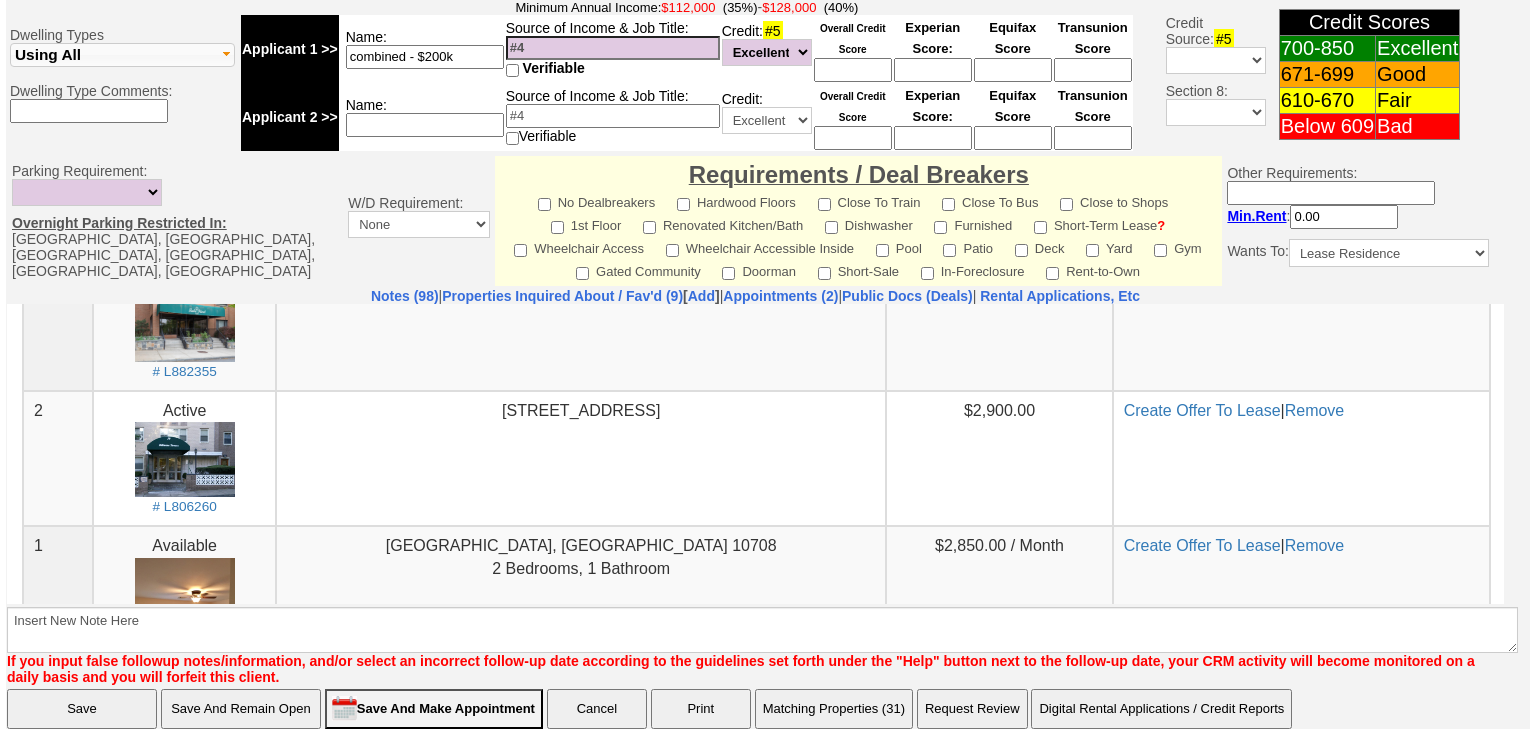 scroll, scrollTop: 805, scrollLeft: 0, axis: vertical 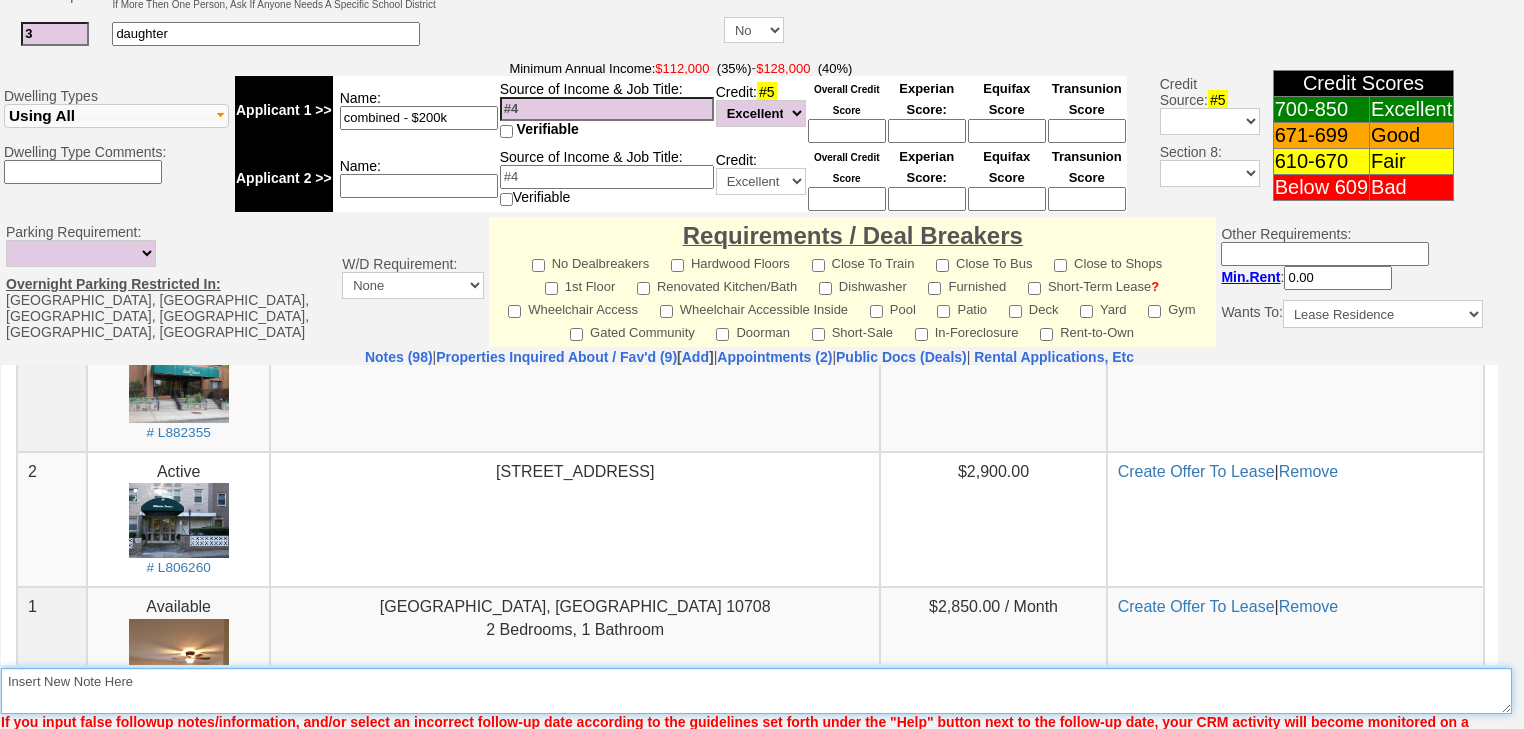 type 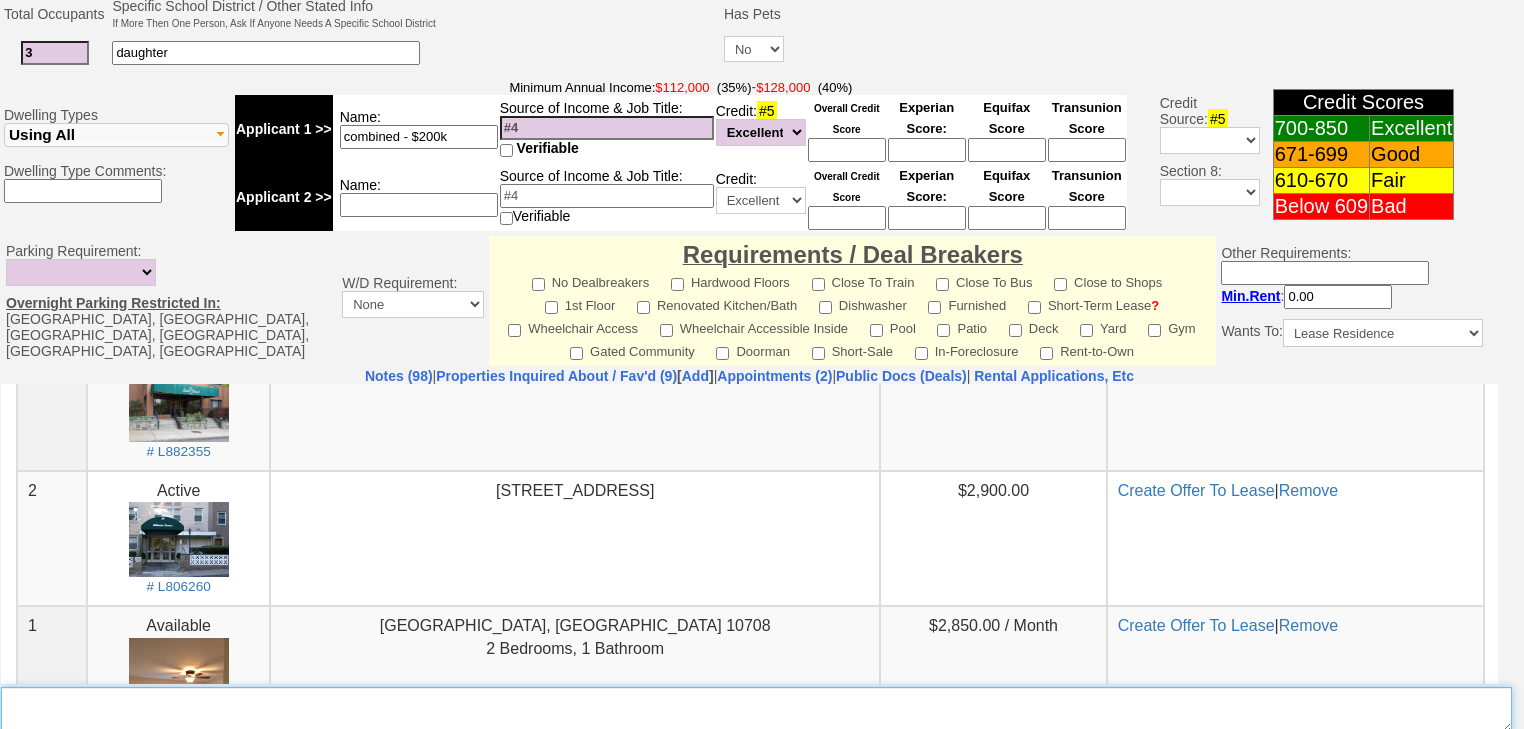 click on "Insert New Note Here" at bounding box center [756, 710] 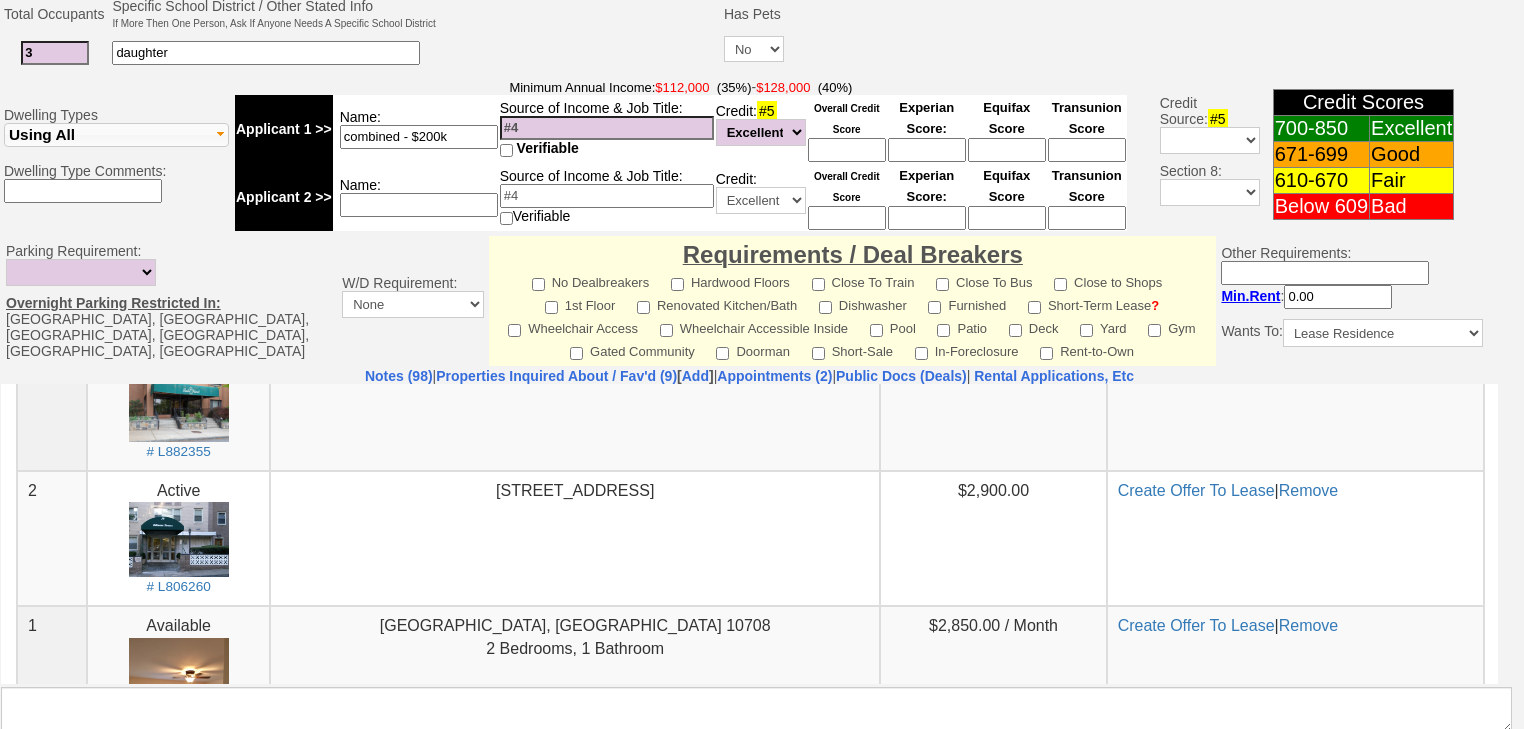 click on "Matching Properties
(31)" at bounding box center [828, 789] 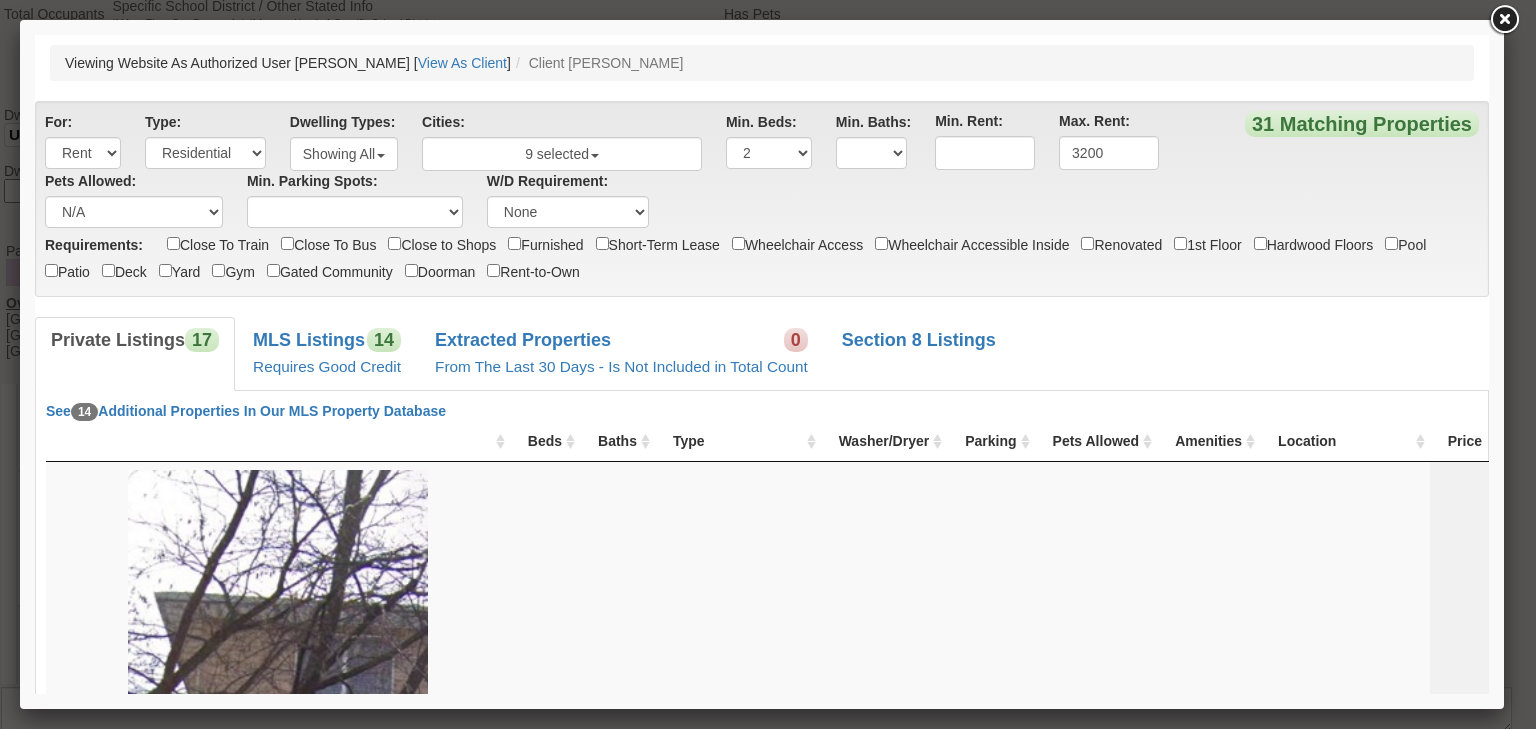 scroll, scrollTop: 0, scrollLeft: 0, axis: both 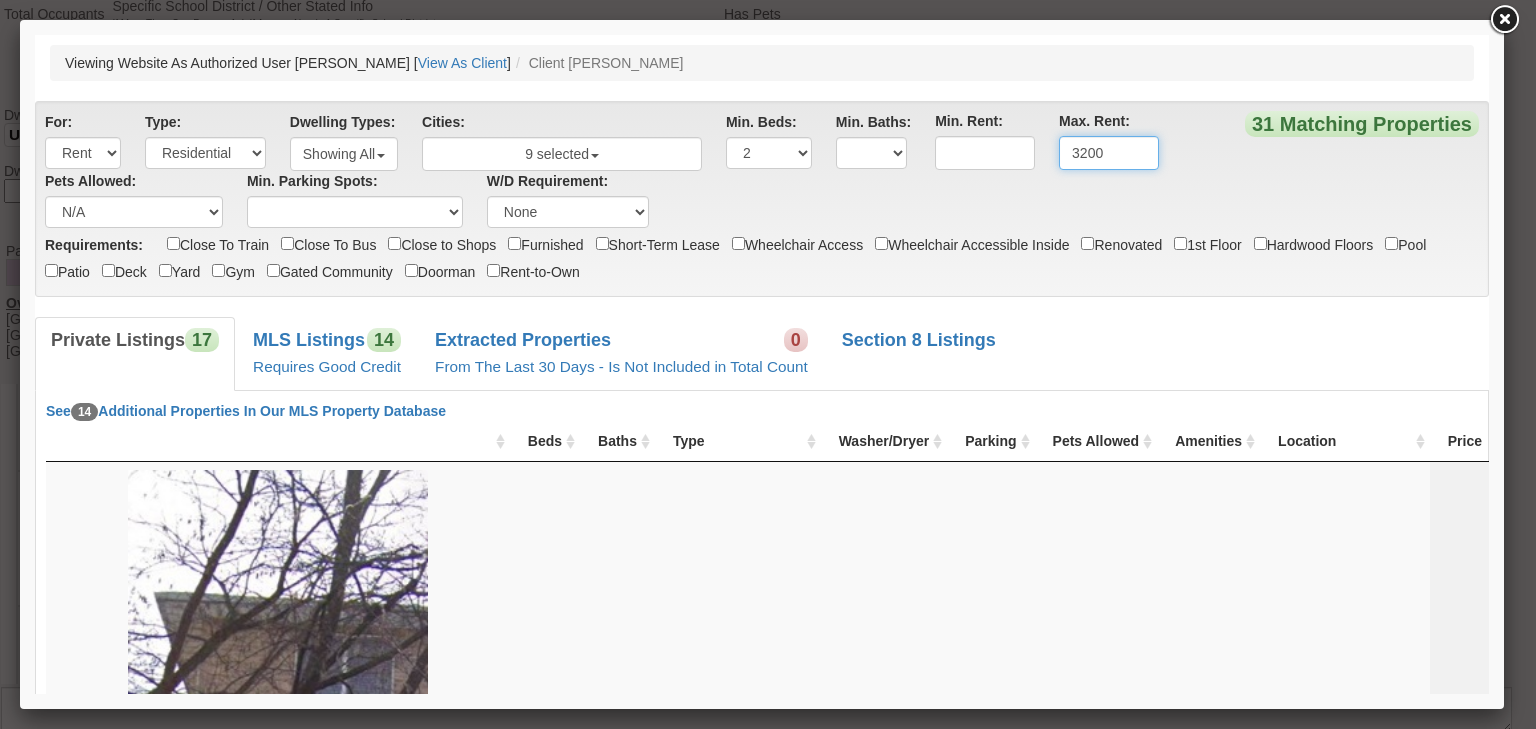 click on "3200" at bounding box center (1109, 153) 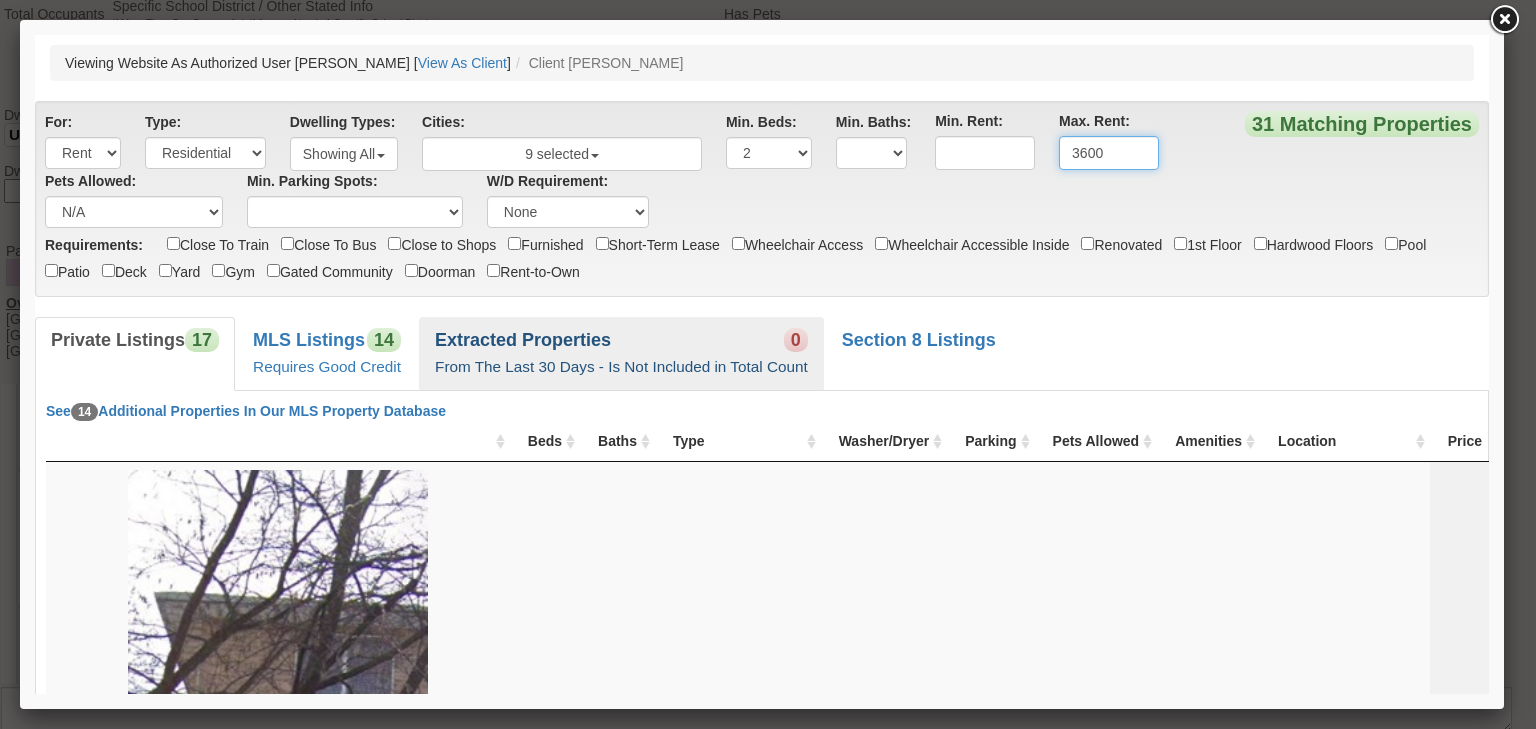 type on "3600" 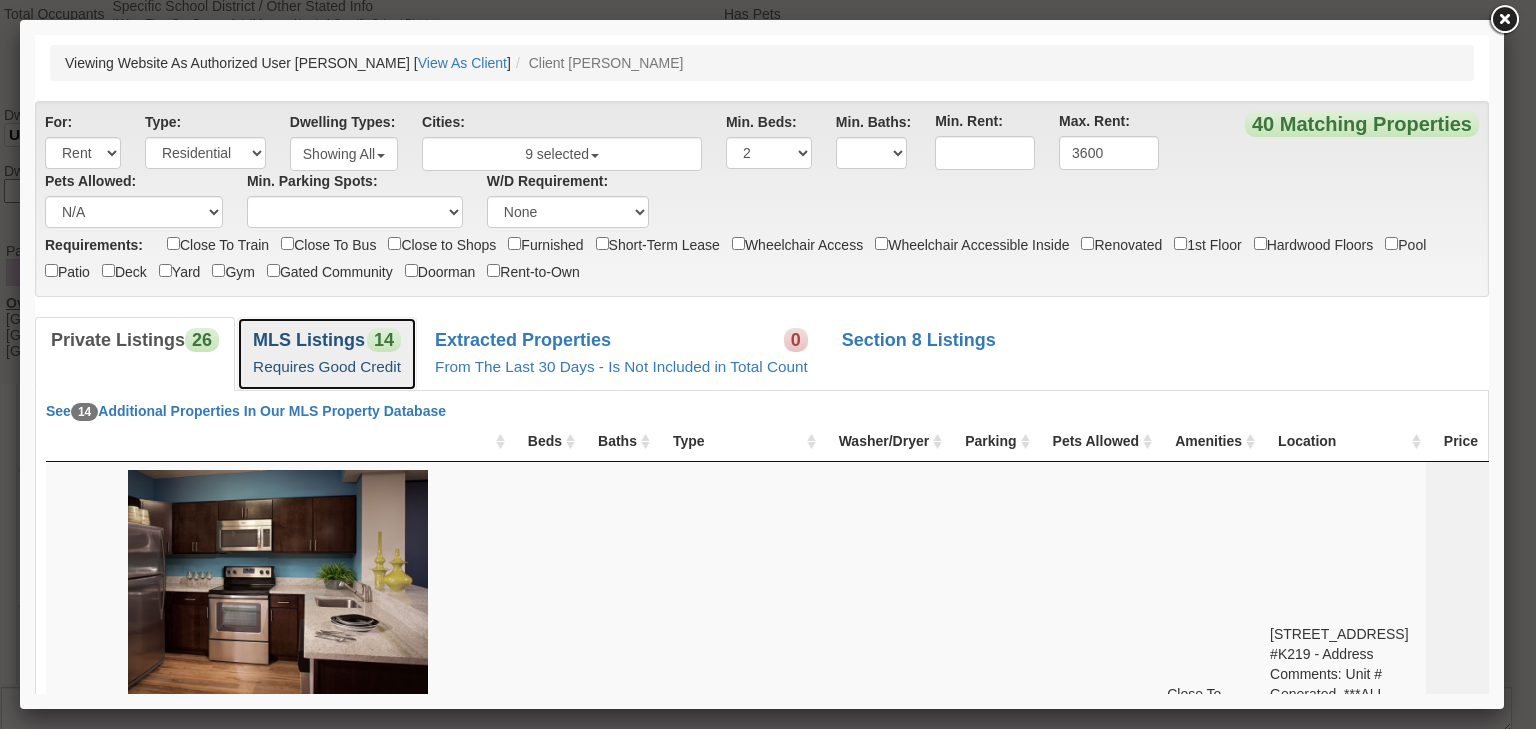 click on "14" at bounding box center [384, 340] 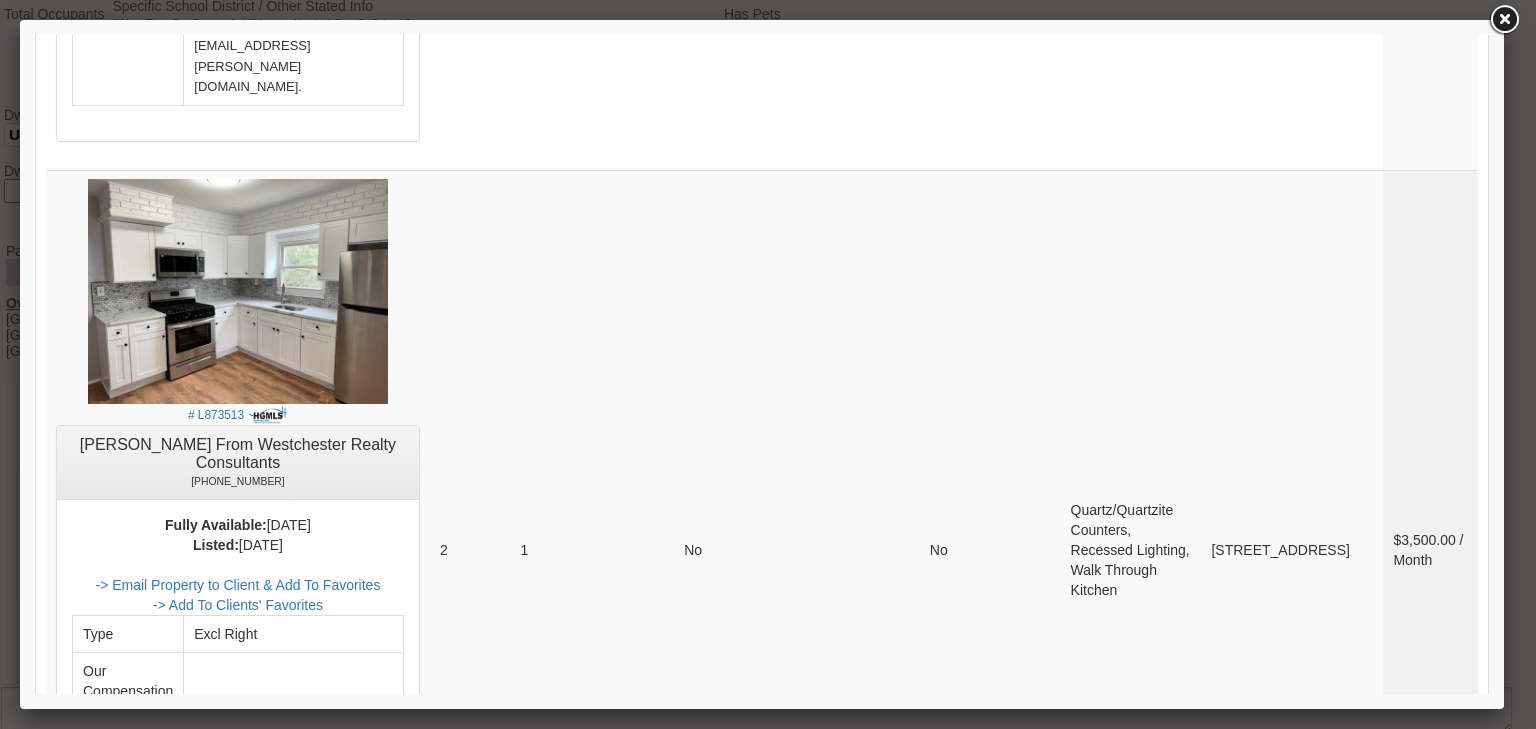 scroll, scrollTop: 7269, scrollLeft: 0, axis: vertical 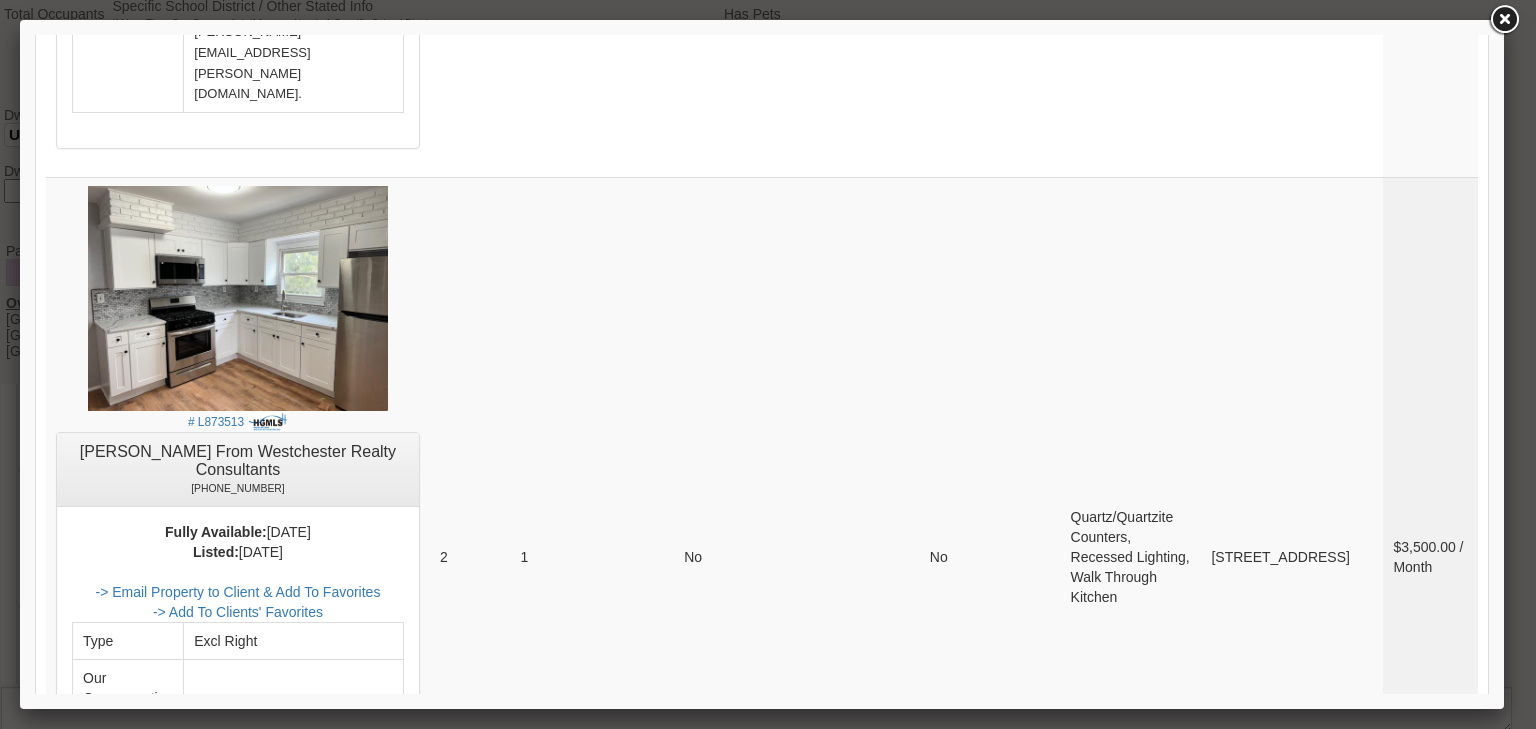 click on "-> Email Property to Client & Add To Favorites" at bounding box center (237, 1327) 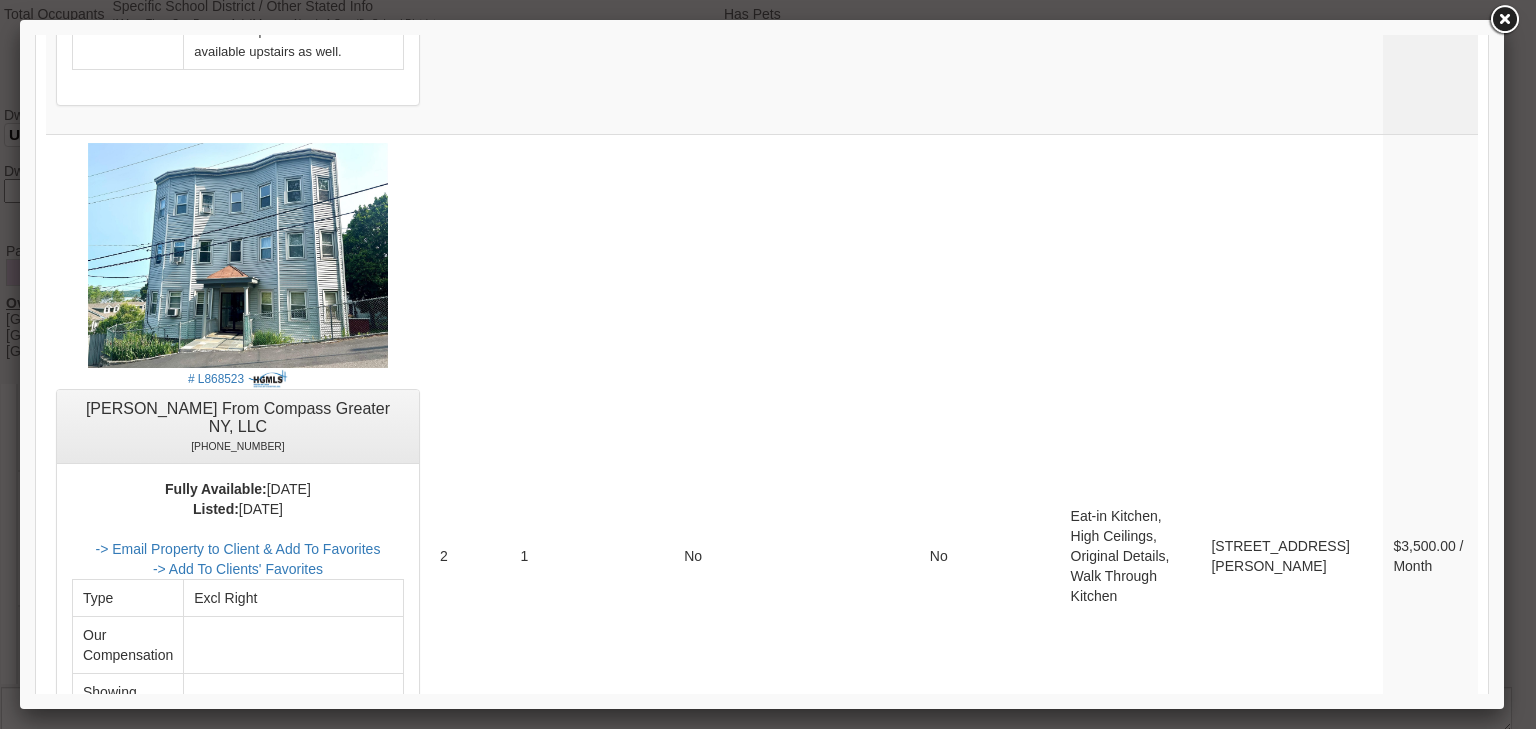 scroll, scrollTop: 6549, scrollLeft: 0, axis: vertical 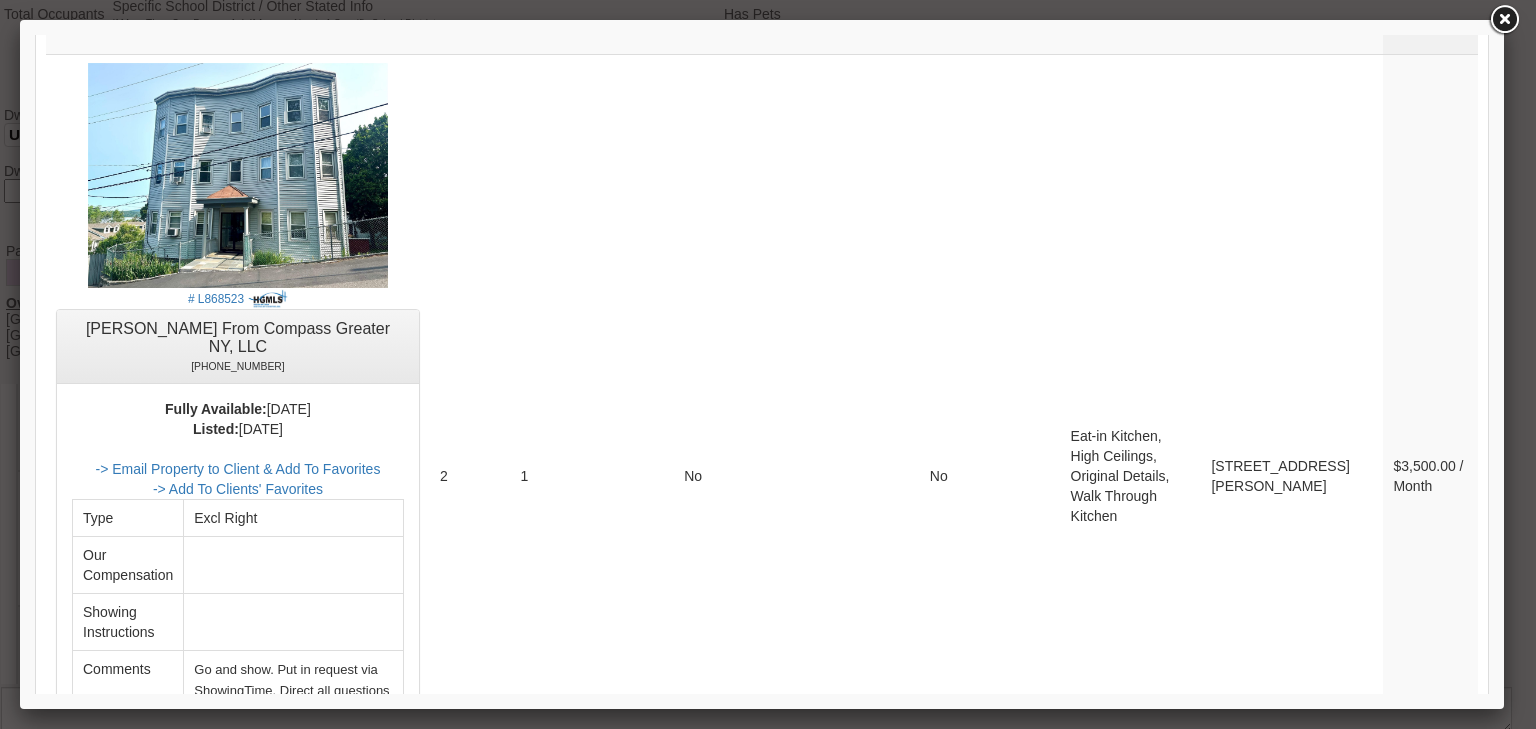 click at bounding box center [238, 1018] 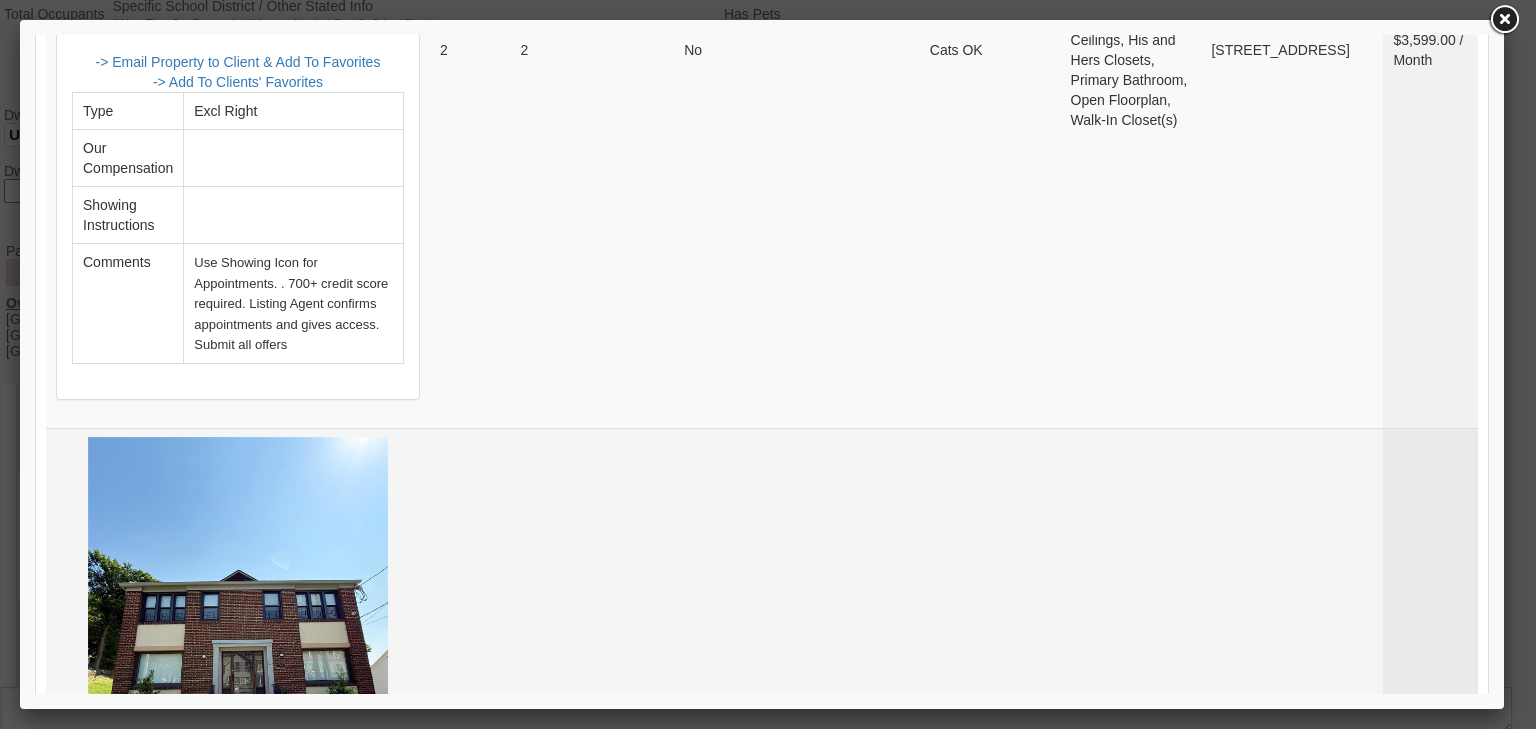 scroll, scrollTop: 4389, scrollLeft: 0, axis: vertical 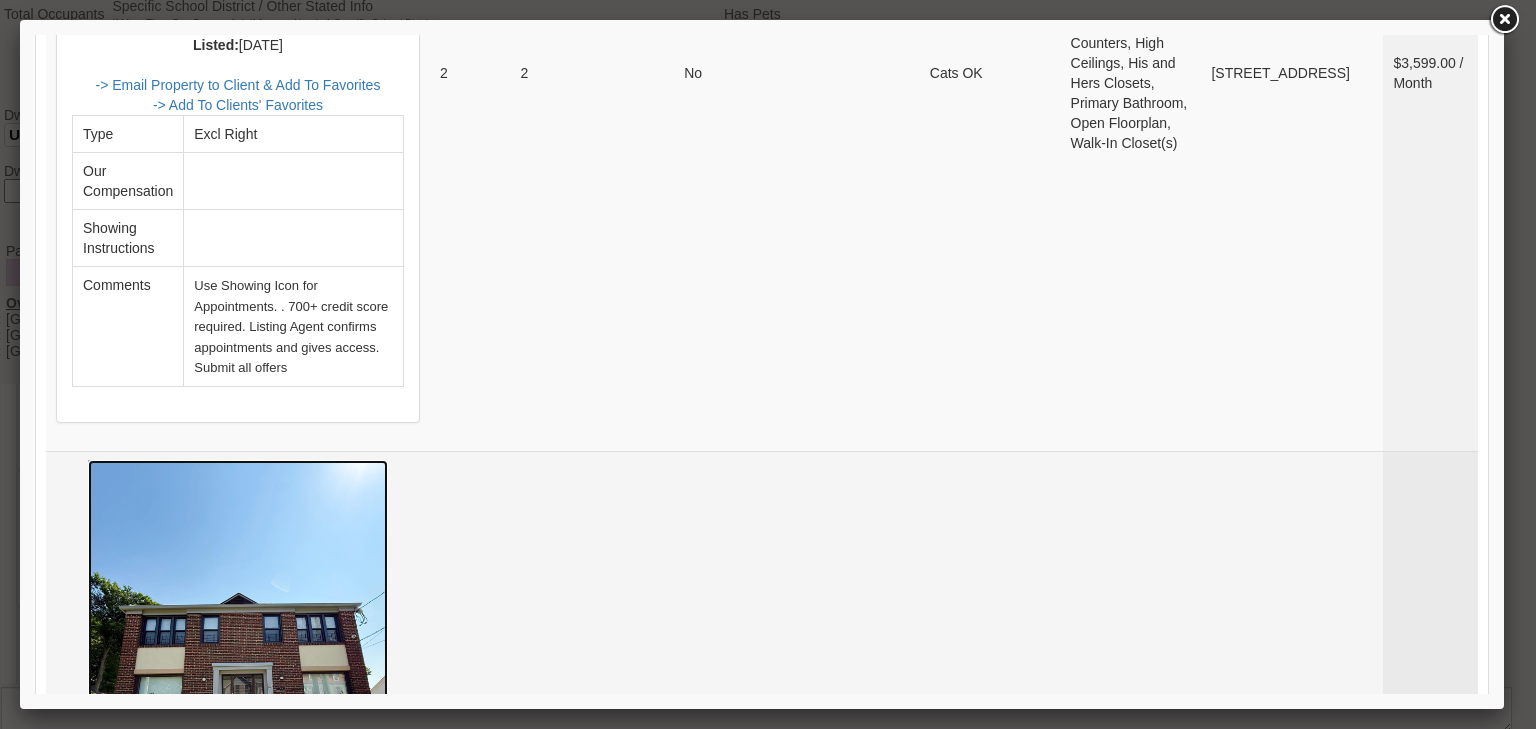 click at bounding box center (238, 660) 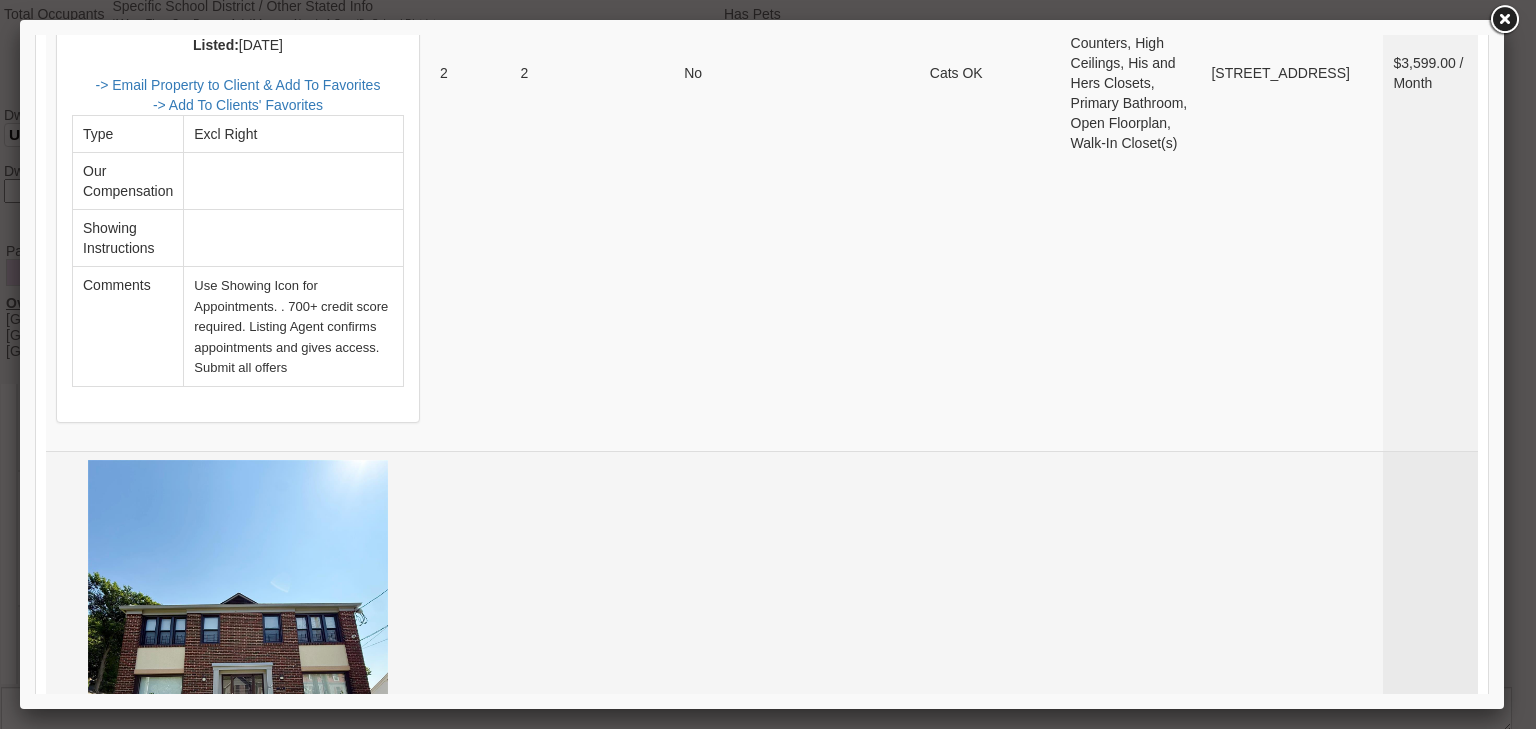 click on "-> Email Property to Client & Add To Favorites" at bounding box center [237, 1023] 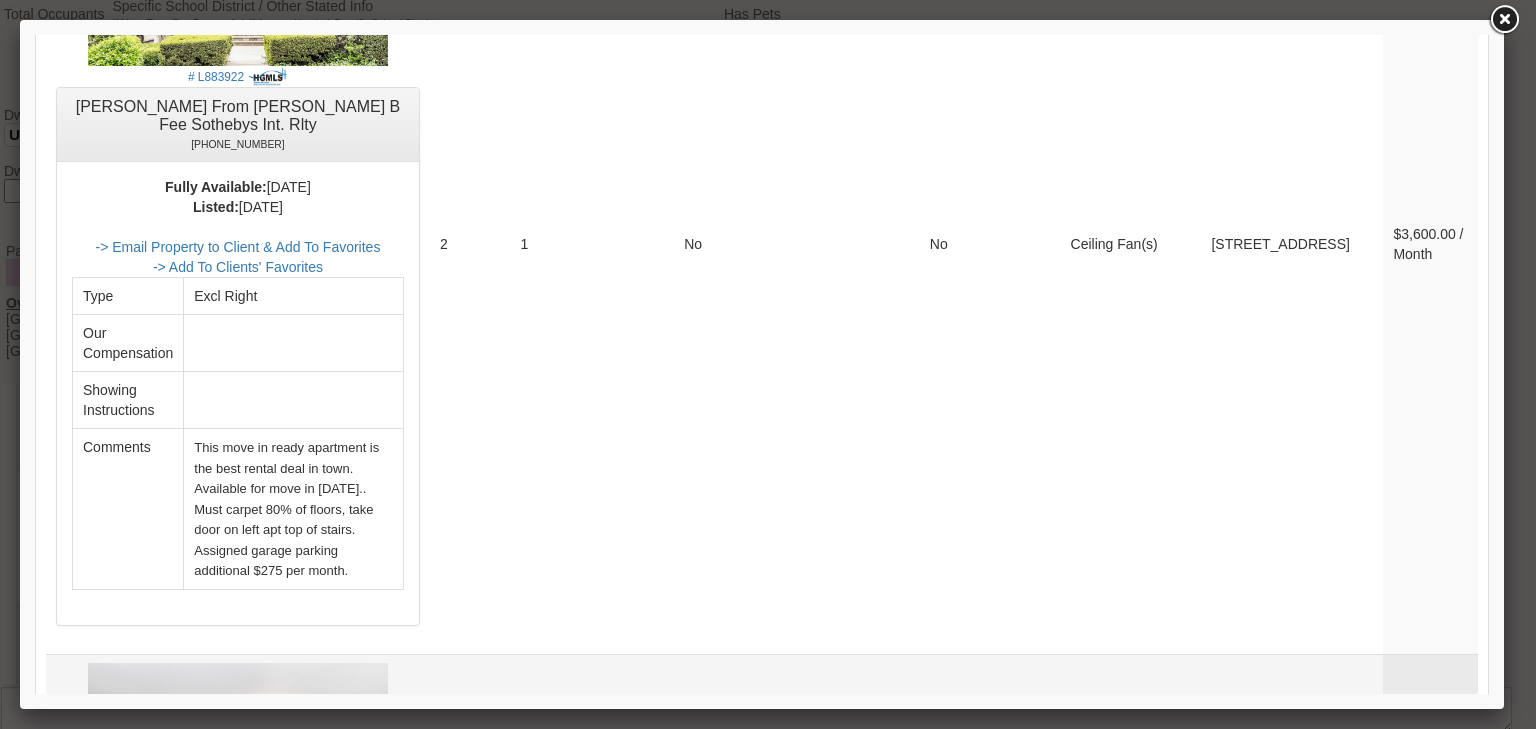 scroll, scrollTop: 3429, scrollLeft: 0, axis: vertical 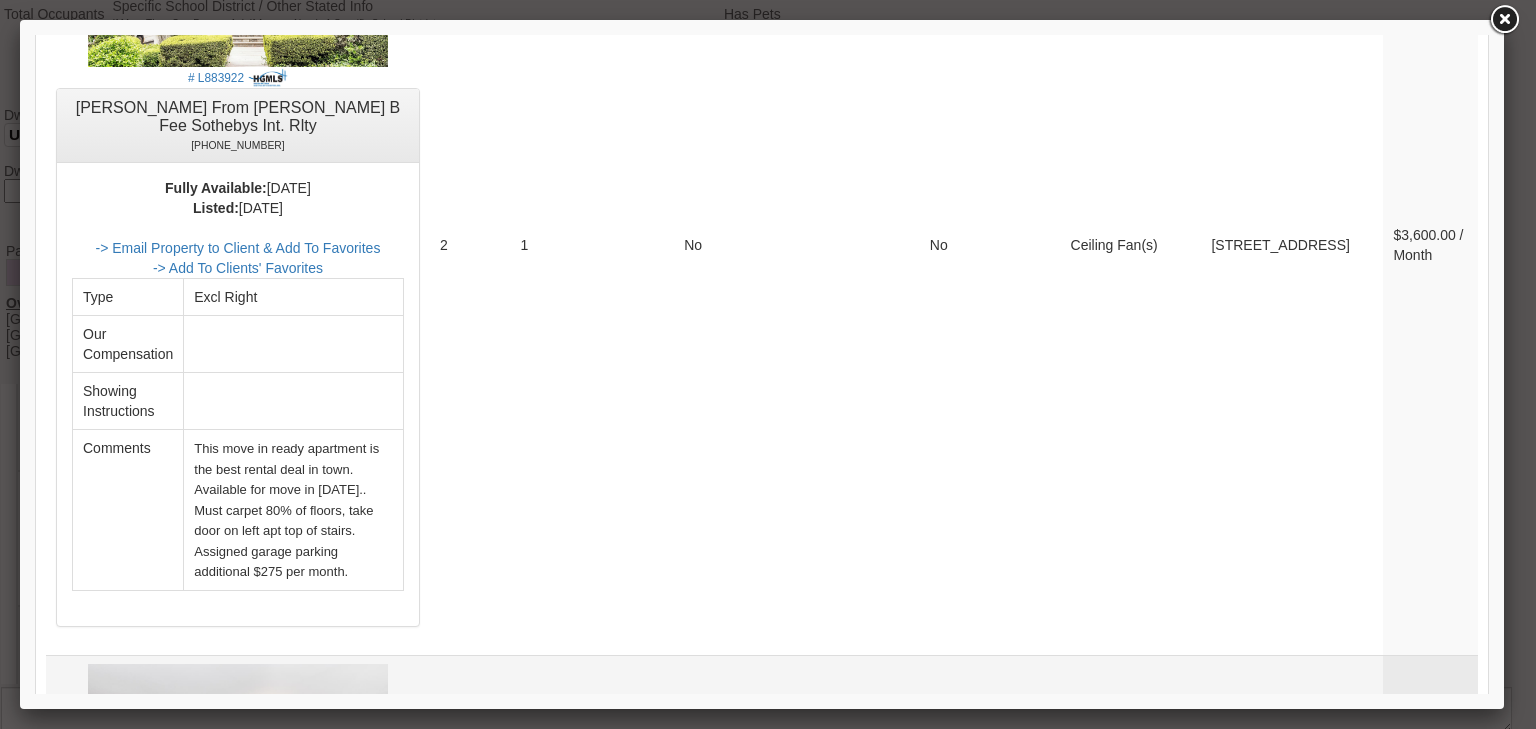 click on "-> Email Property to Client & Add To Favorites" at bounding box center (237, 1045) 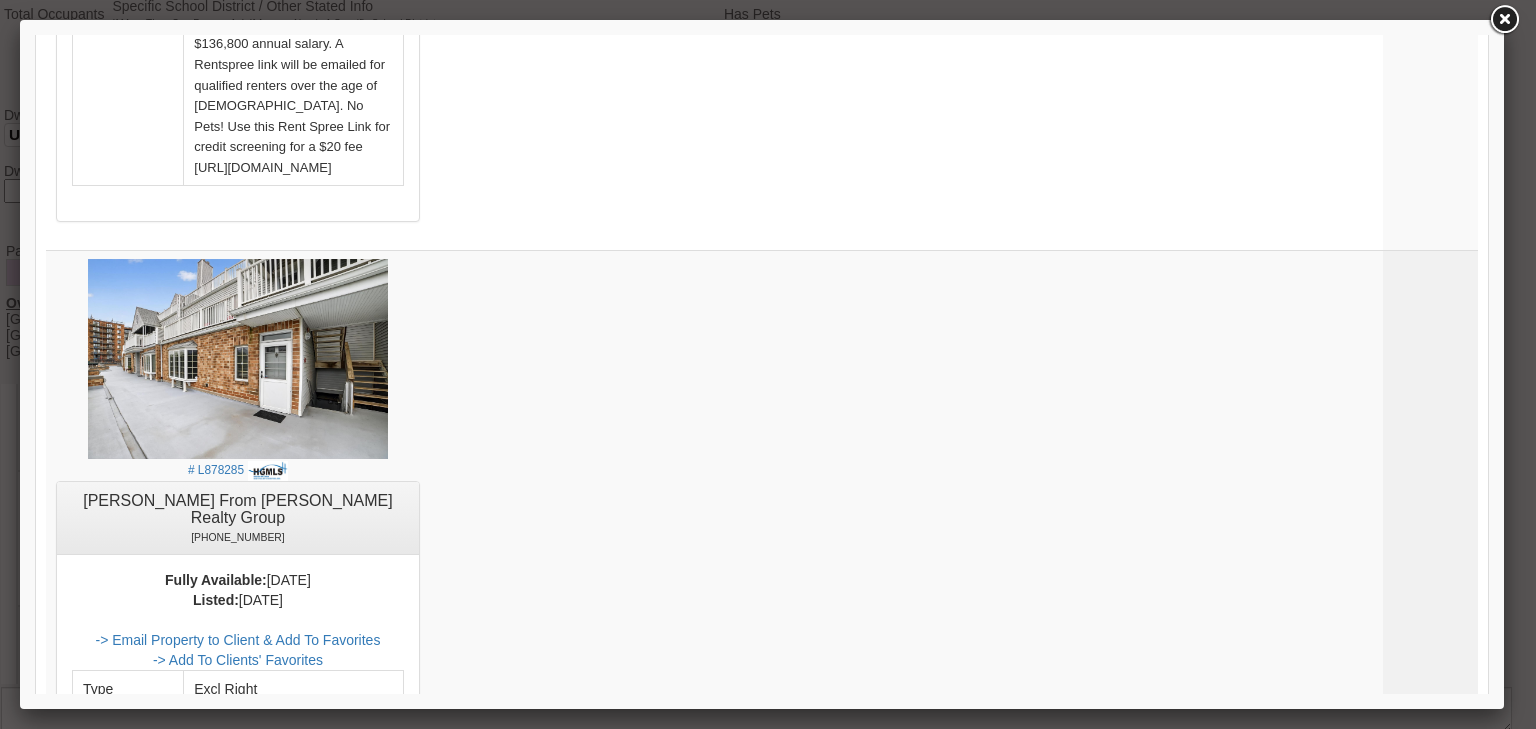 scroll, scrollTop: 1829, scrollLeft: 0, axis: vertical 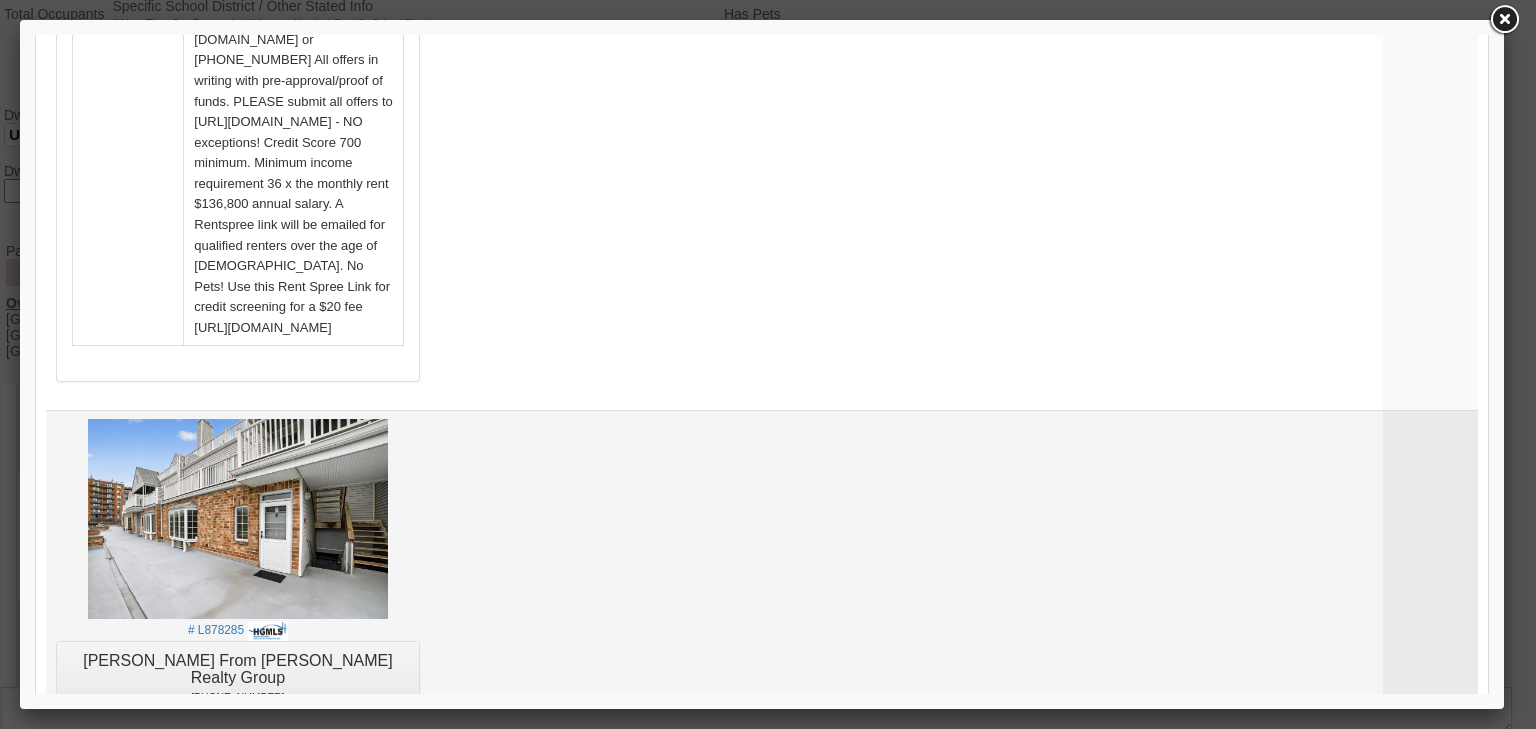 click on "-> Email Property to Client & Add To Favorites" at bounding box center (237, 800) 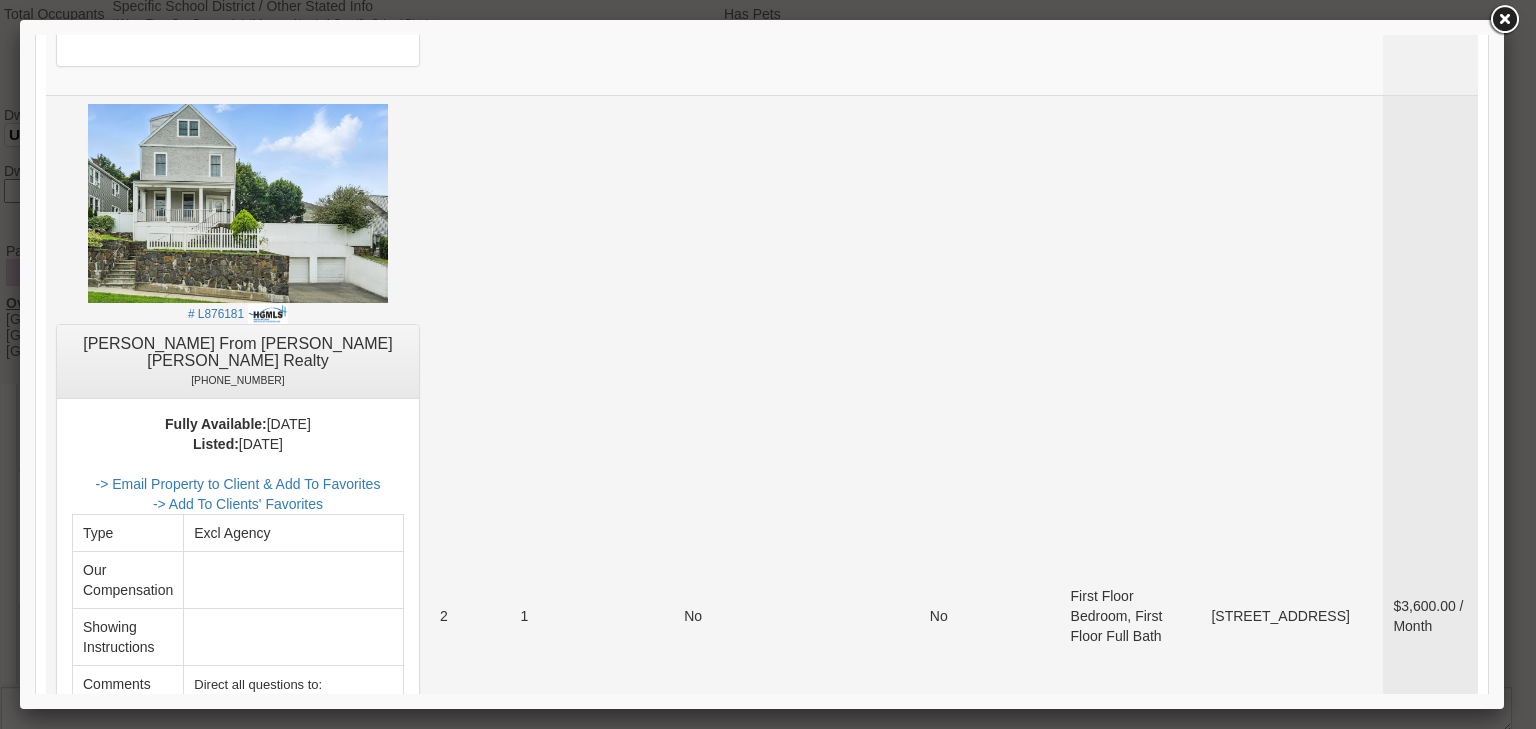 scroll, scrollTop: 1029, scrollLeft: 0, axis: vertical 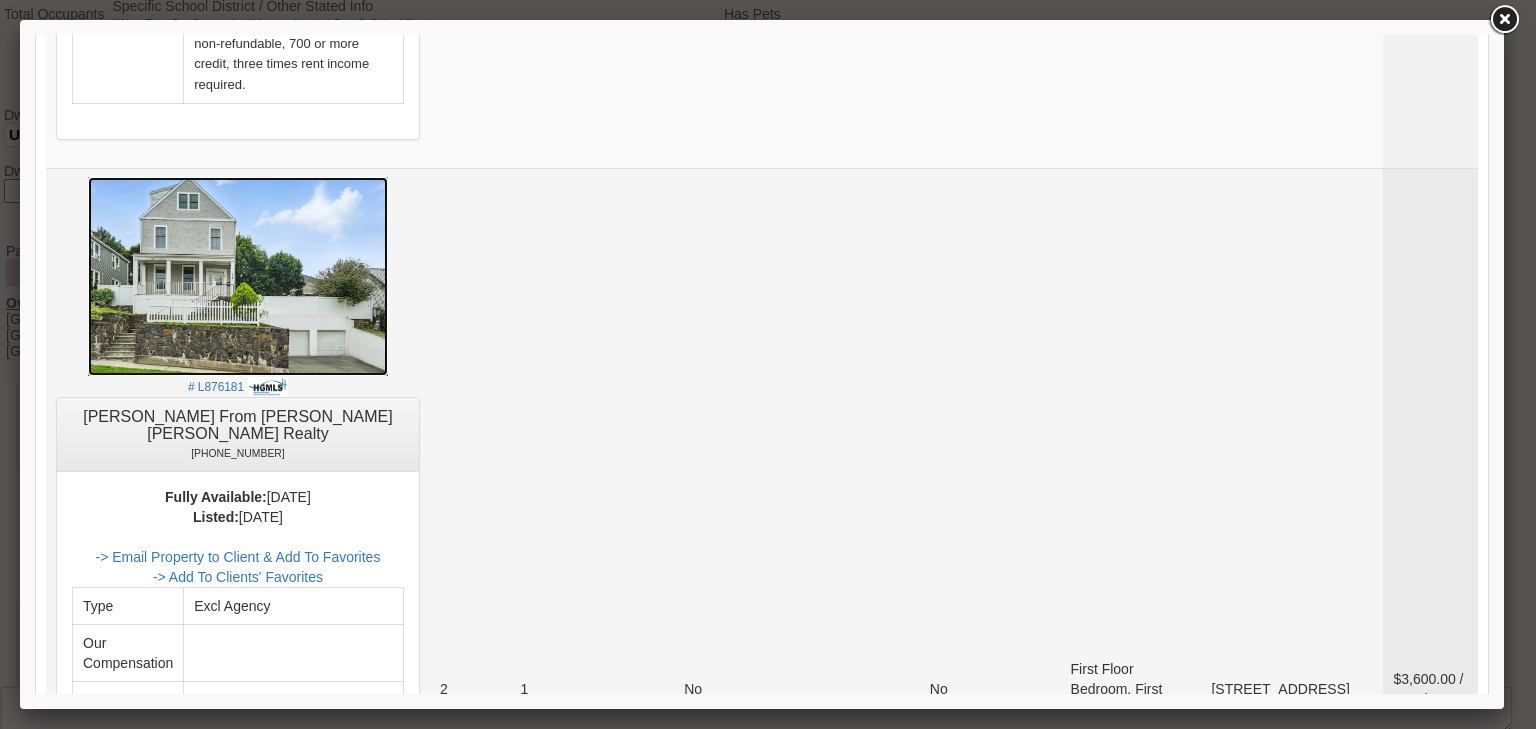 click at bounding box center (238, 276) 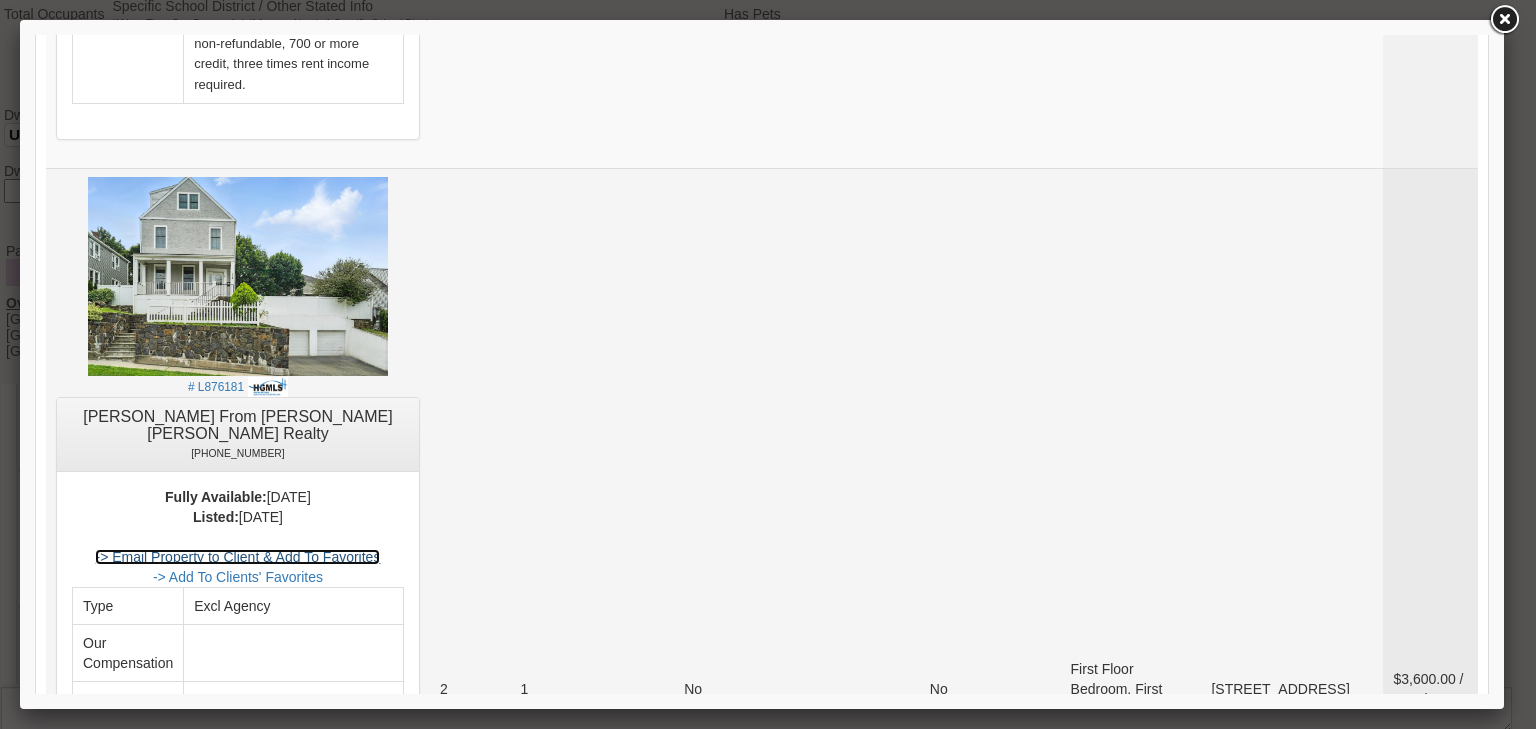 click on "-> Email Property to Client & Add To Favorites" at bounding box center [237, 557] 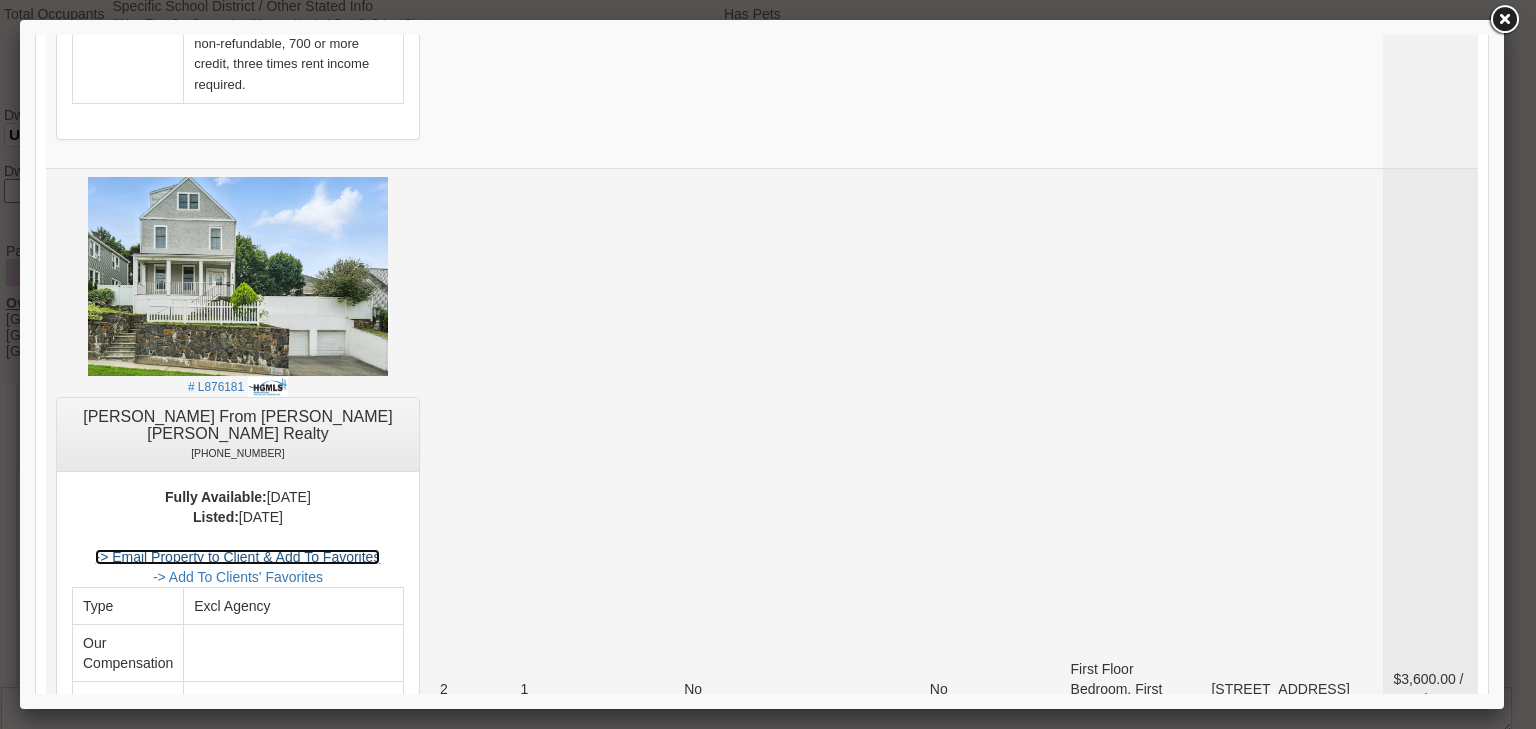 scroll, scrollTop: 469, scrollLeft: 0, axis: vertical 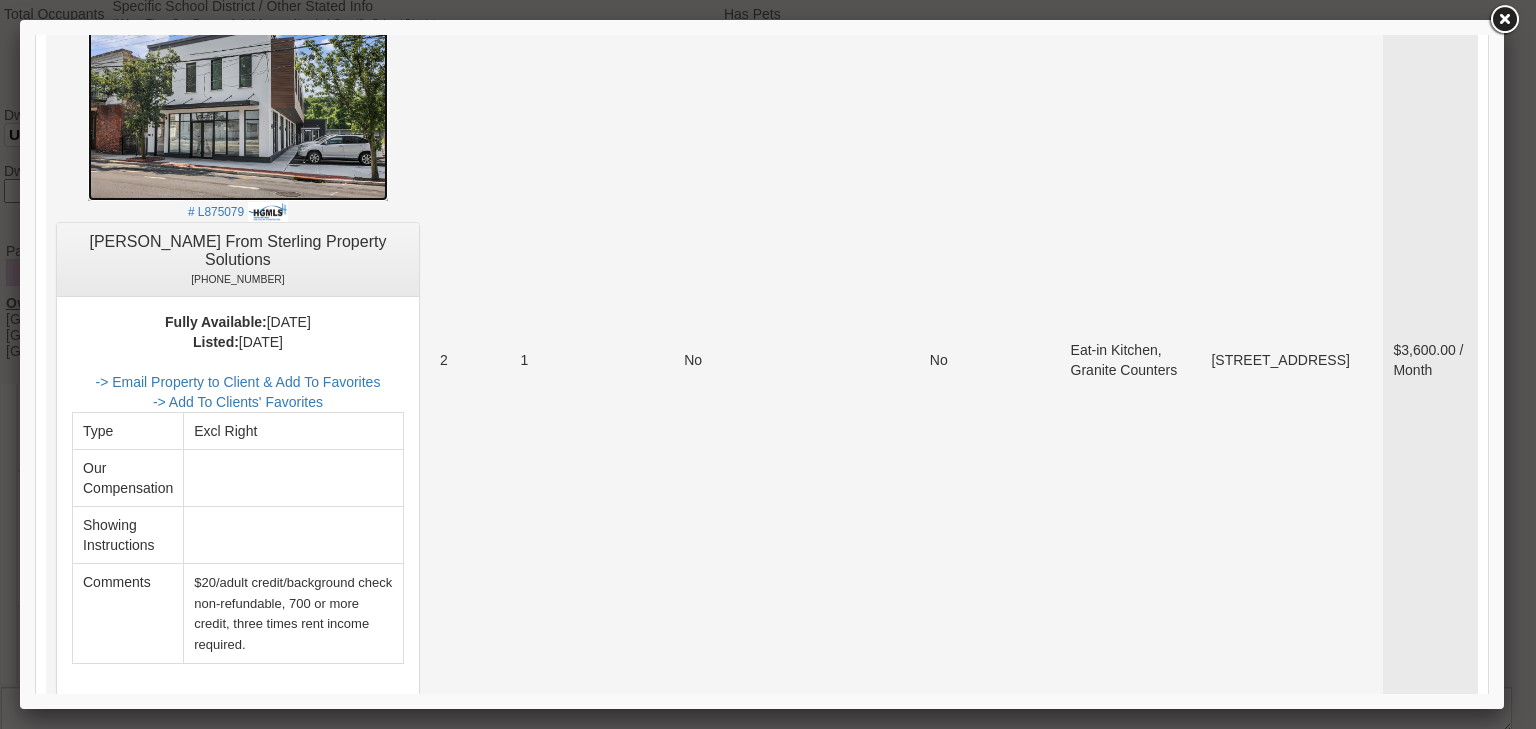 click at bounding box center (238, 101) 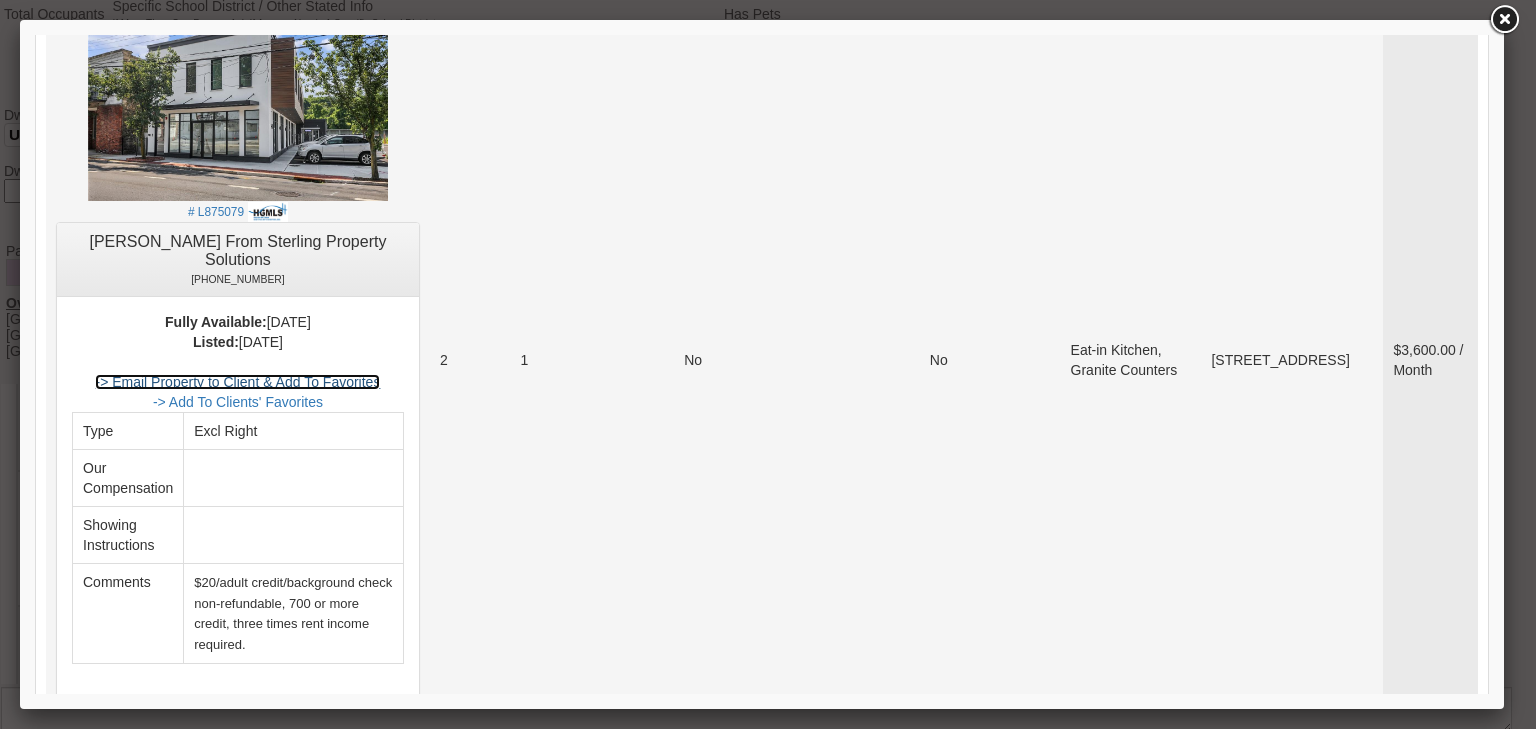 click on "-> Email Property to Client & Add To Favorites" at bounding box center (237, 382) 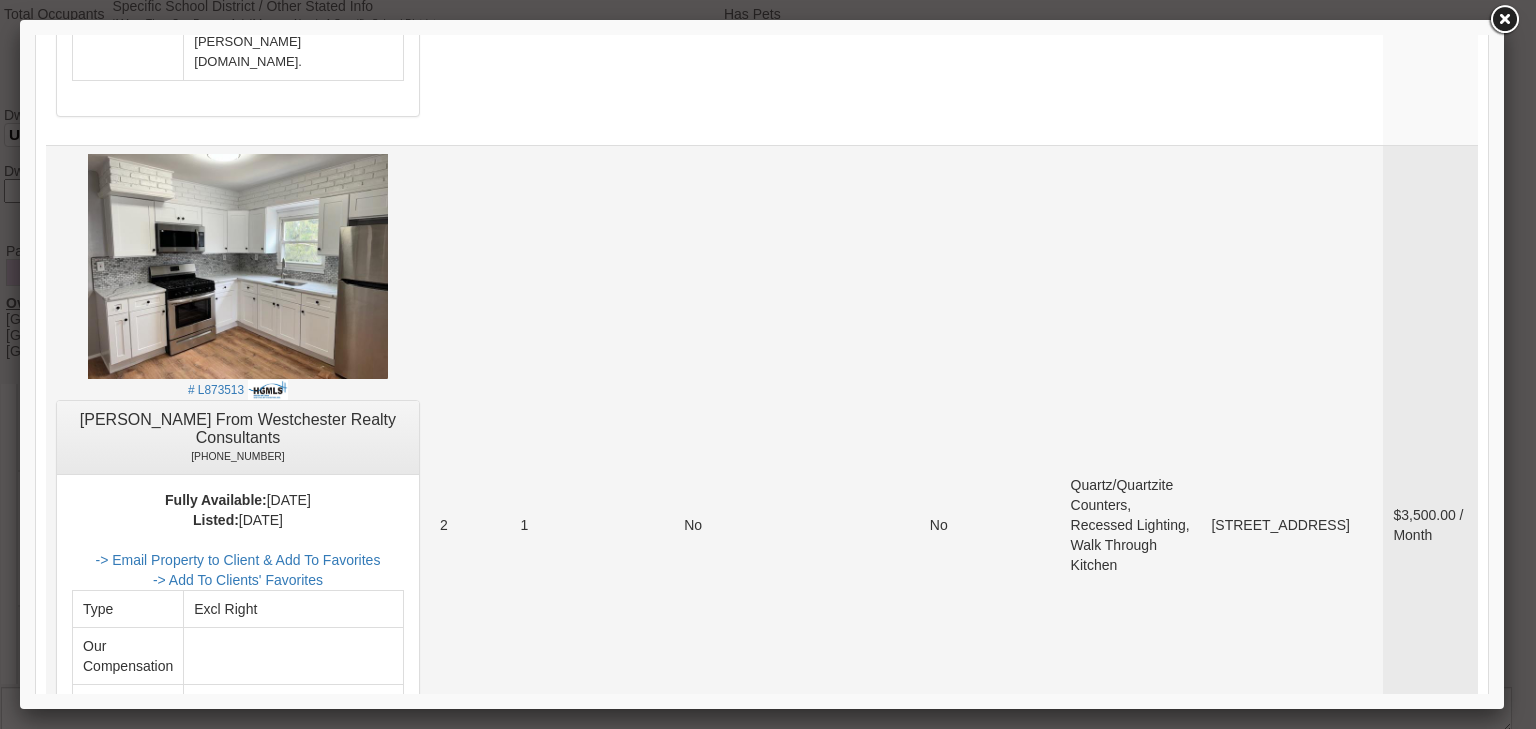 scroll, scrollTop: 7440, scrollLeft: 0, axis: vertical 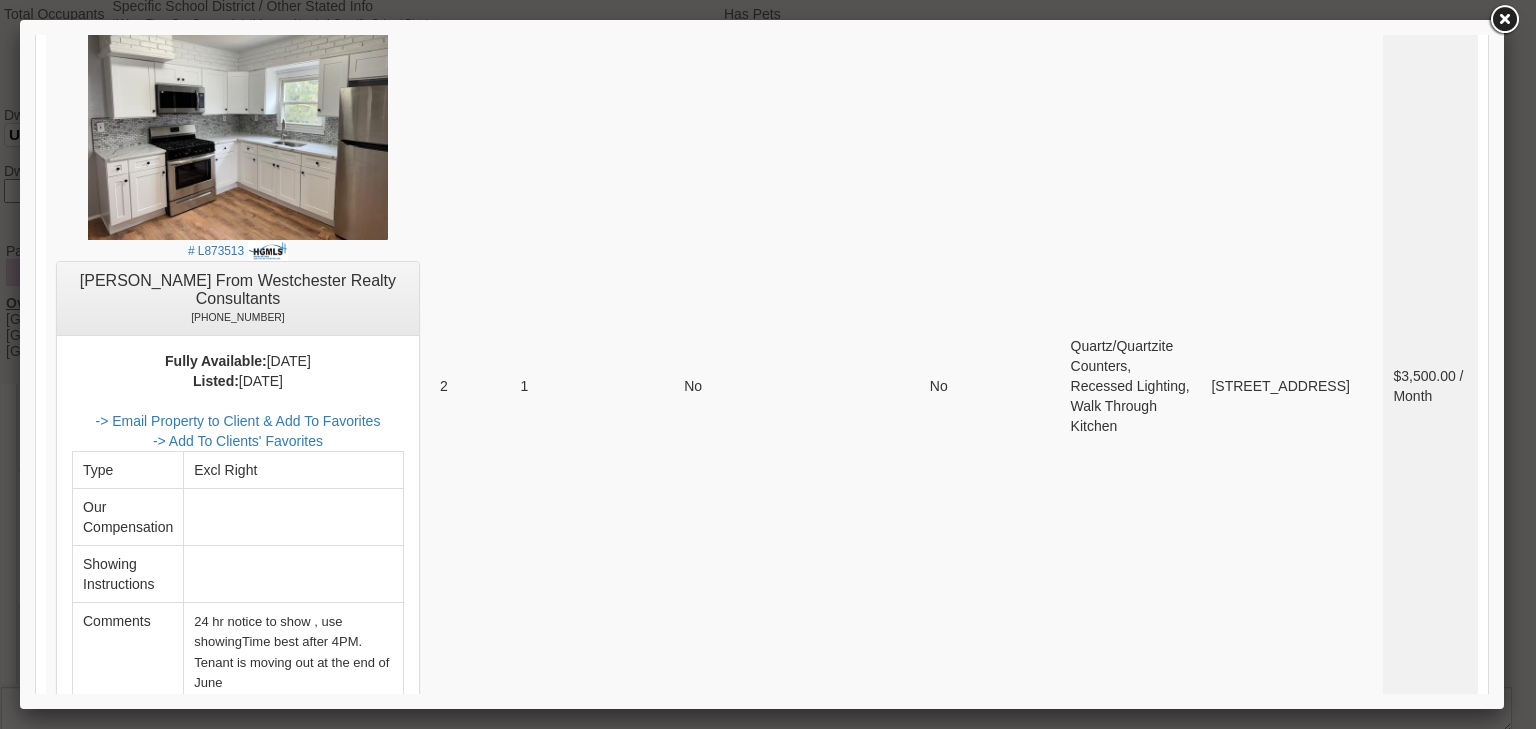 click on "2" at bounding box center (1359, 1544) 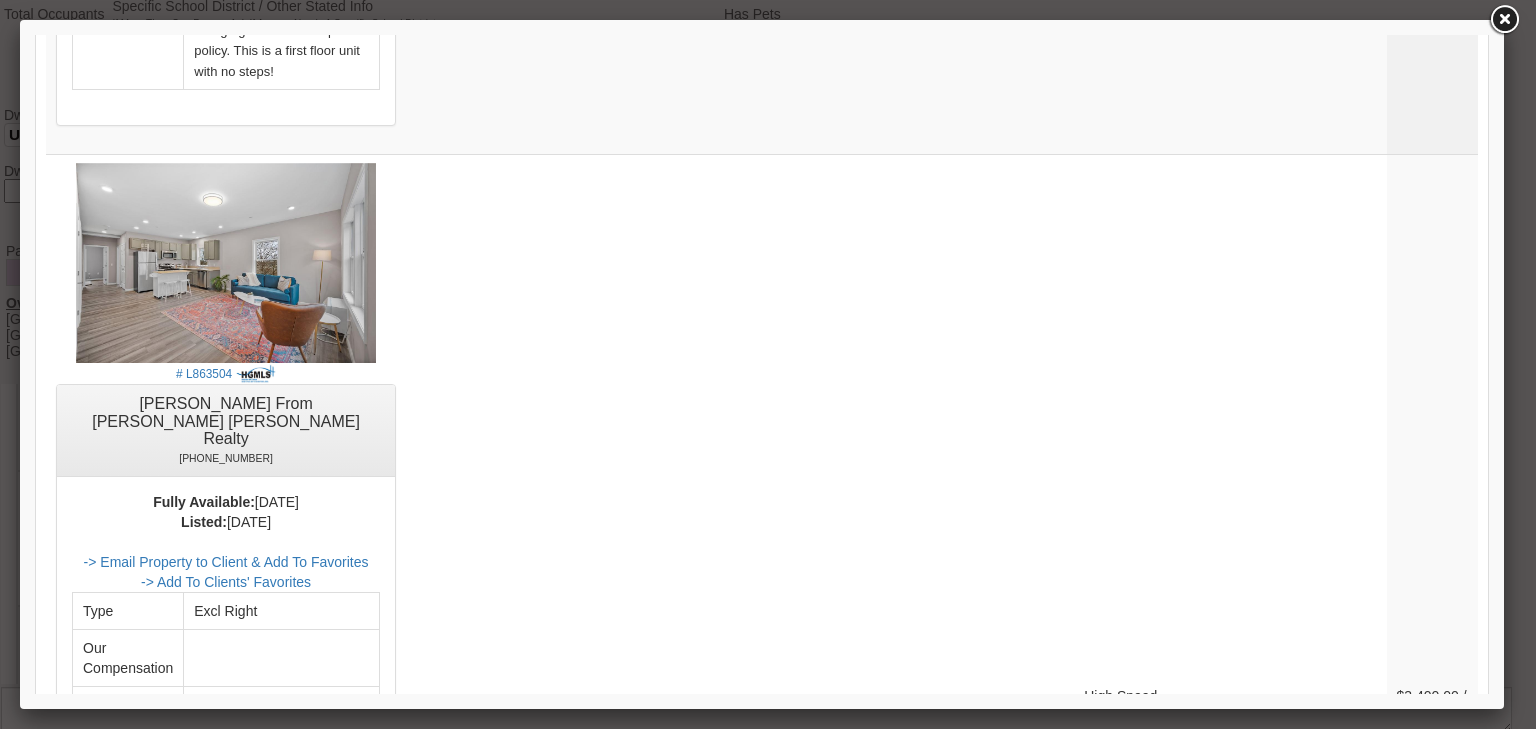 scroll, scrollTop: 0, scrollLeft: 0, axis: both 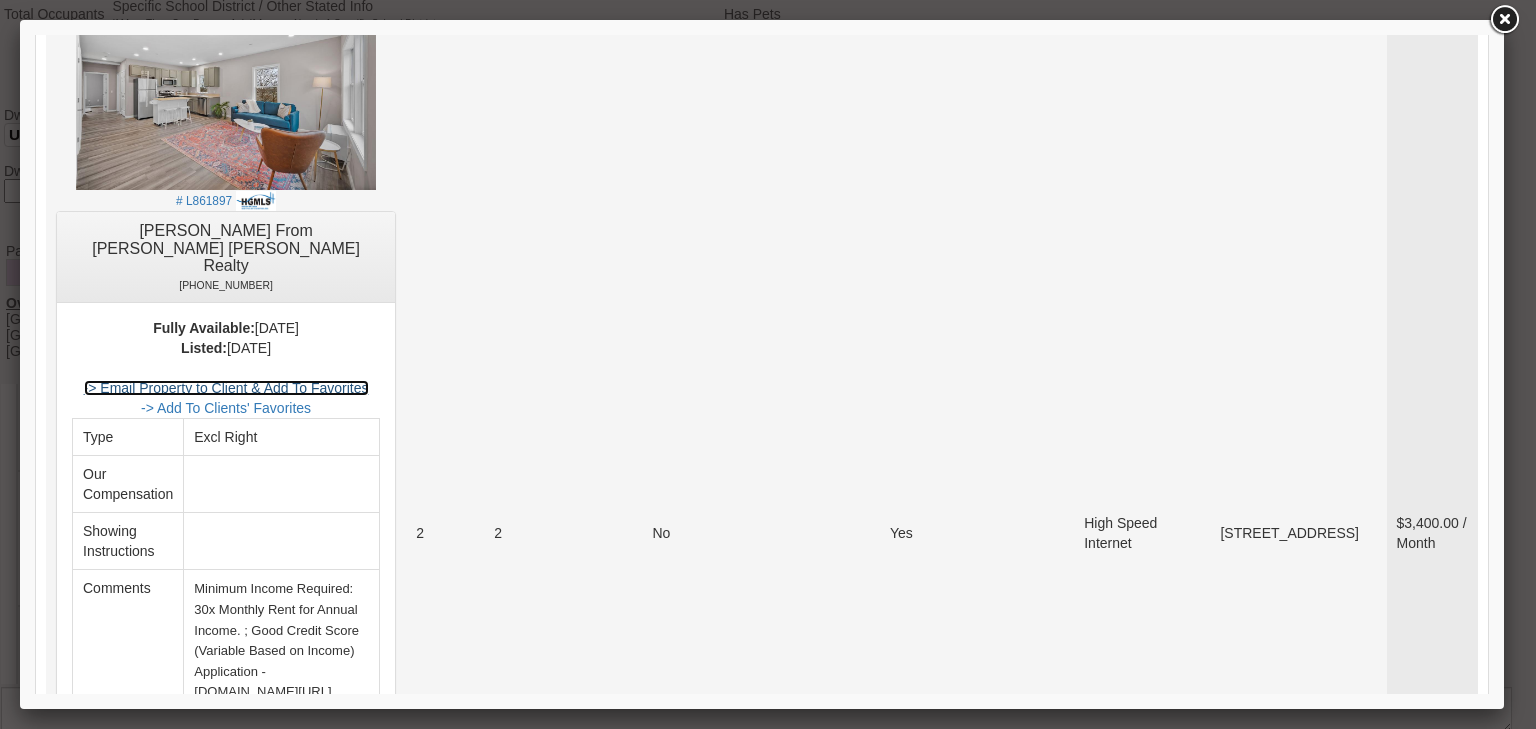 click on "-> Email Property to Client & Add To Favorites" at bounding box center (226, 388) 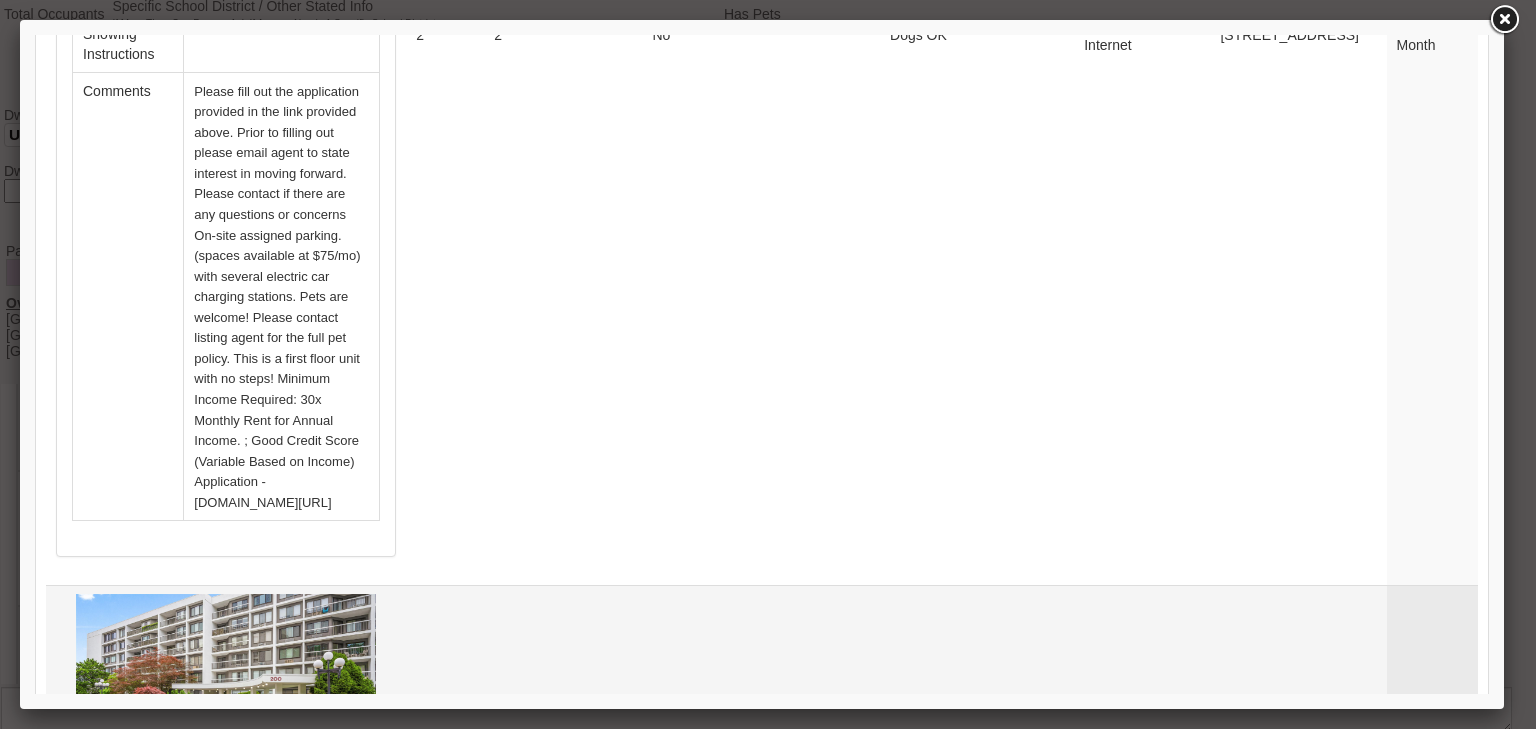 scroll, scrollTop: 2320, scrollLeft: 0, axis: vertical 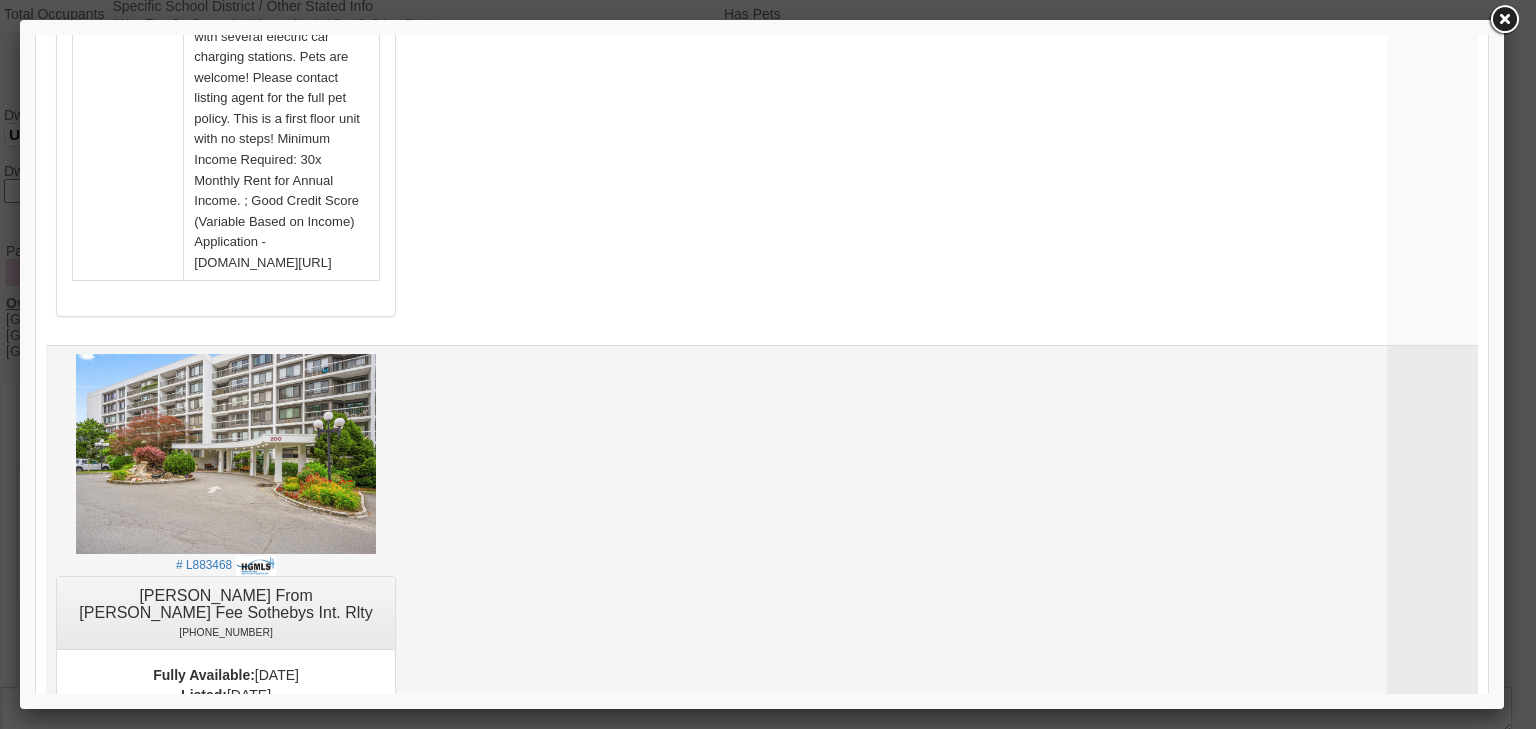 click on "-> Email Property to Client & Add To Favorites" at bounding box center [226, 735] 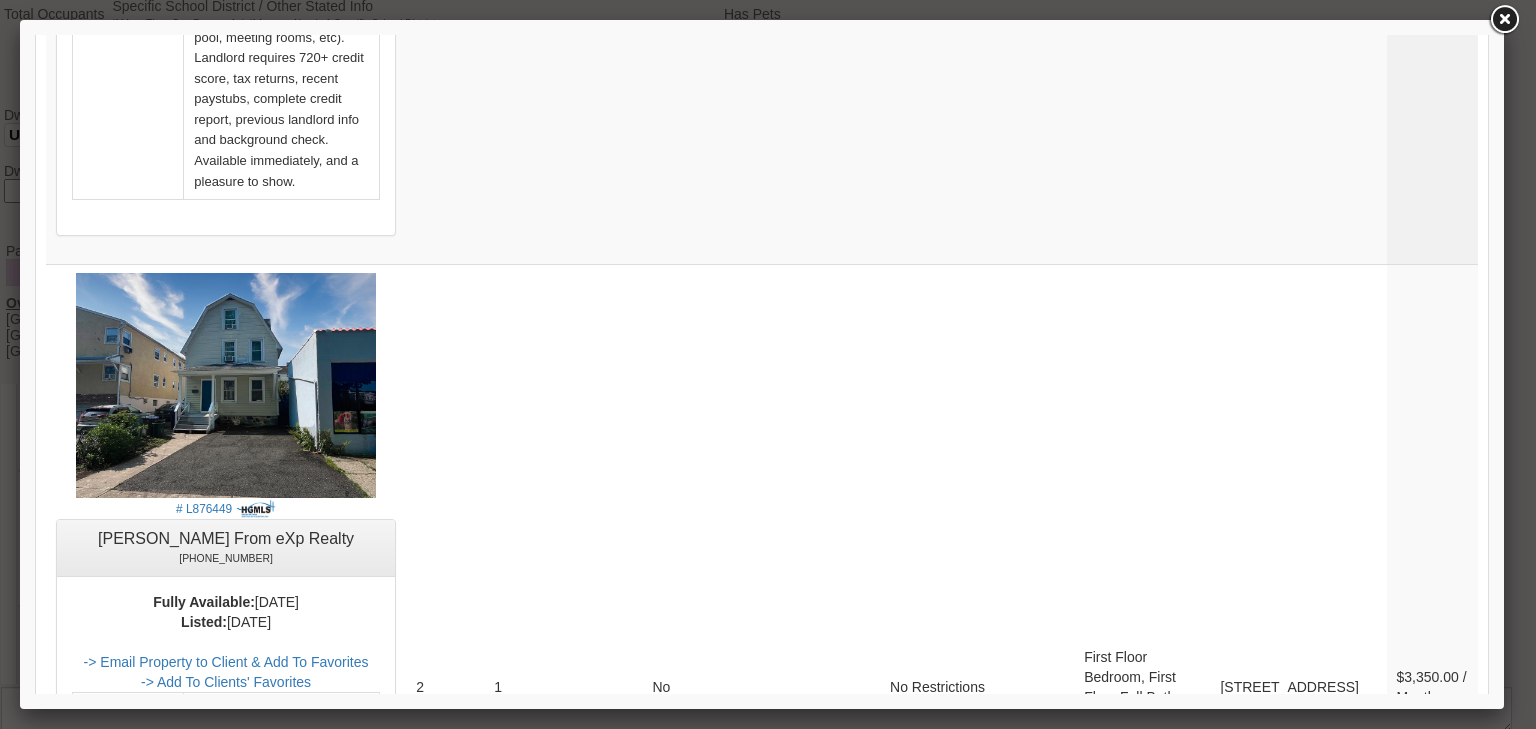 scroll, scrollTop: 3200, scrollLeft: 0, axis: vertical 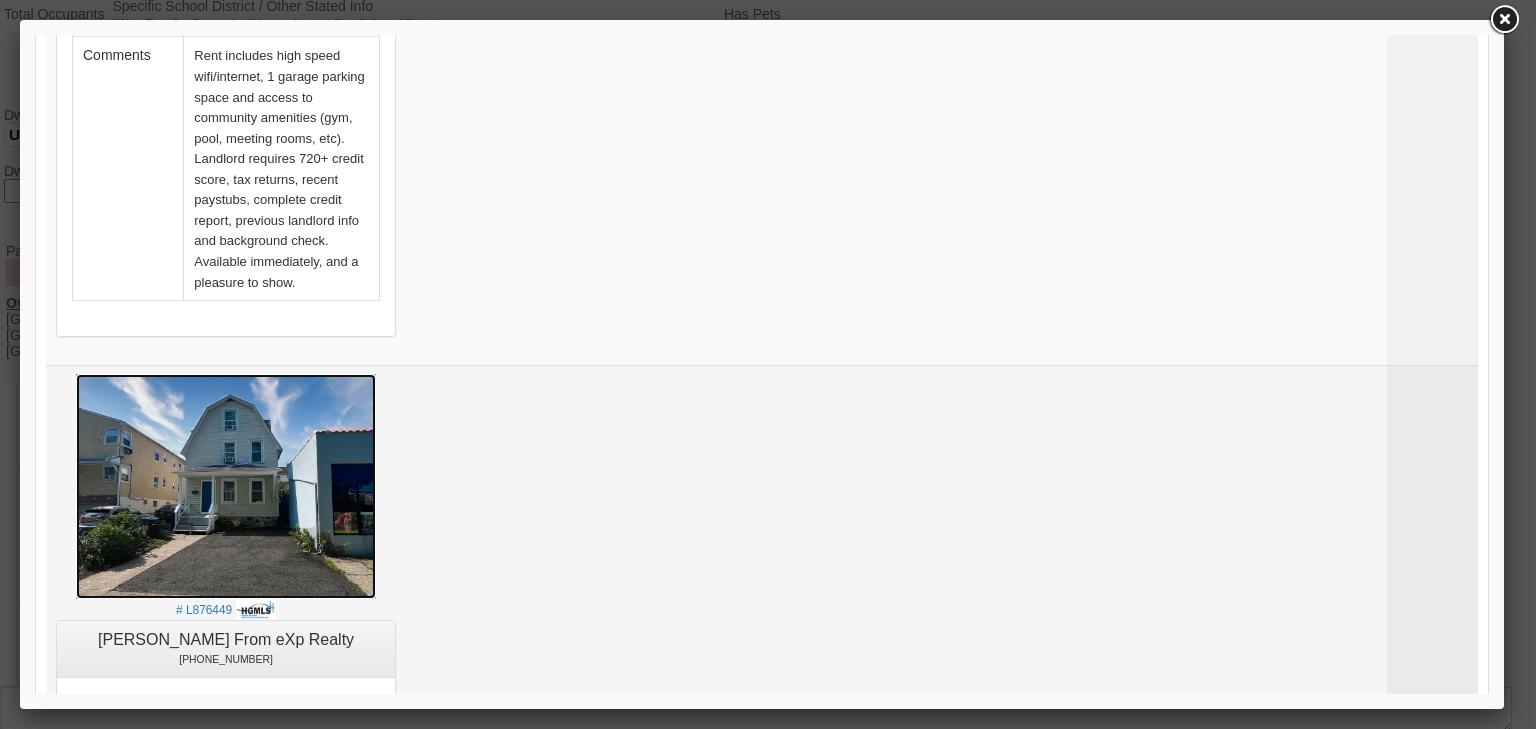 click at bounding box center (226, 486) 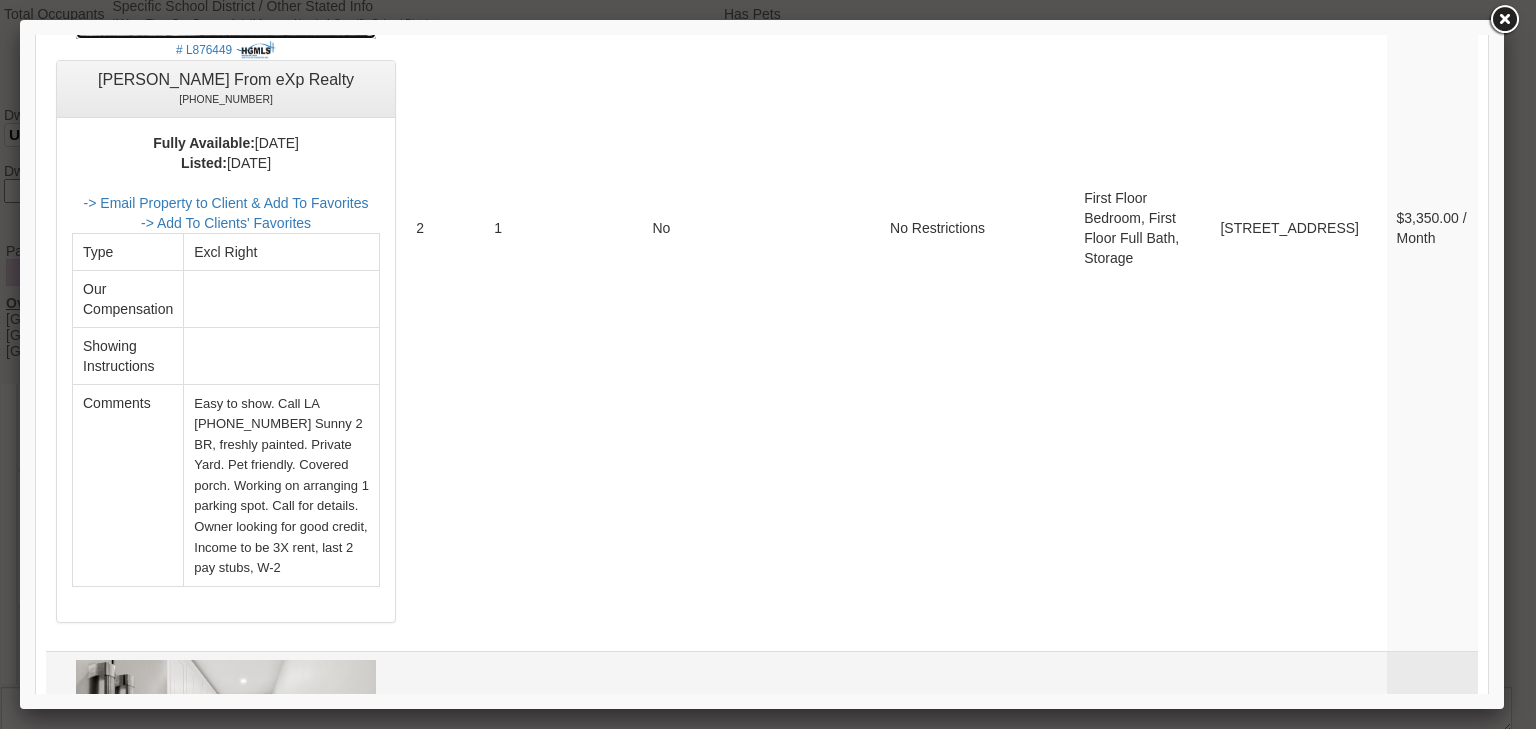 scroll, scrollTop: 3920, scrollLeft: 0, axis: vertical 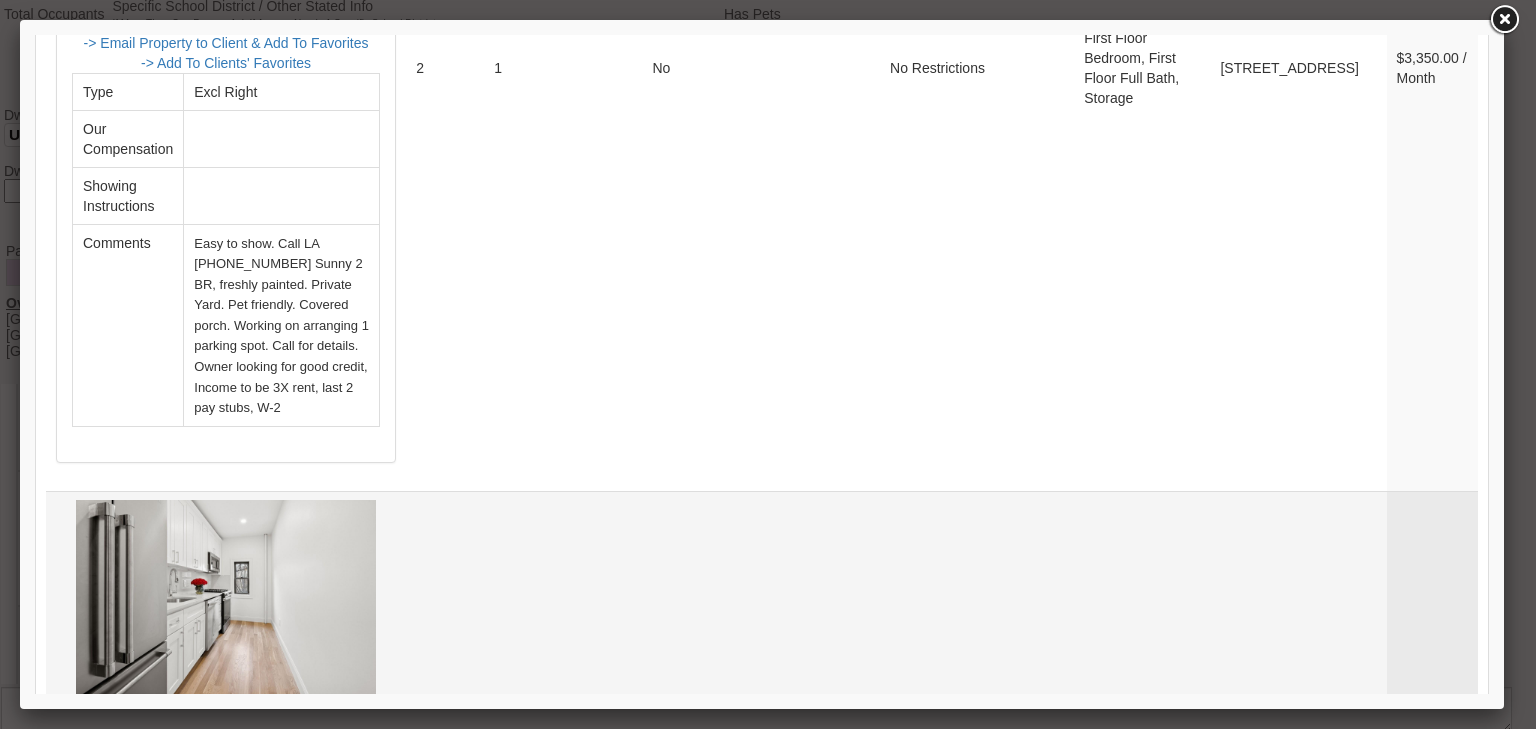 click on "-> Email Property to Client & Add To Favorites" at bounding box center [226, 880] 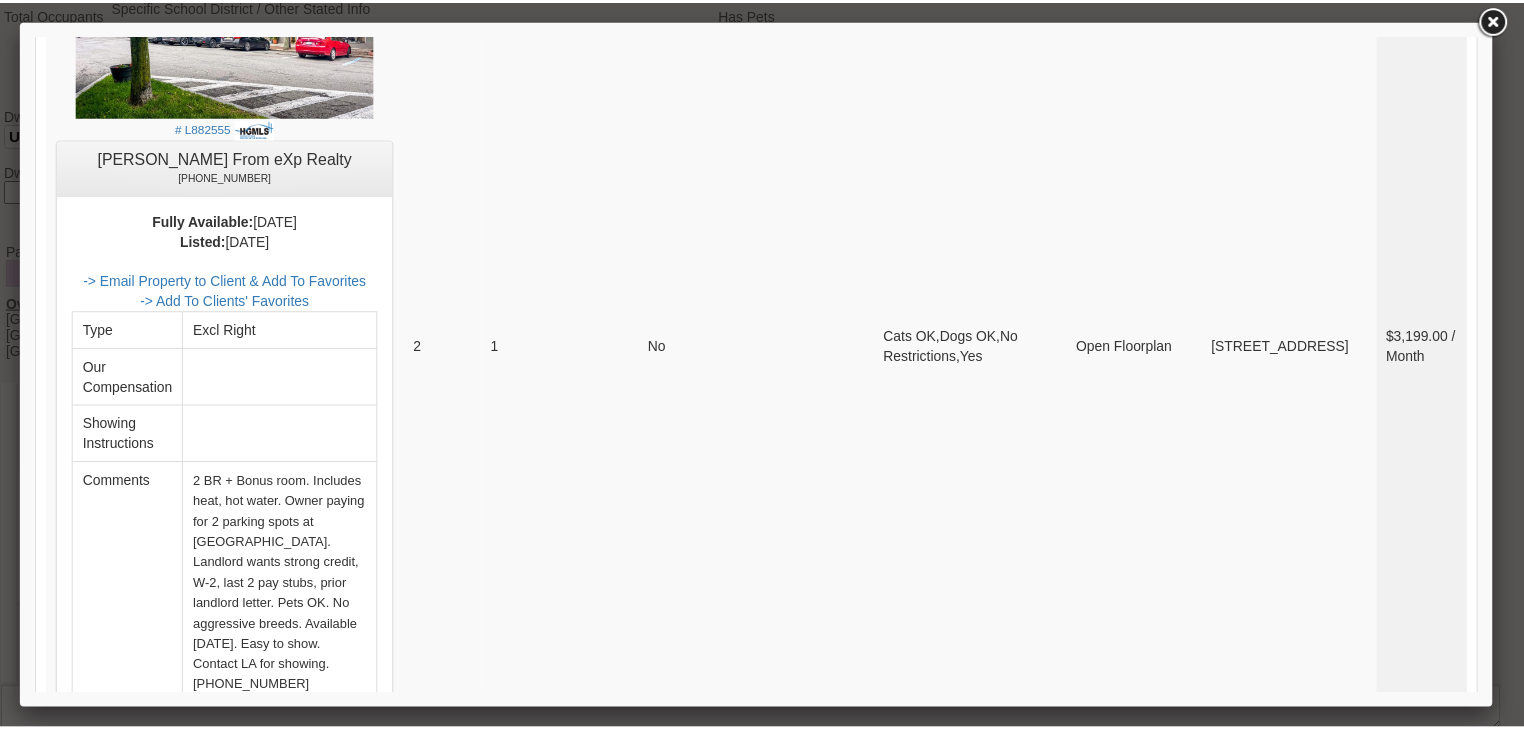 scroll, scrollTop: 8320, scrollLeft: 0, axis: vertical 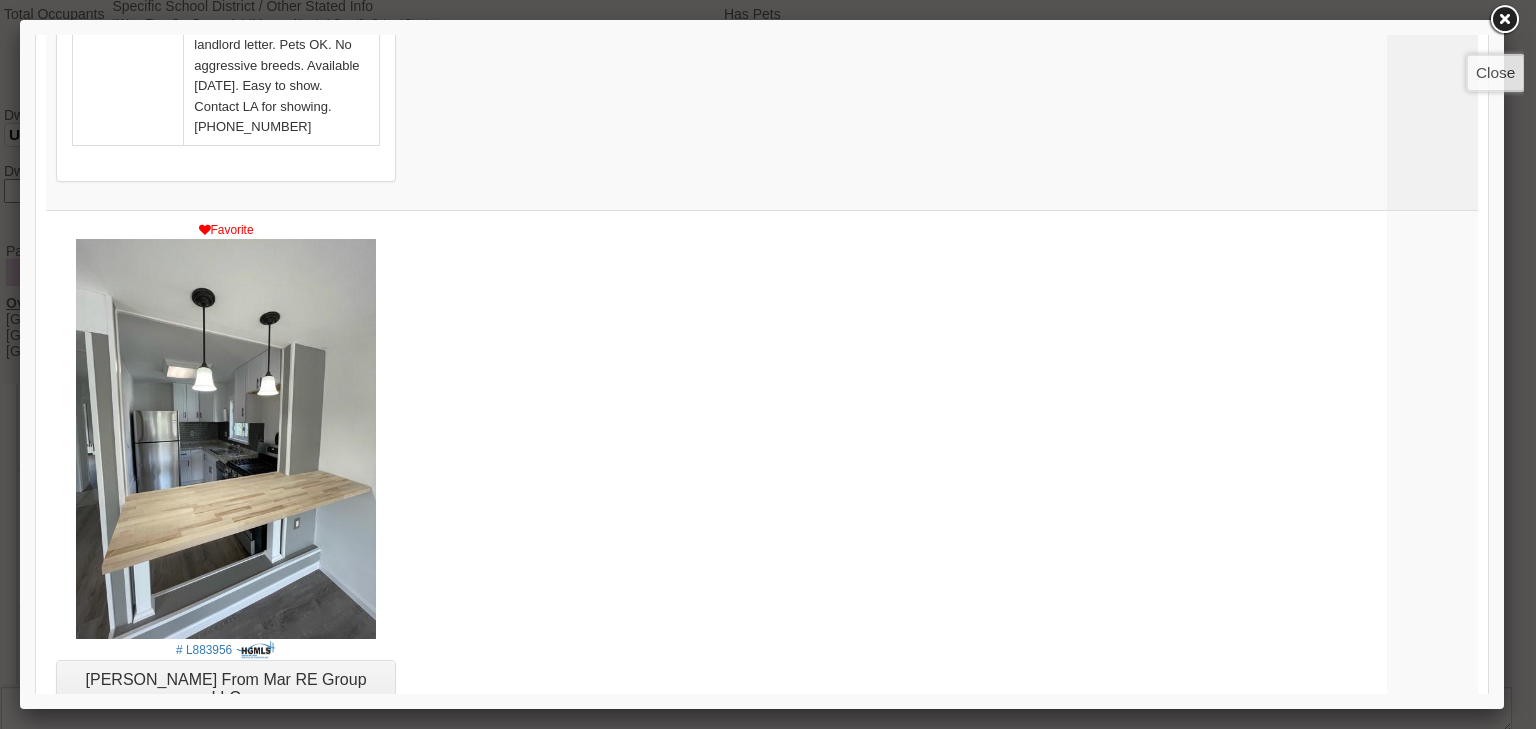 click at bounding box center [1504, 20] 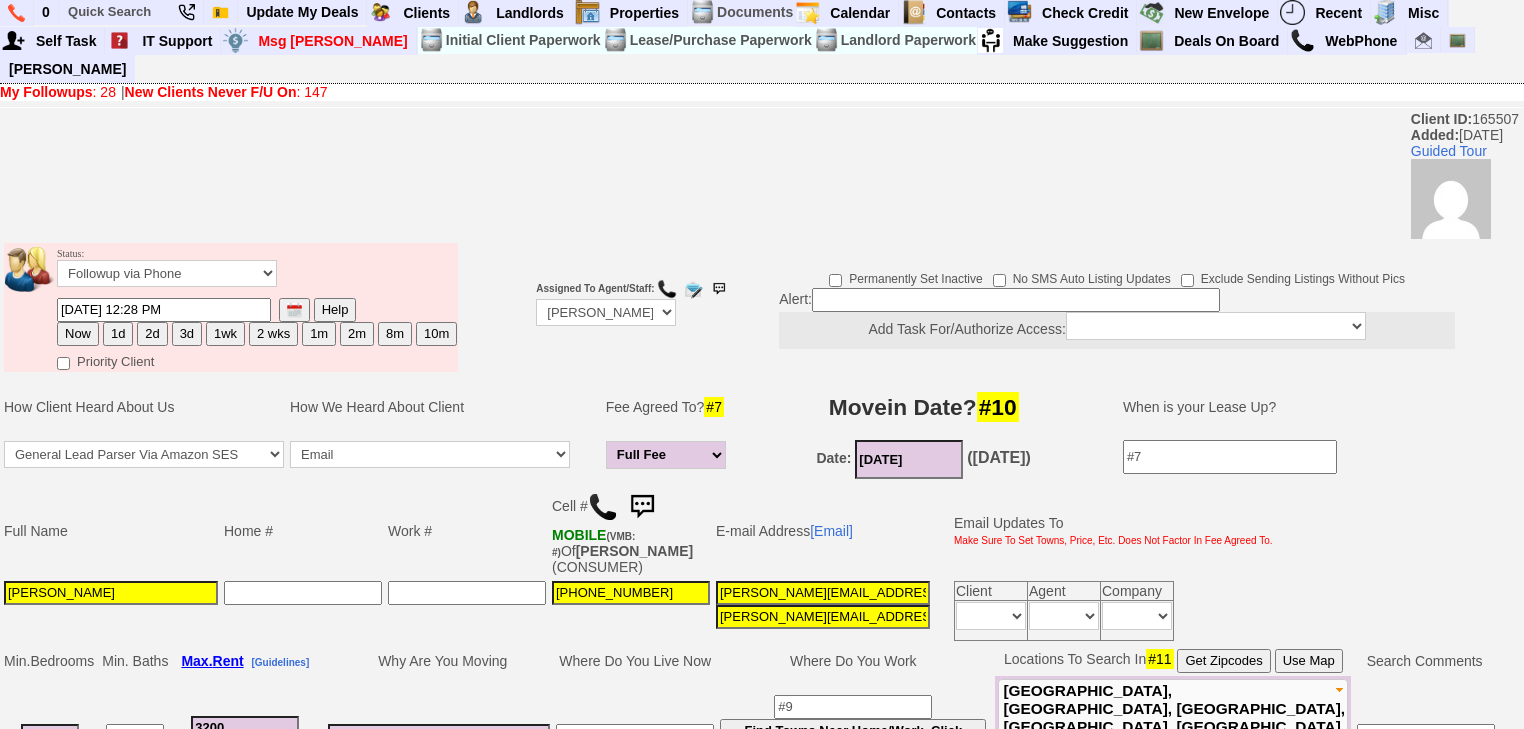 scroll, scrollTop: 0, scrollLeft: 0, axis: both 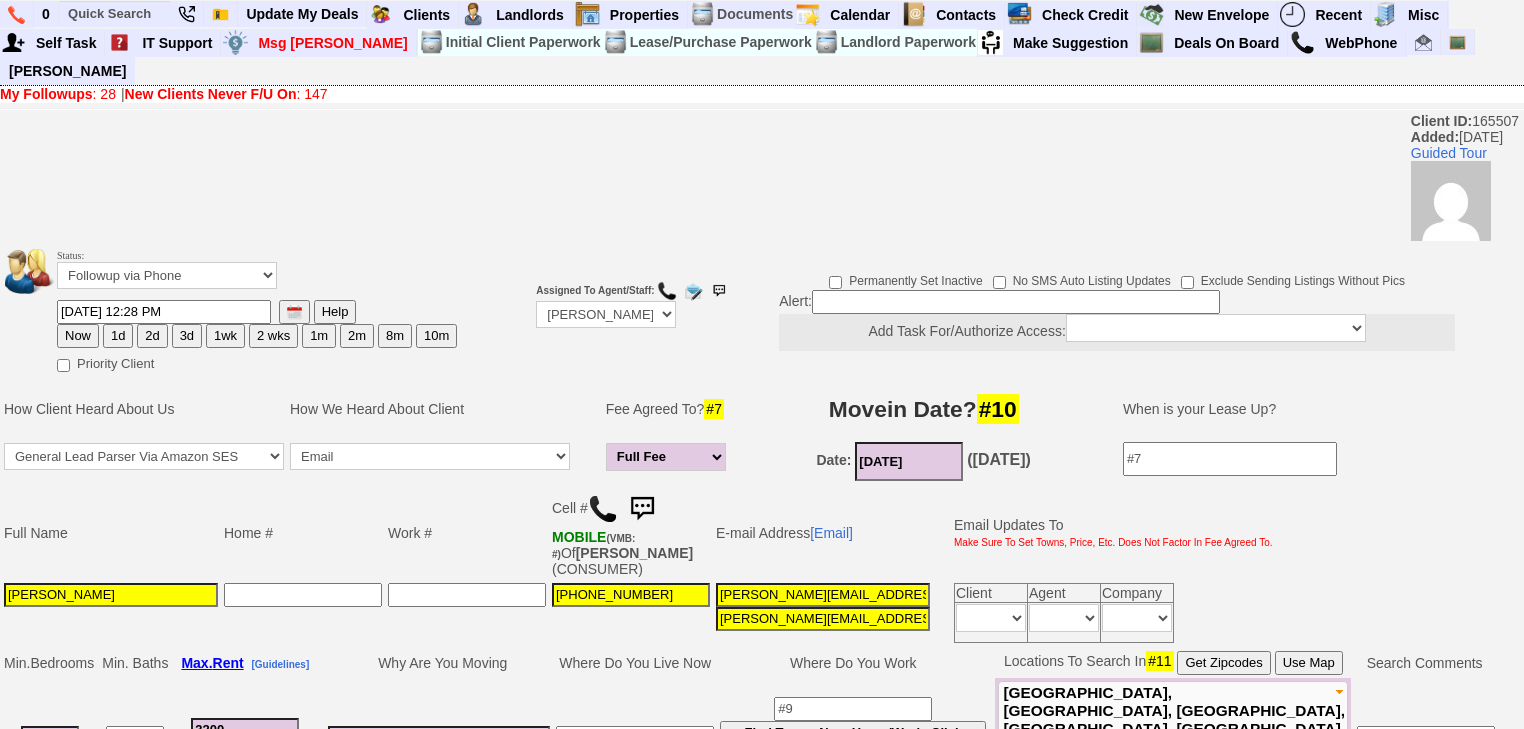click on "3d" at bounding box center [187, 336] 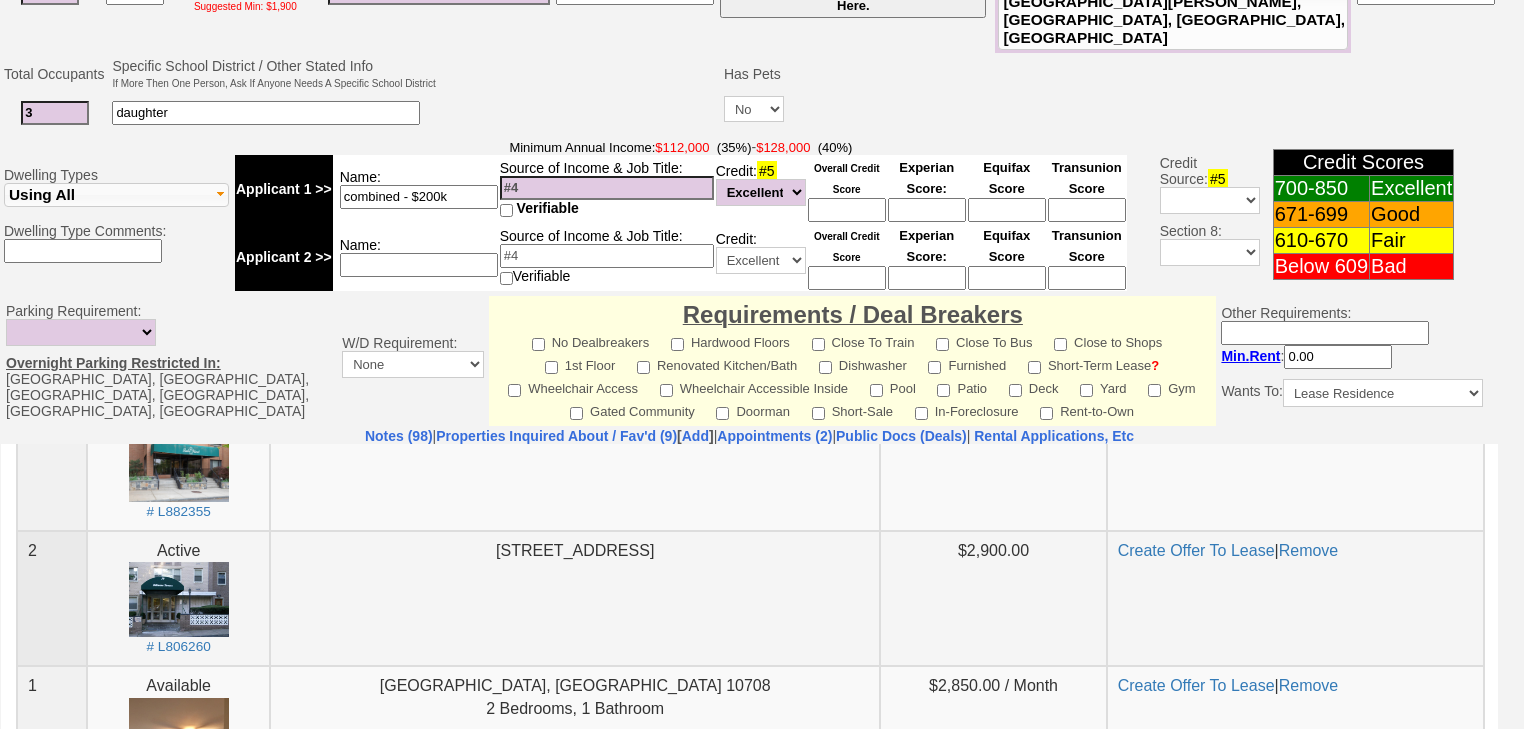 scroll, scrollTop: 885, scrollLeft: 0, axis: vertical 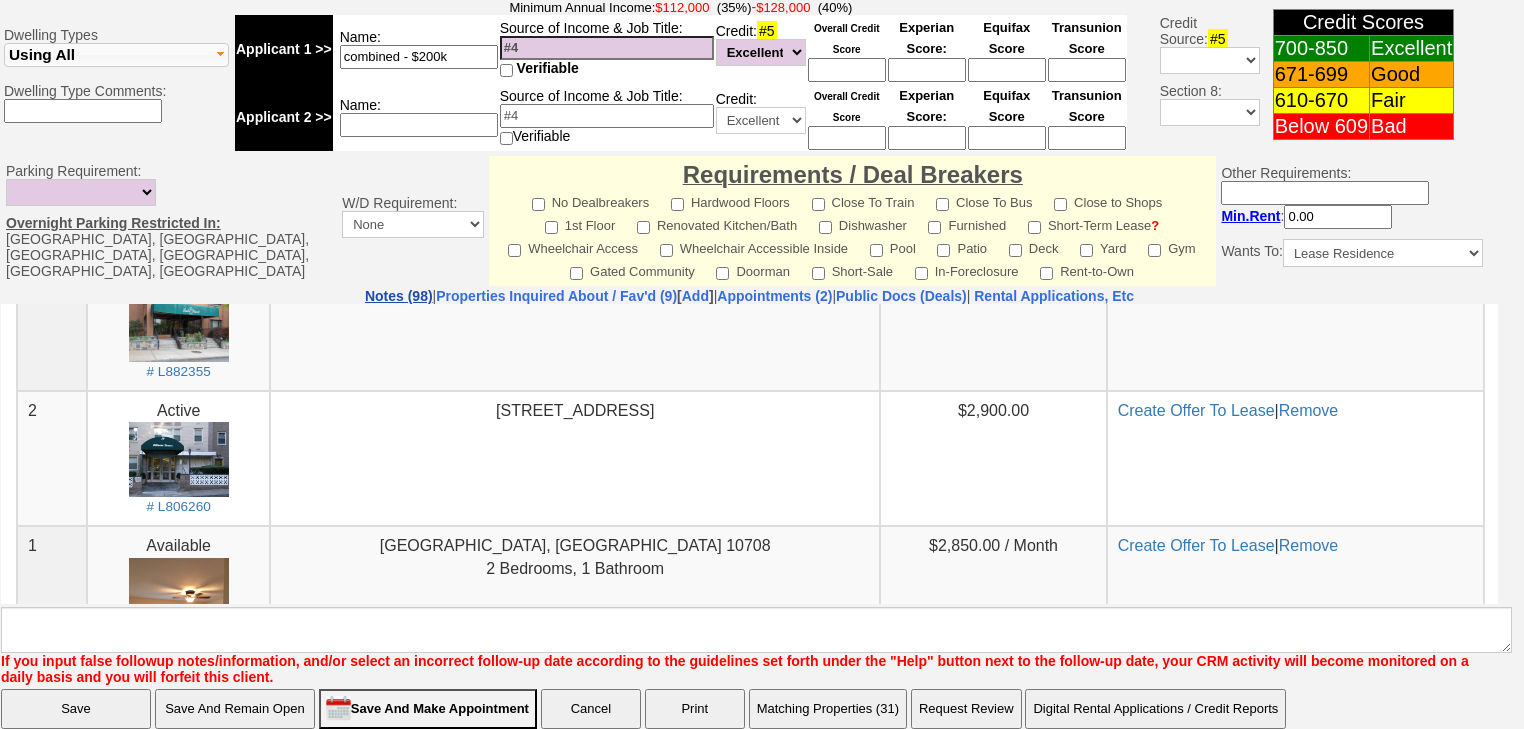 click on "Notes (98)" at bounding box center (399, 296) 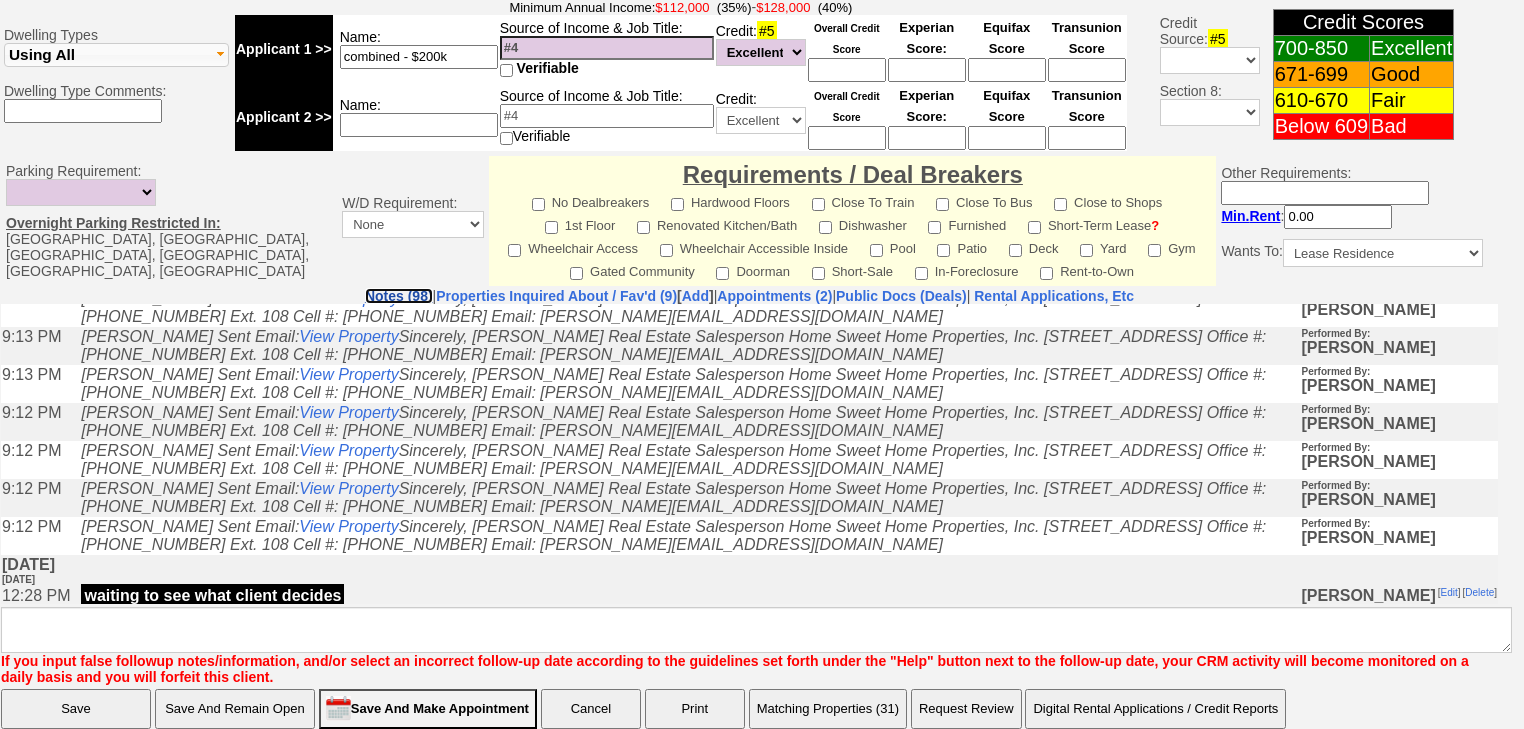 scroll, scrollTop: 320, scrollLeft: 0, axis: vertical 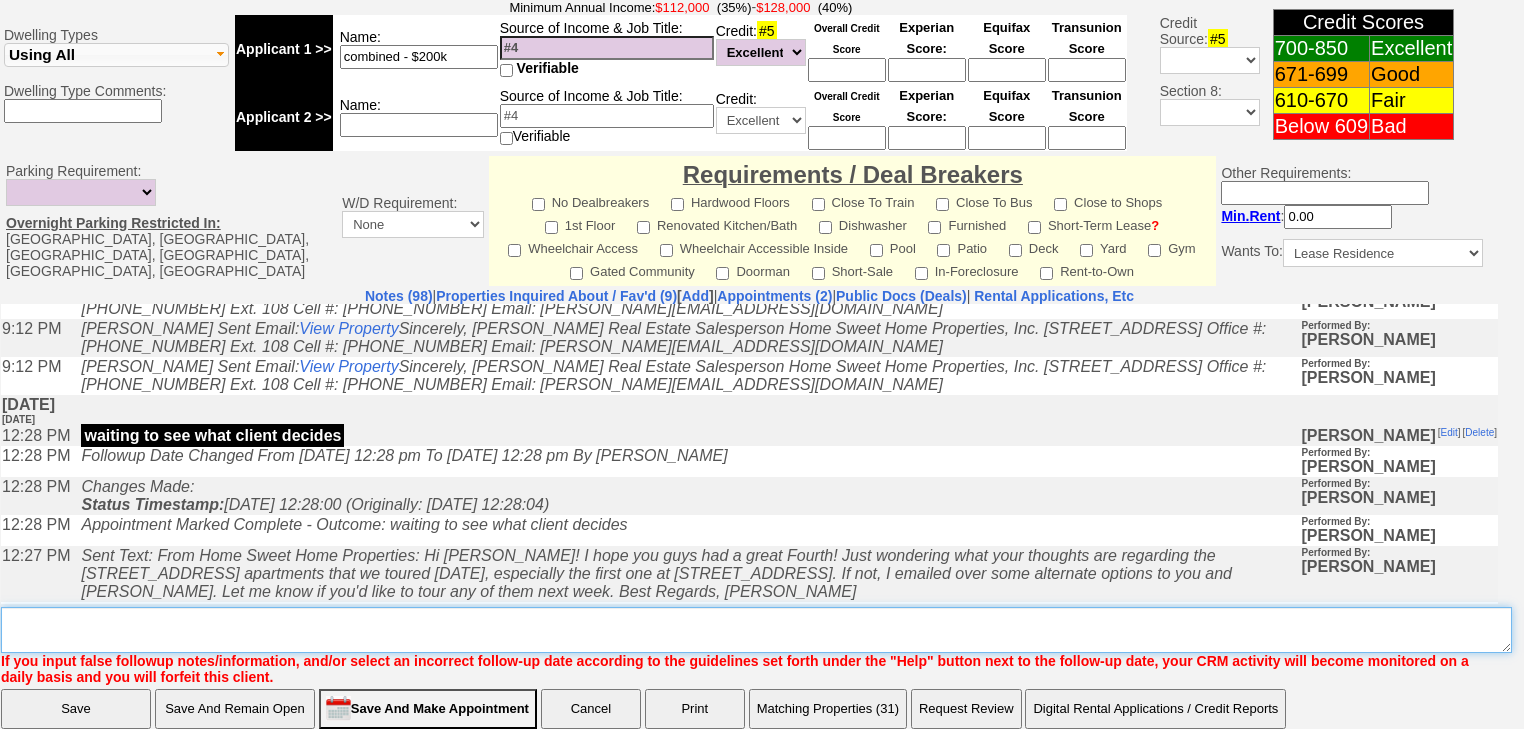 click on "Insert New Note Here" at bounding box center (756, 630) 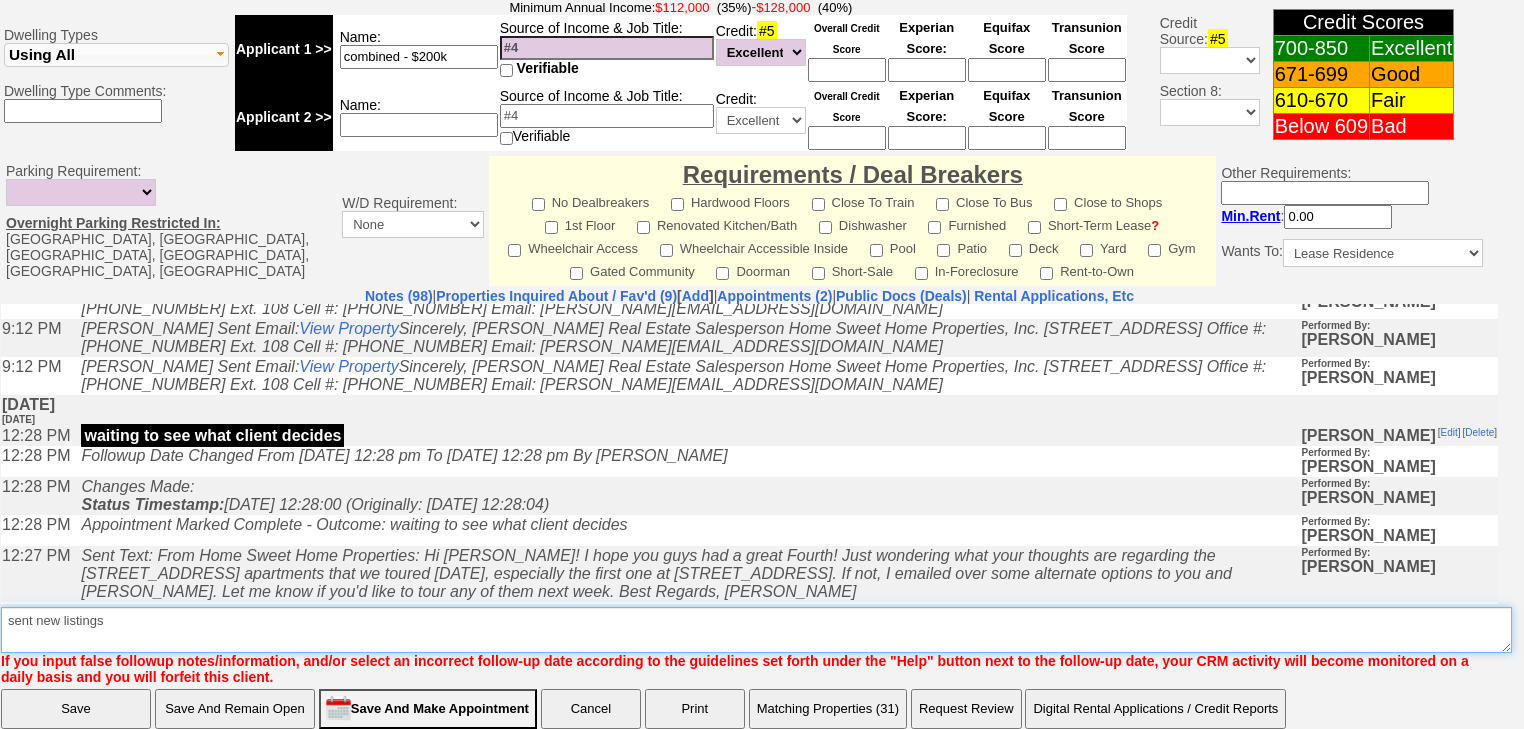 type on "sent new listings" 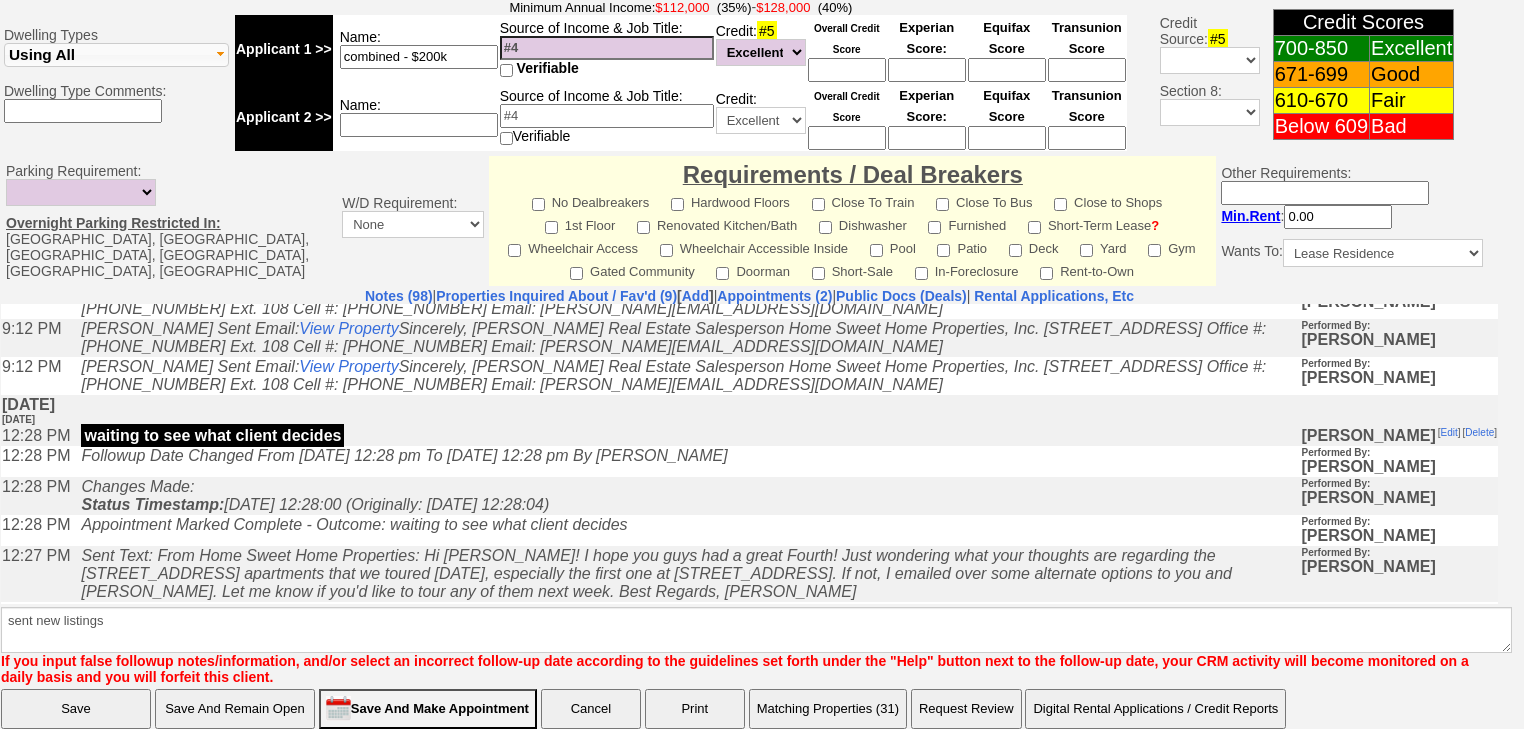 click on "Save" at bounding box center (76, 709) 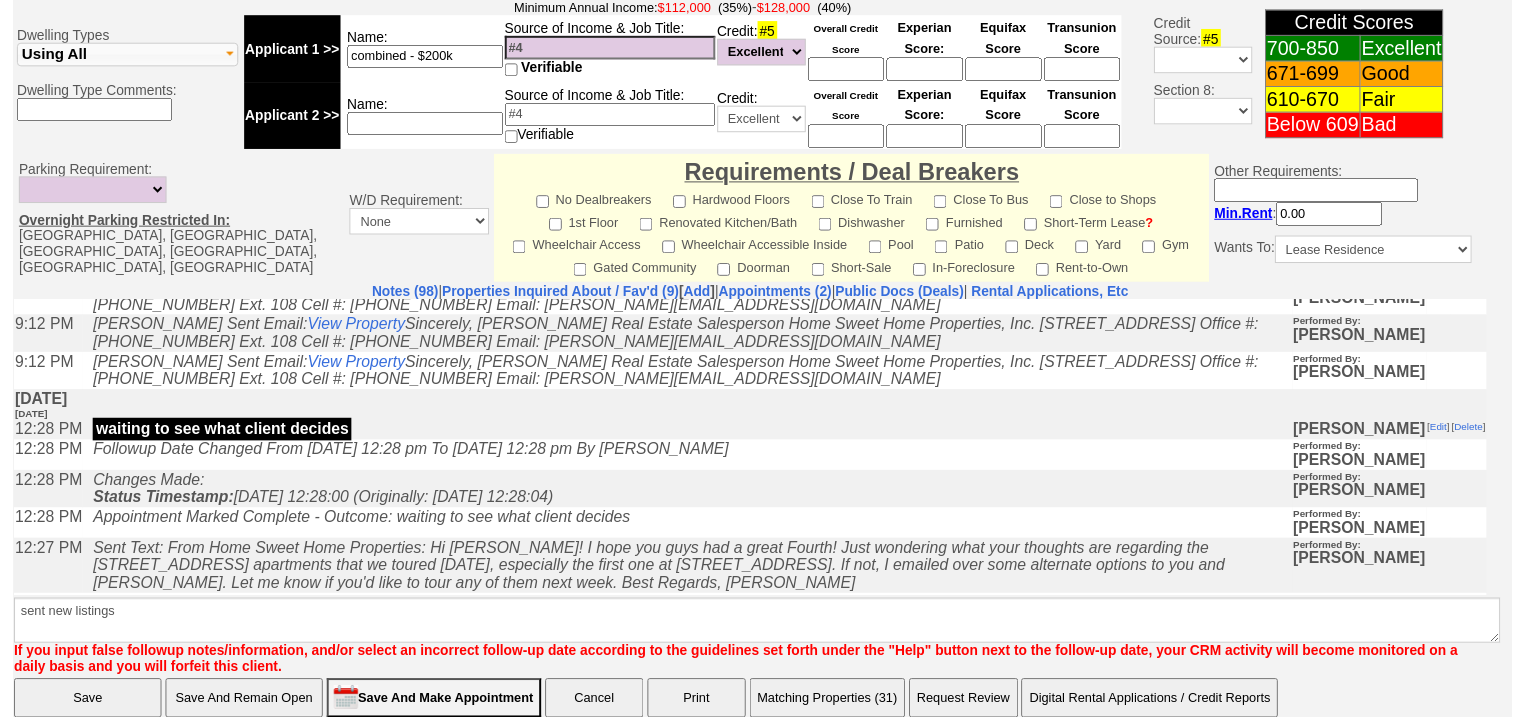 scroll, scrollTop: 797, scrollLeft: 0, axis: vertical 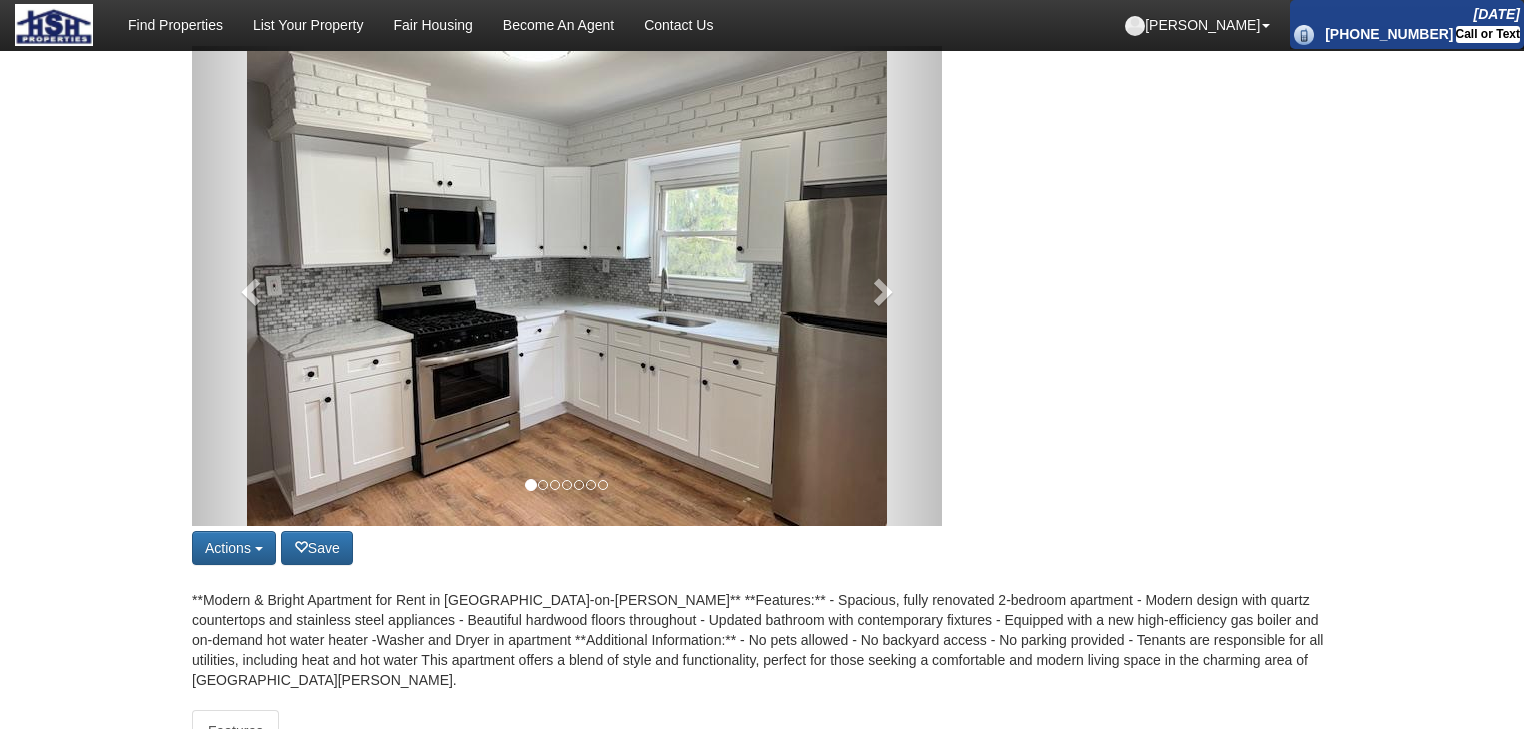 click at bounding box center (886, 286) 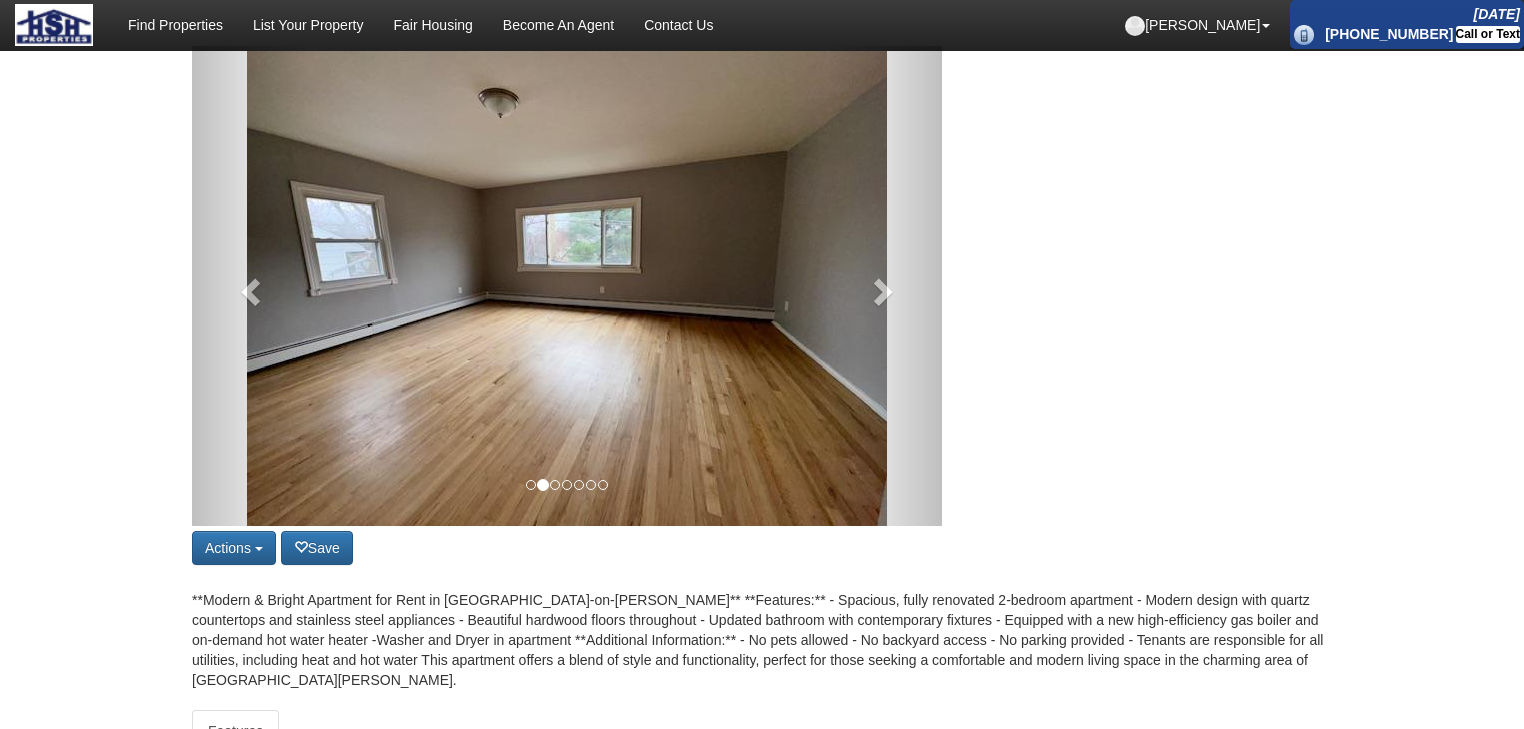 click at bounding box center [886, 286] 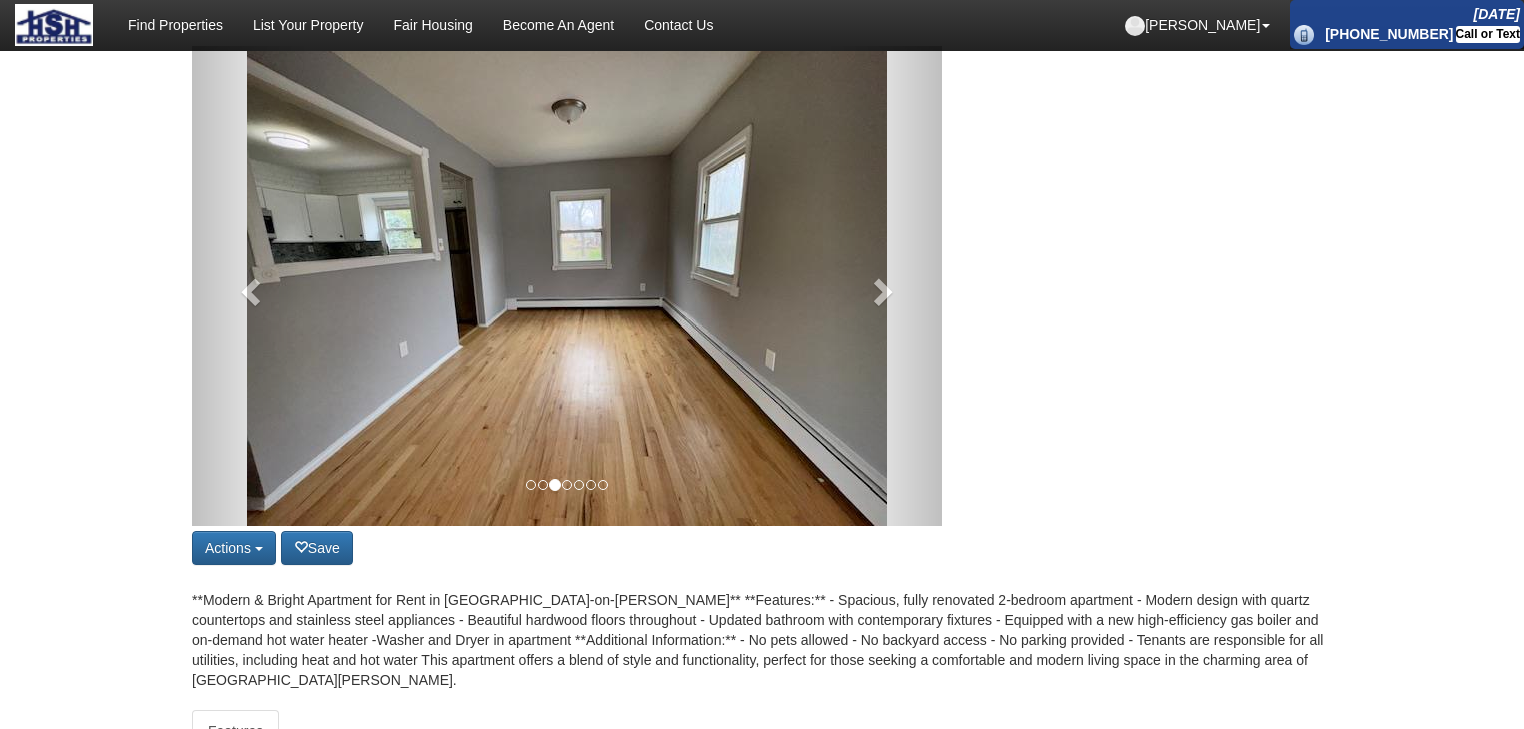 click at bounding box center [886, 286] 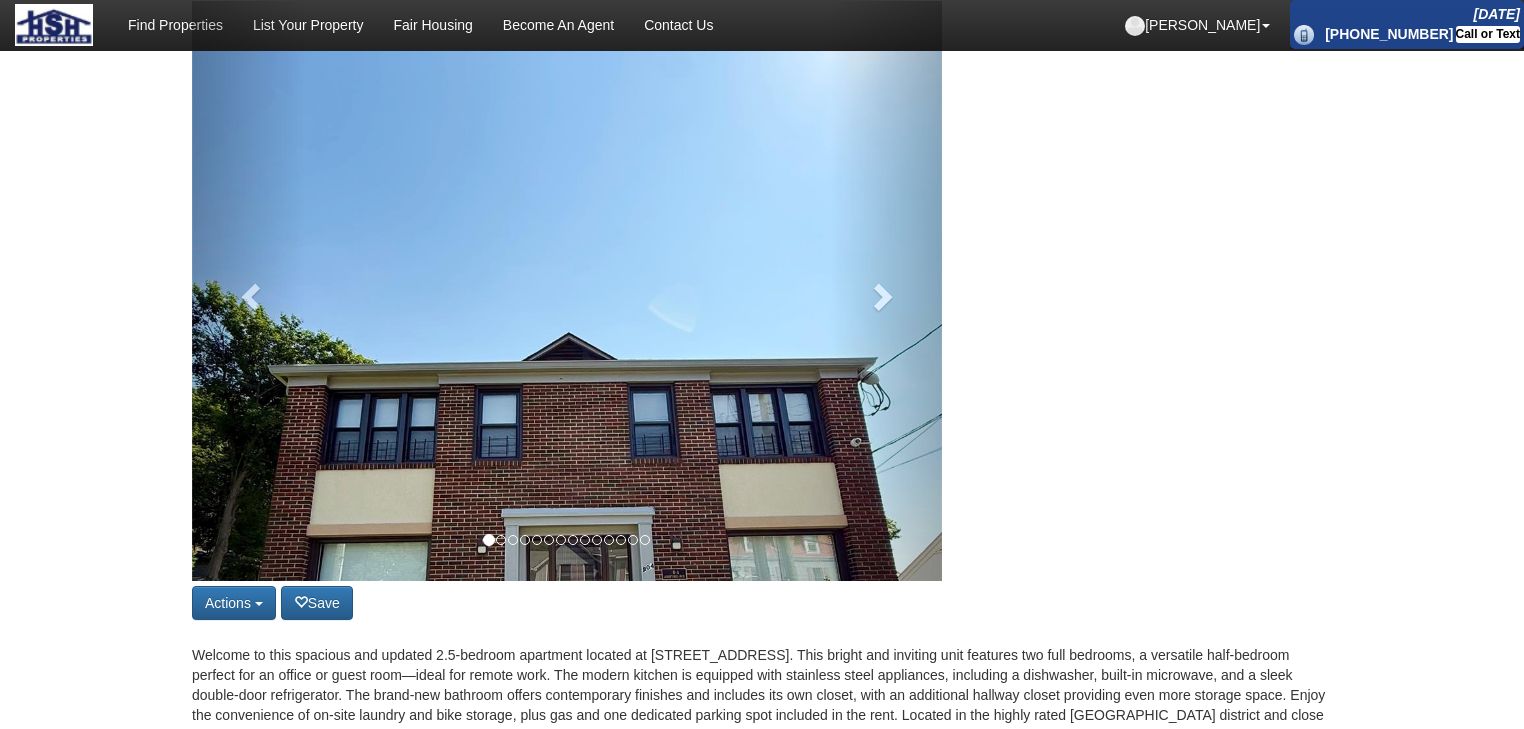 scroll, scrollTop: 320, scrollLeft: 0, axis: vertical 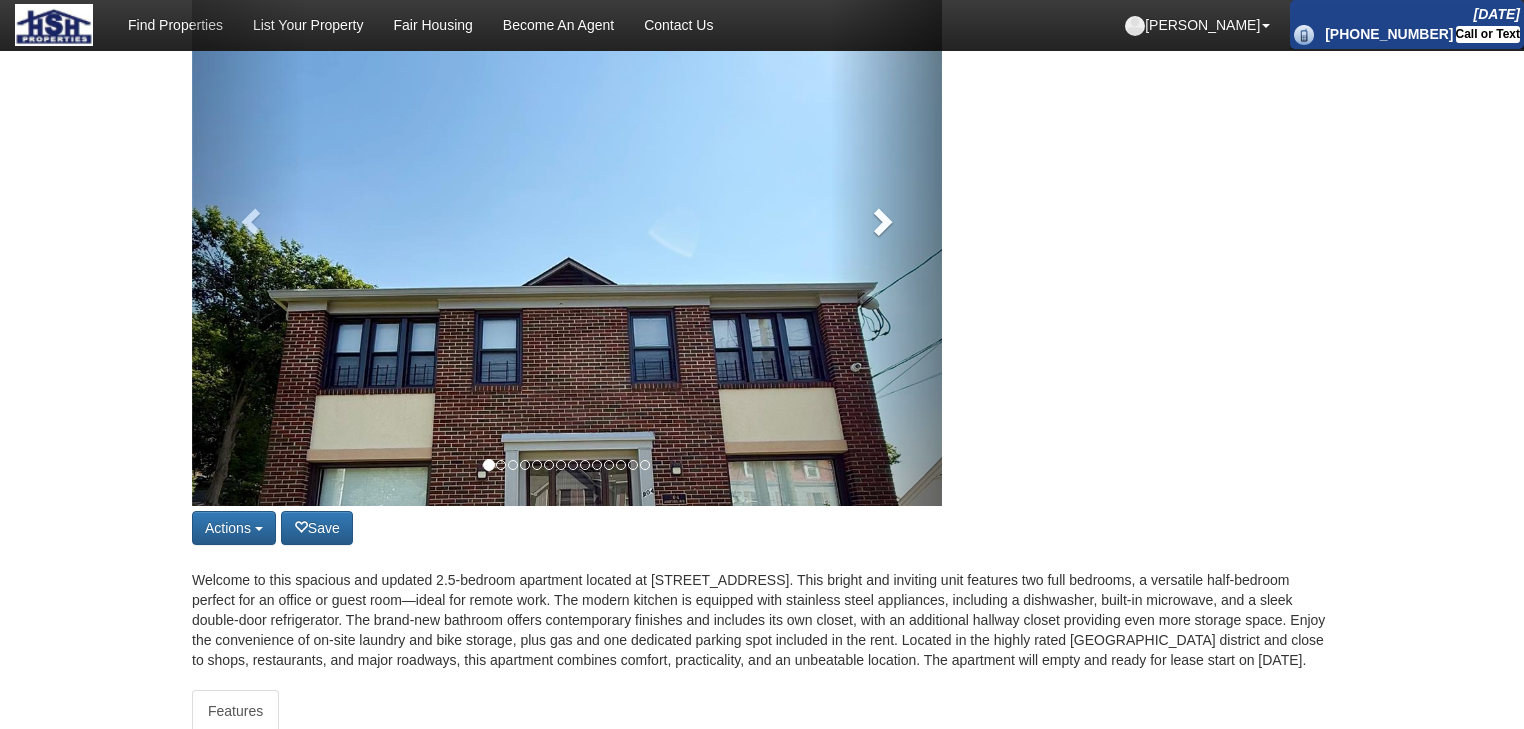 click at bounding box center [881, 221] 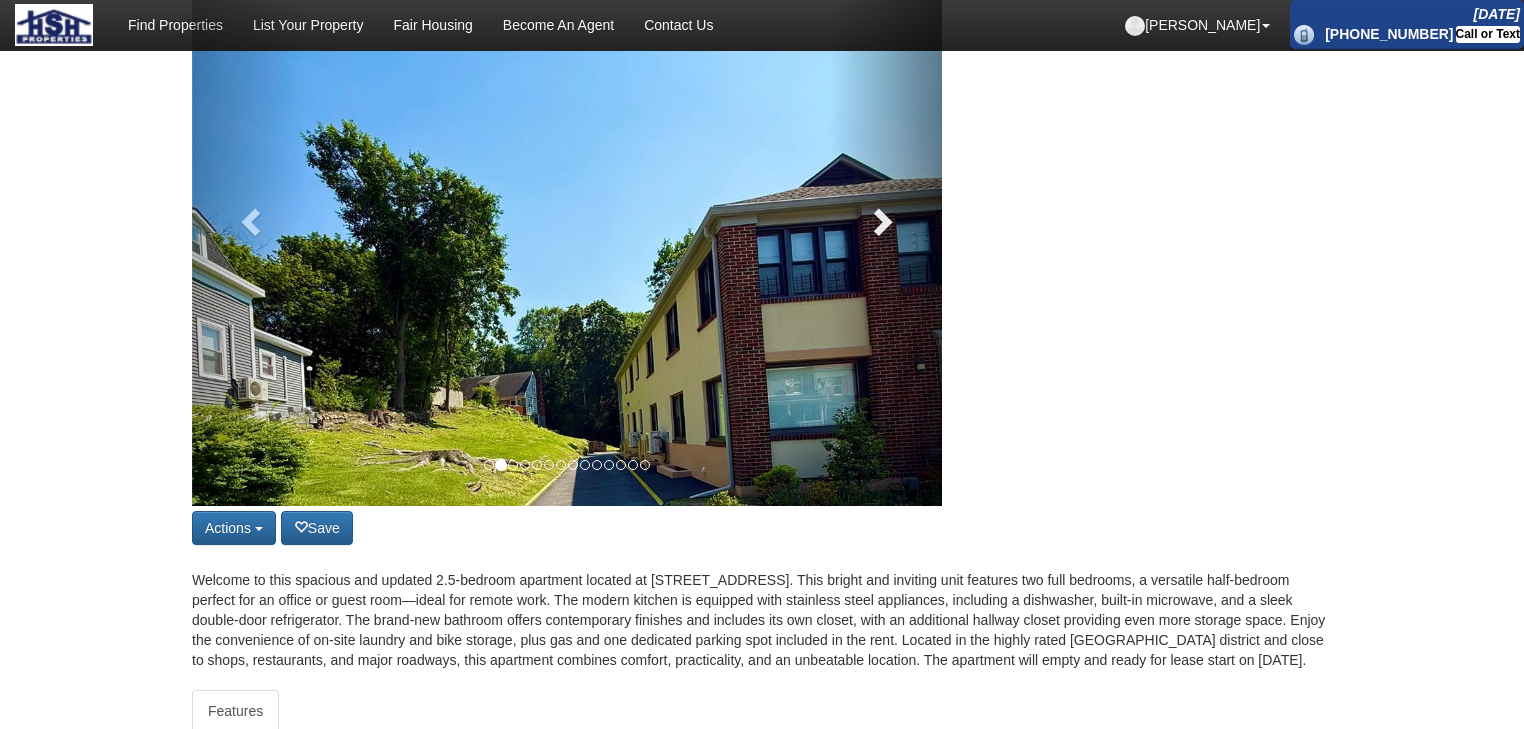 click at bounding box center [881, 221] 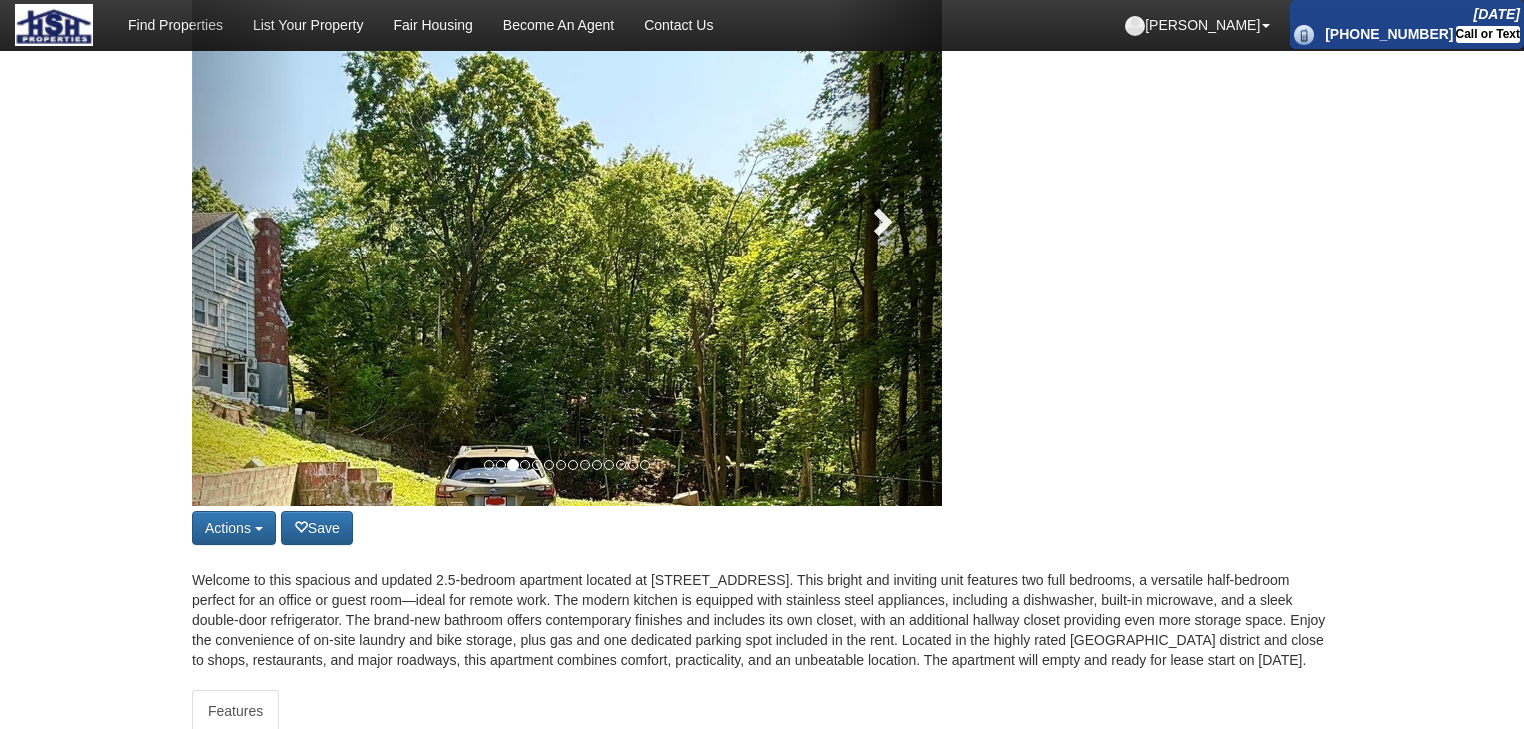 click at bounding box center [881, 221] 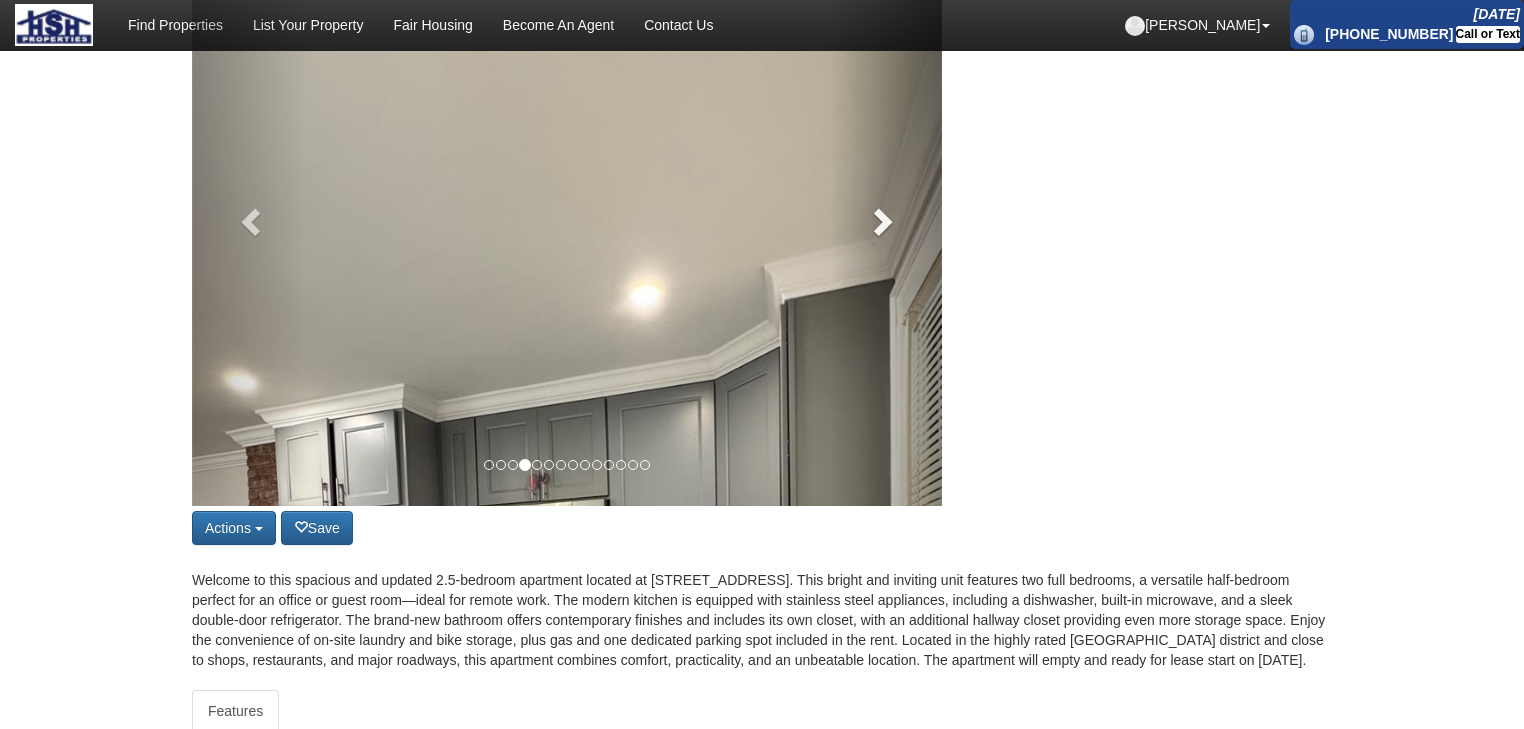 click at bounding box center [881, 221] 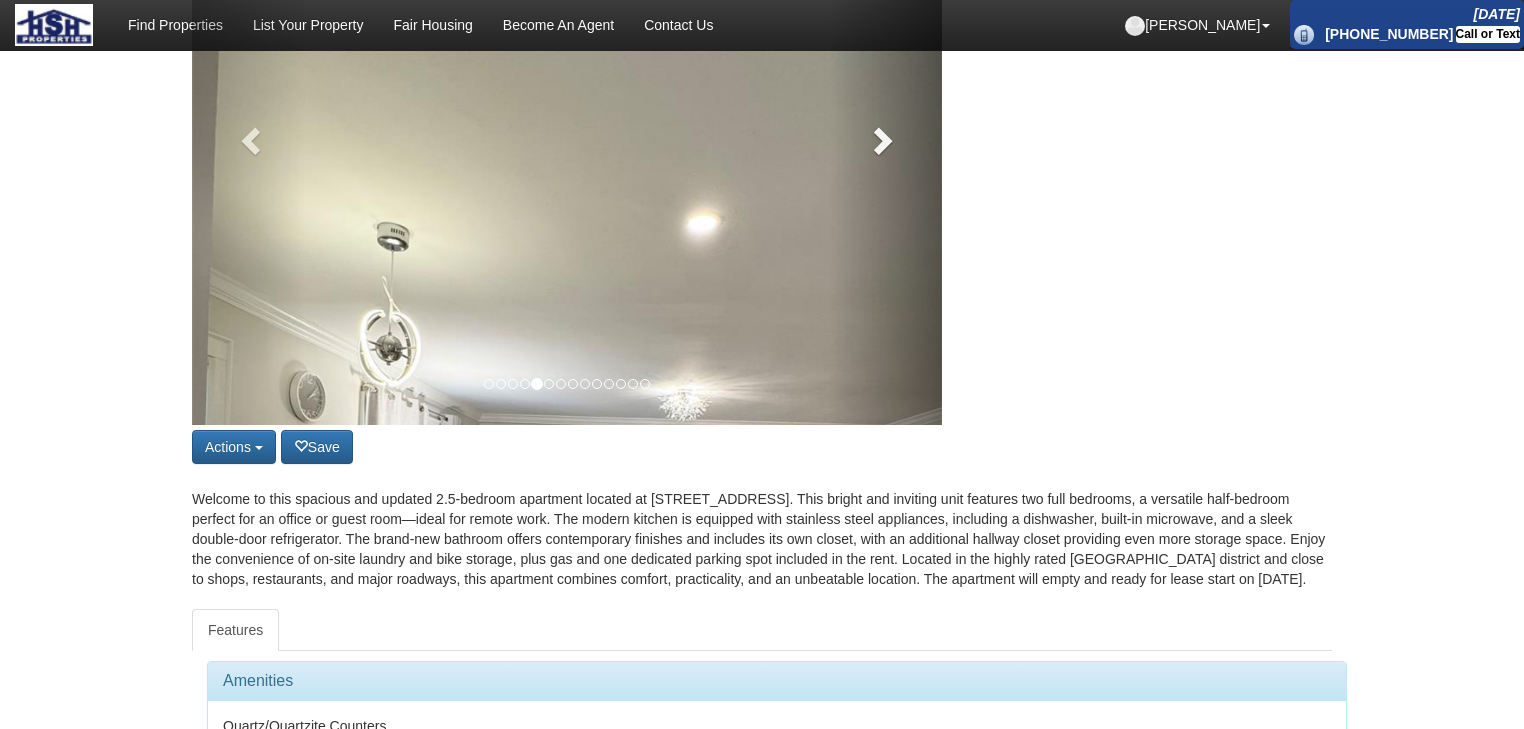 scroll, scrollTop: 480, scrollLeft: 0, axis: vertical 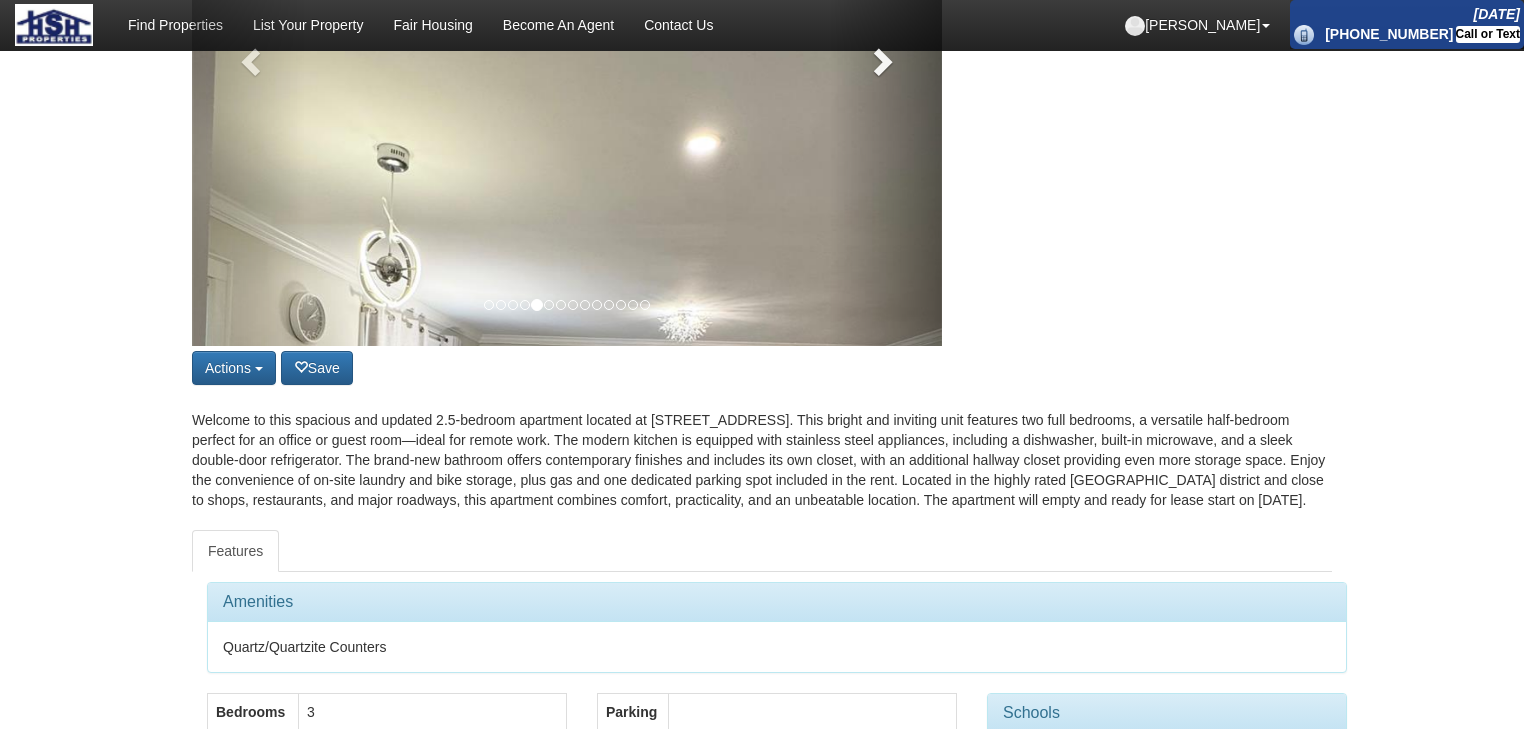 click at bounding box center (886, 56) 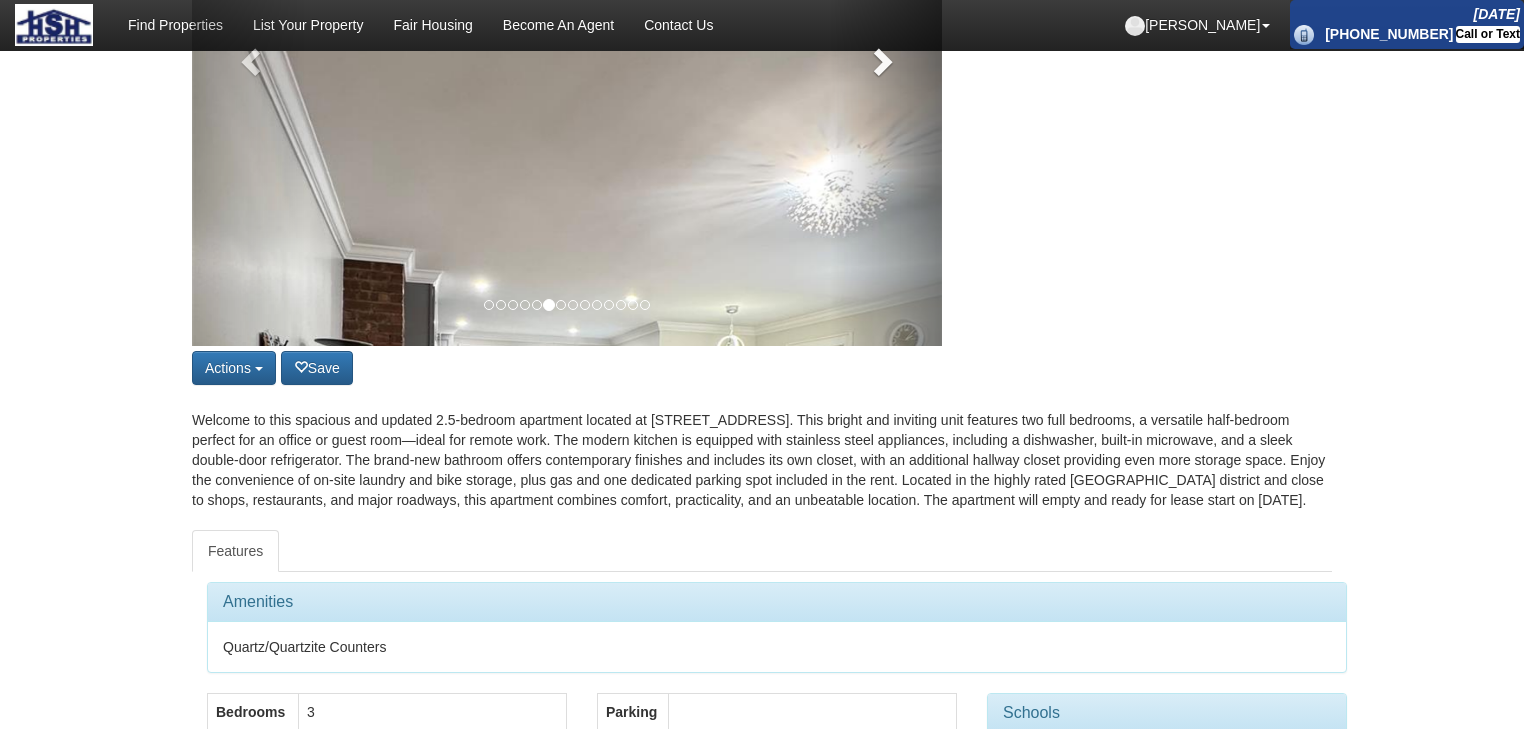click at bounding box center [886, 56] 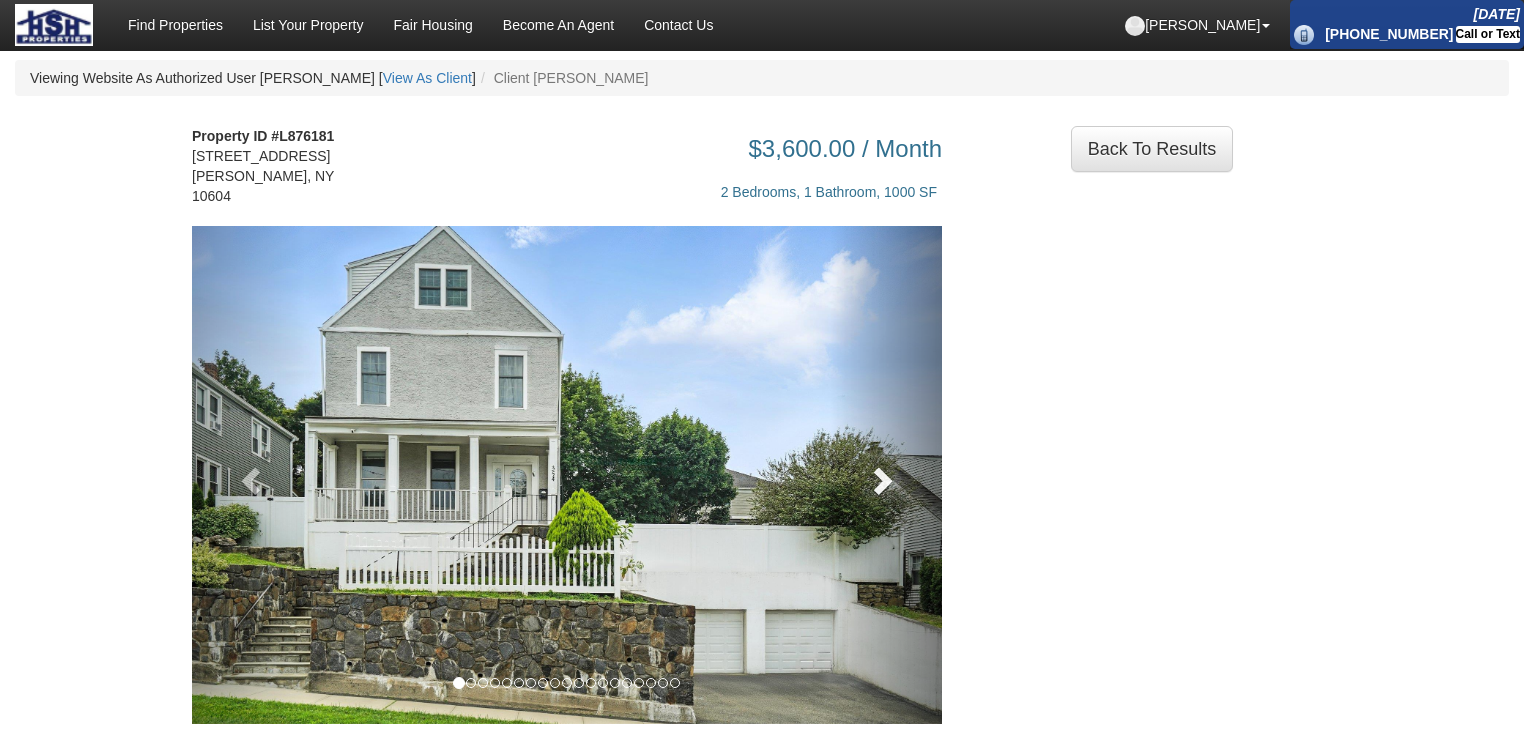 scroll, scrollTop: 160, scrollLeft: 0, axis: vertical 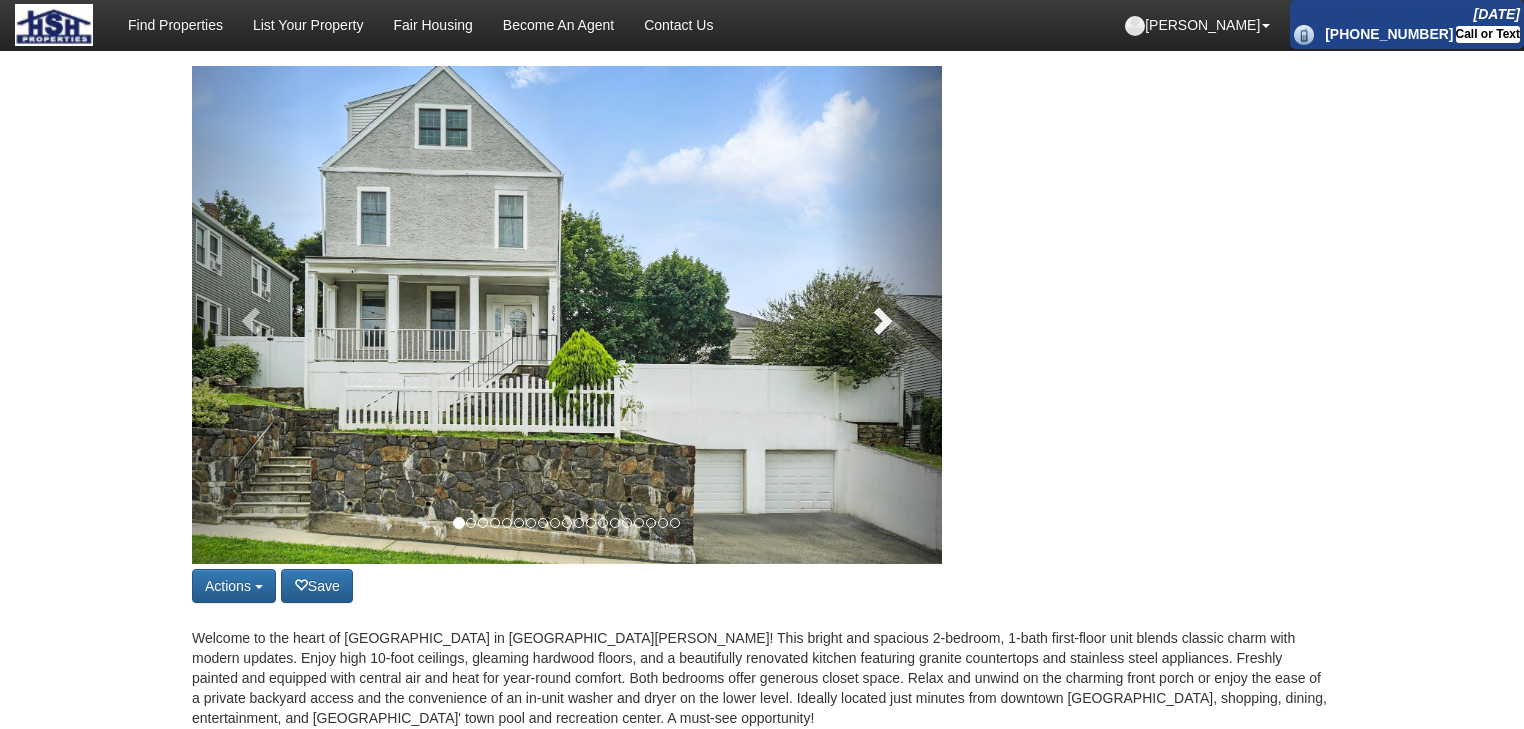 click at bounding box center (881, 320) 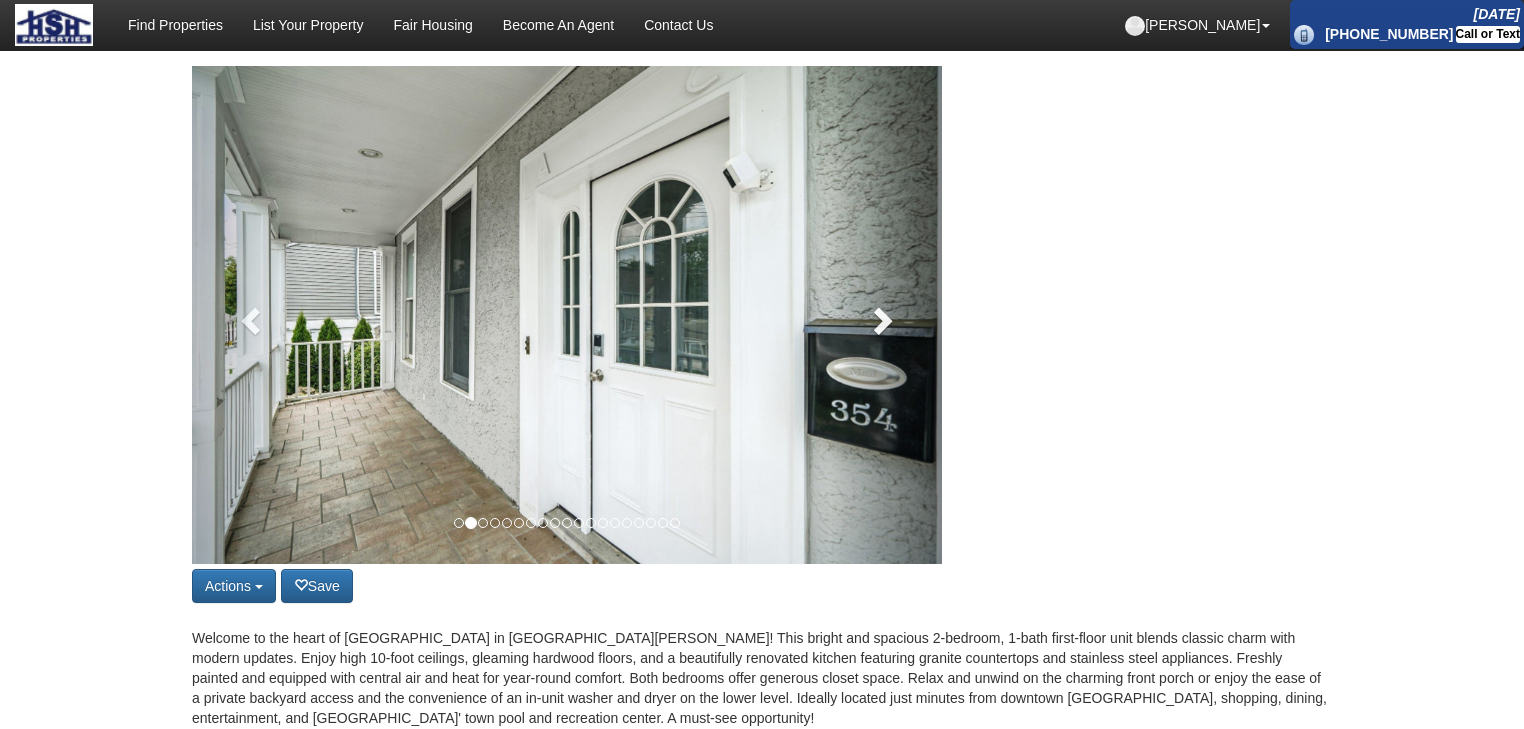 click at bounding box center (881, 320) 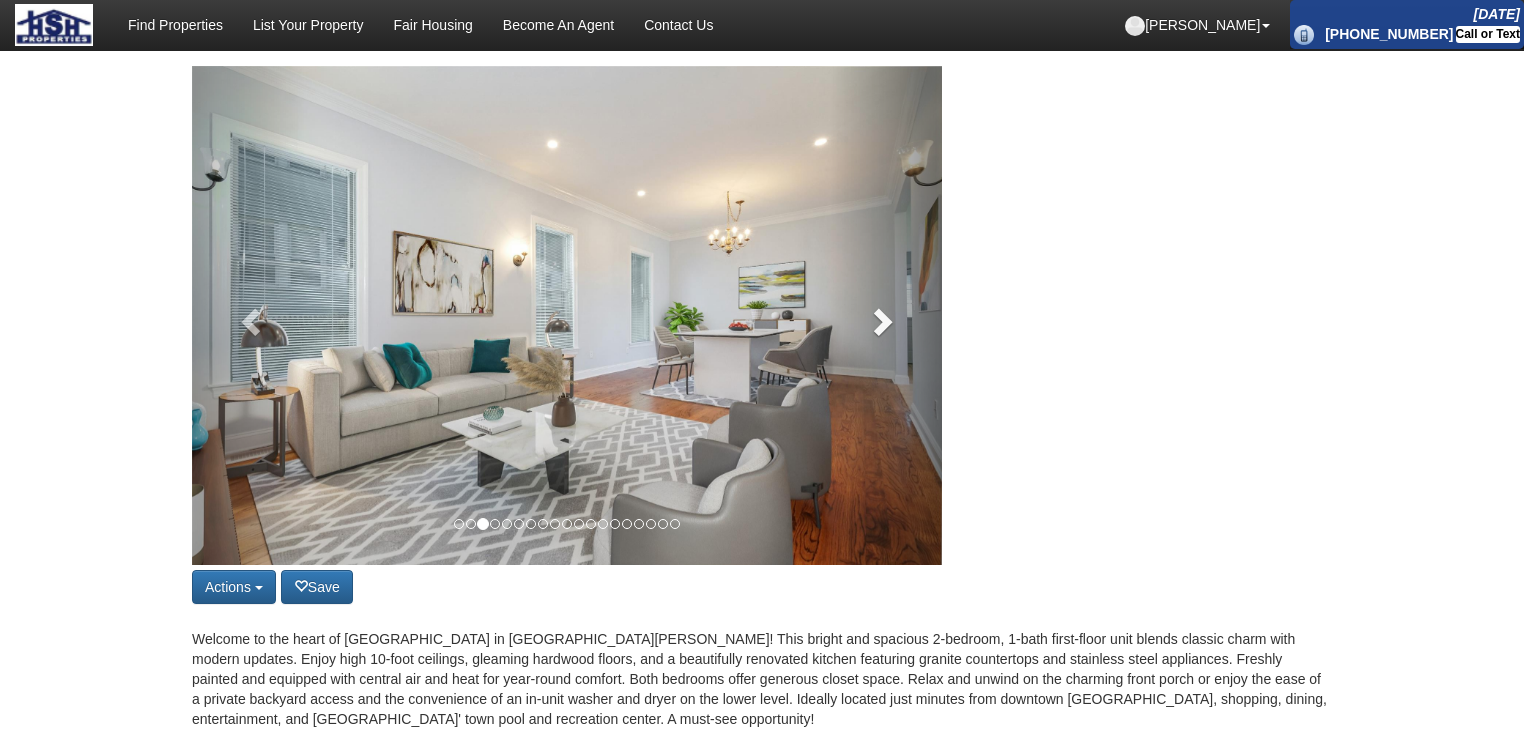 click at bounding box center [881, 321] 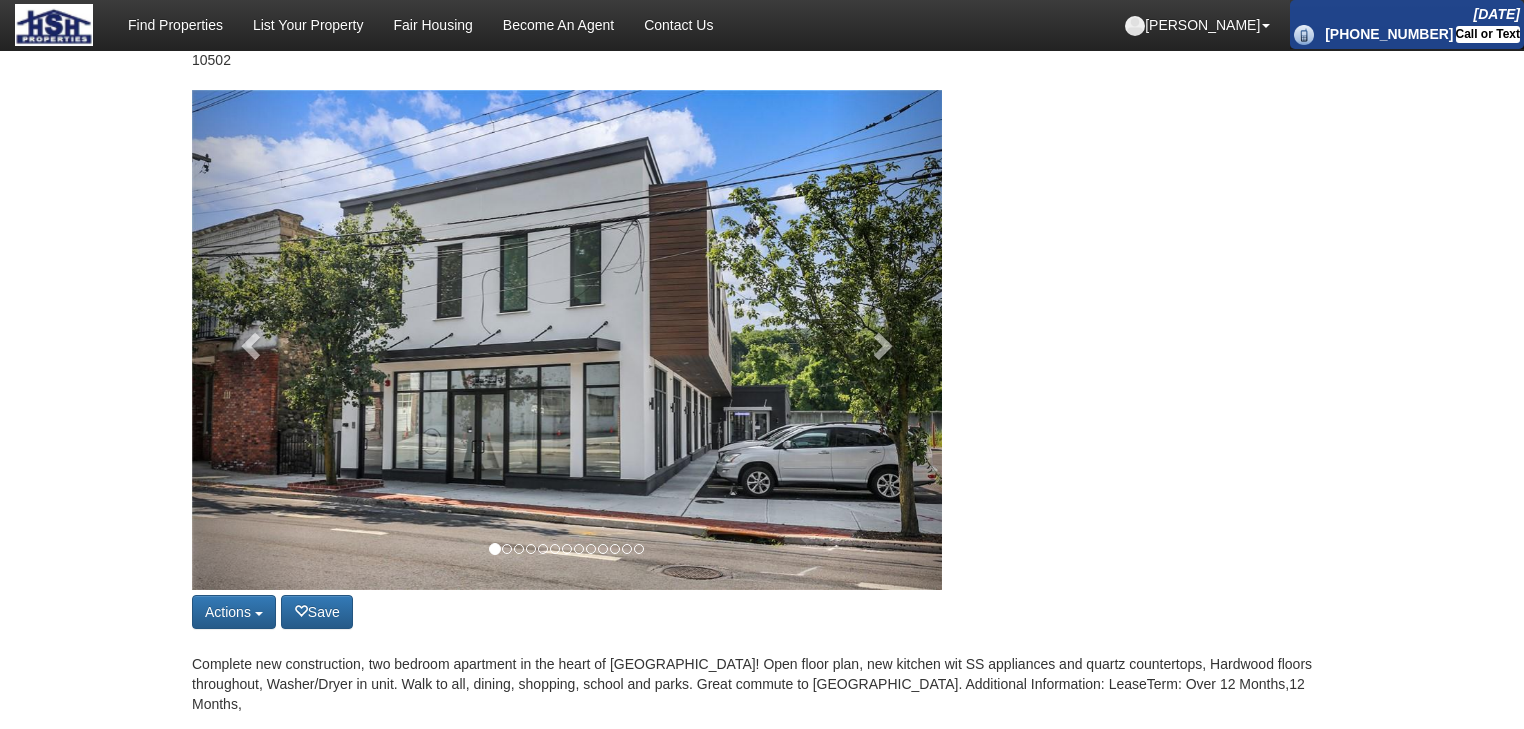 scroll, scrollTop: 160, scrollLeft: 0, axis: vertical 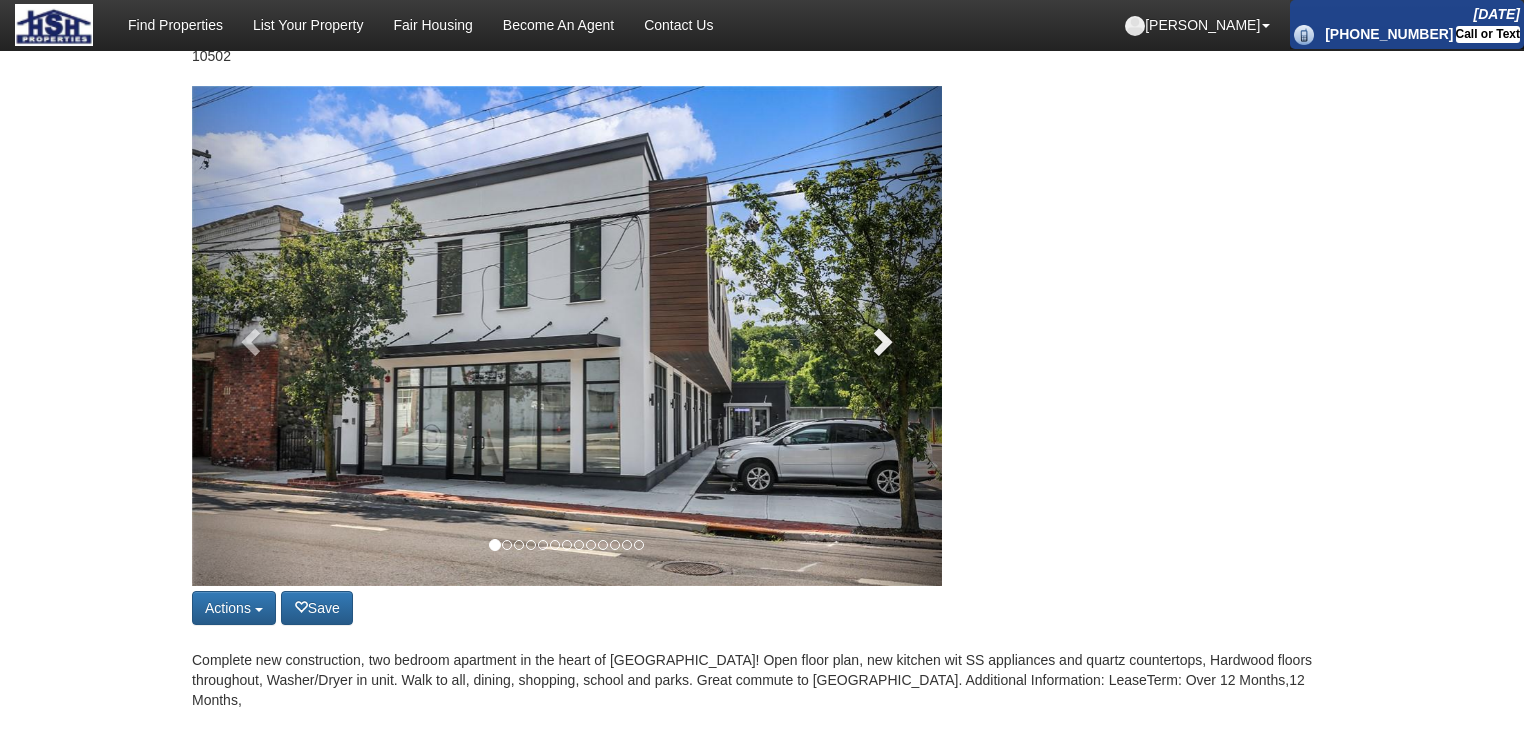 click at bounding box center (881, 341) 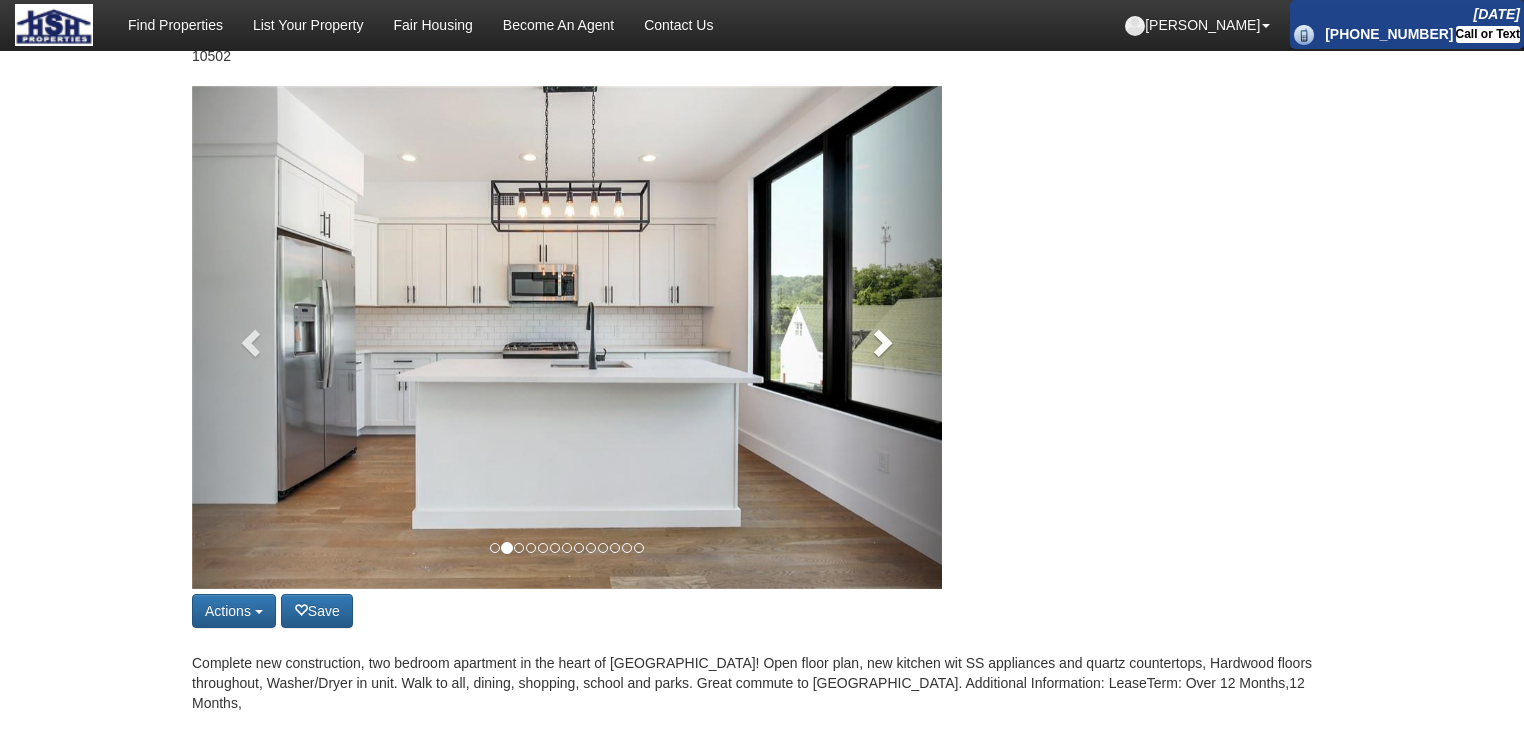 click at bounding box center (881, 342) 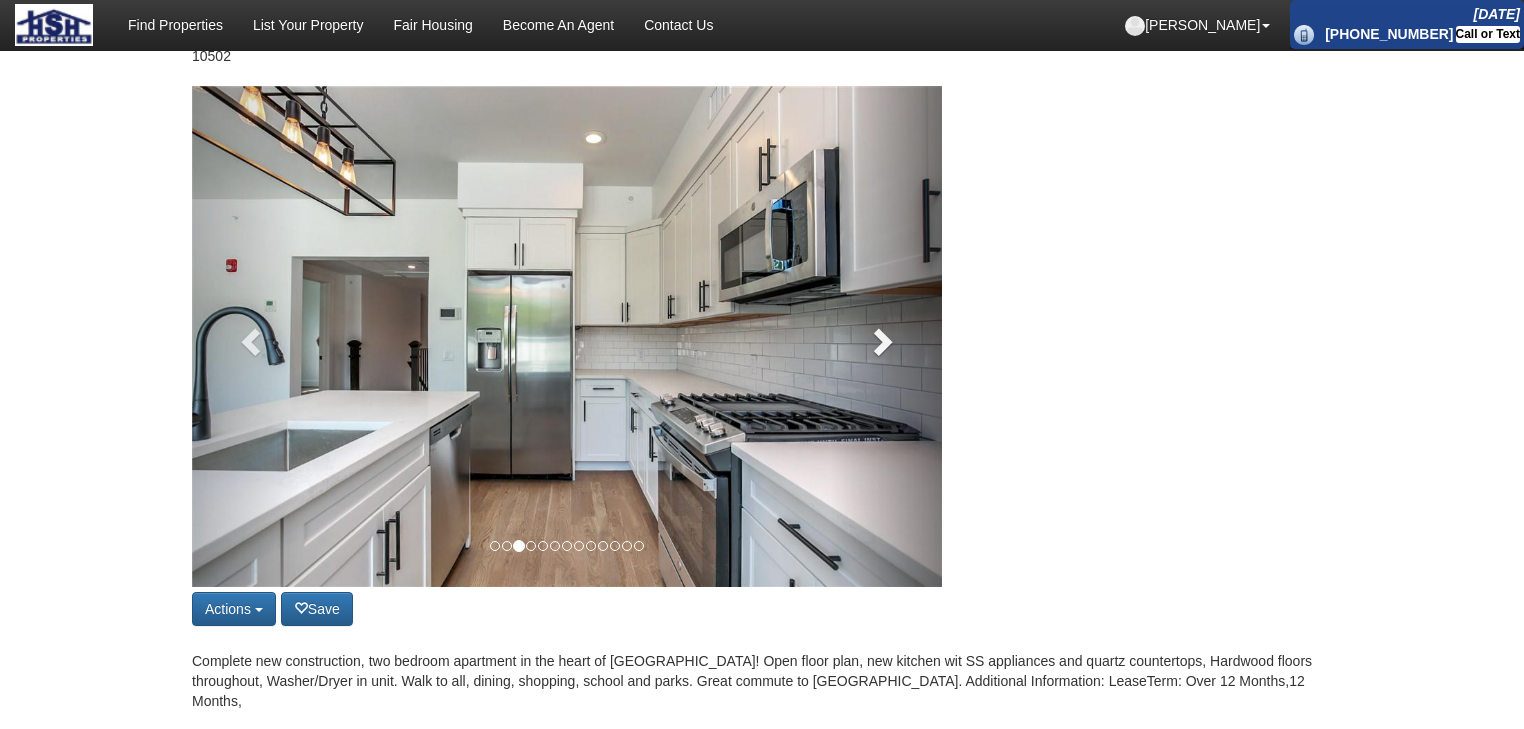 click at bounding box center (881, 341) 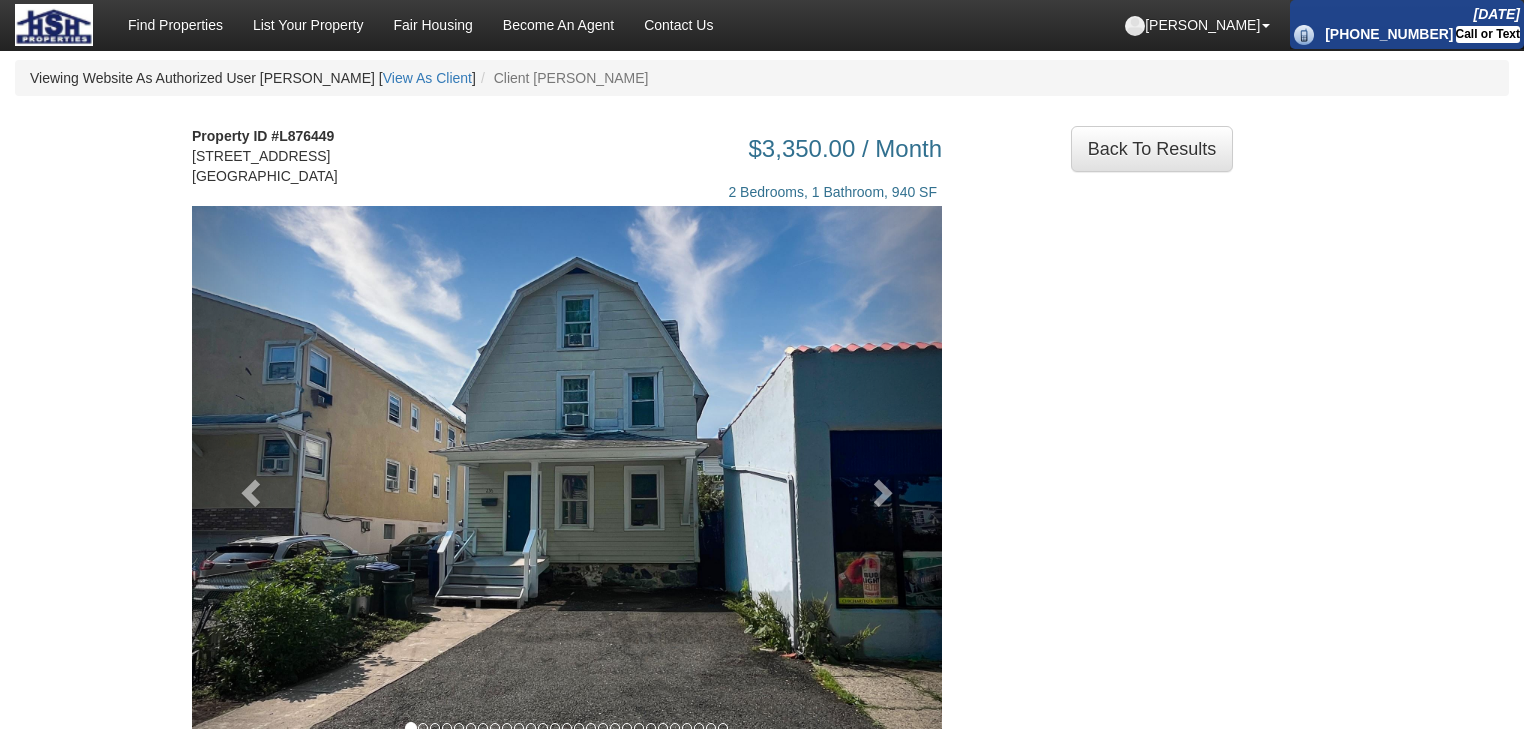 scroll, scrollTop: 0, scrollLeft: 0, axis: both 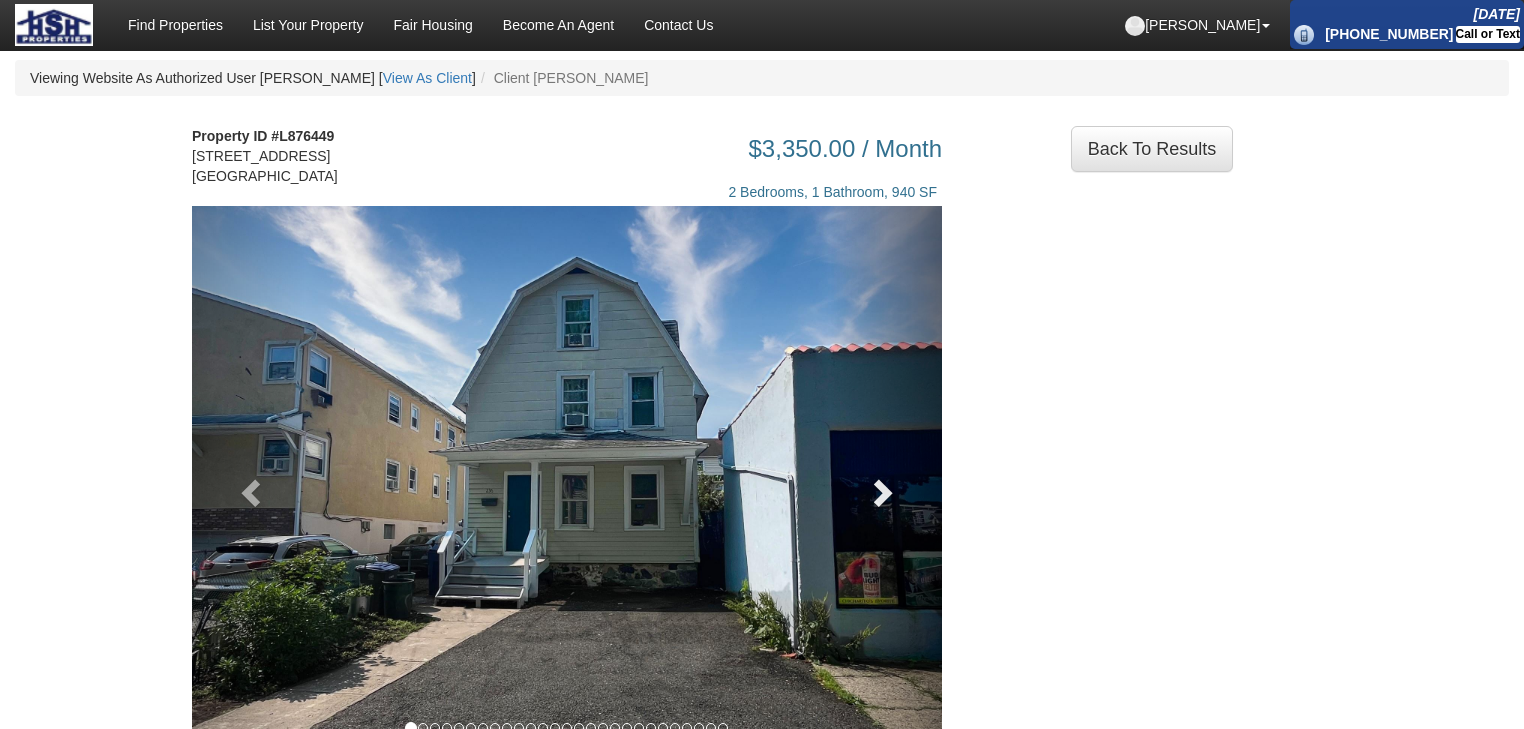 click at bounding box center (881, 492) 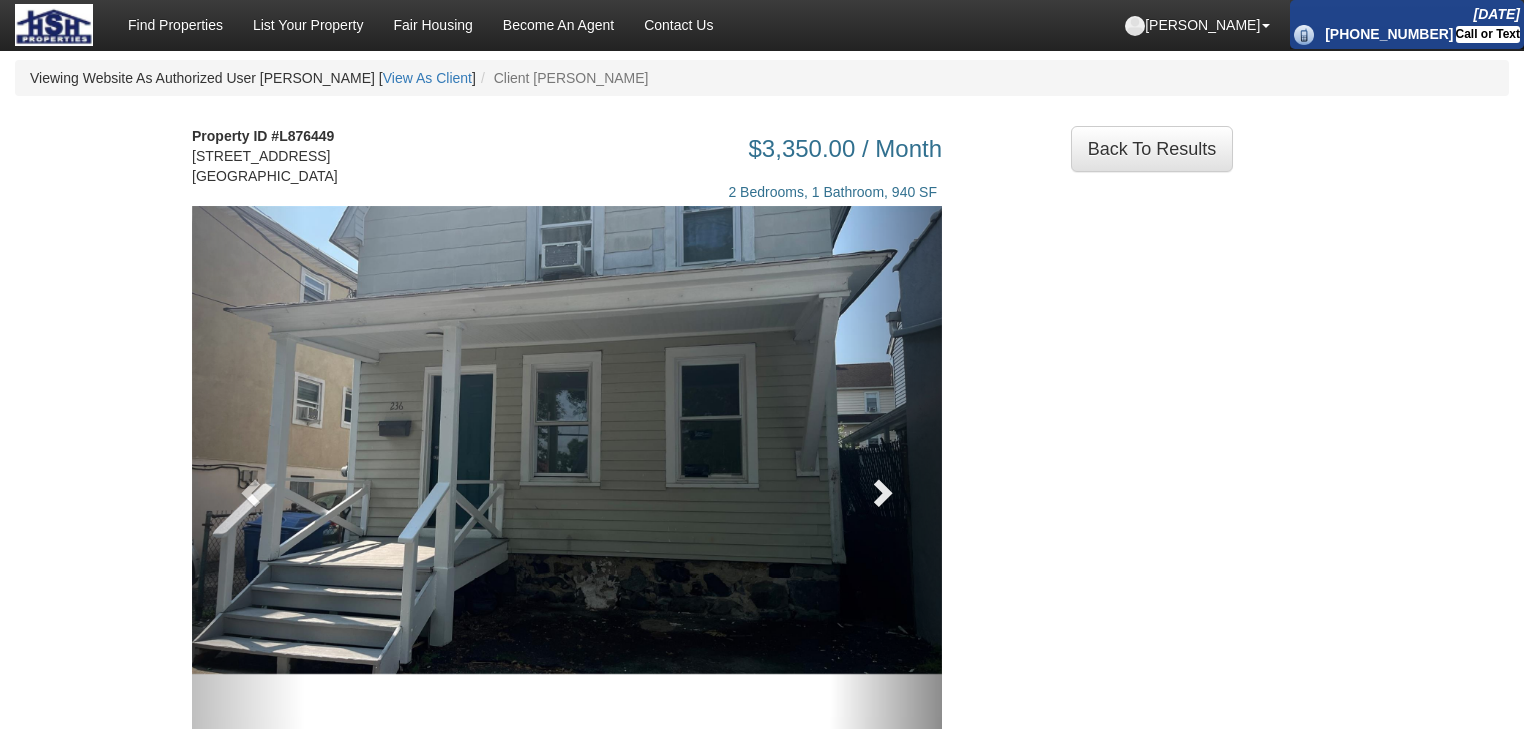 click at bounding box center [886, 487] 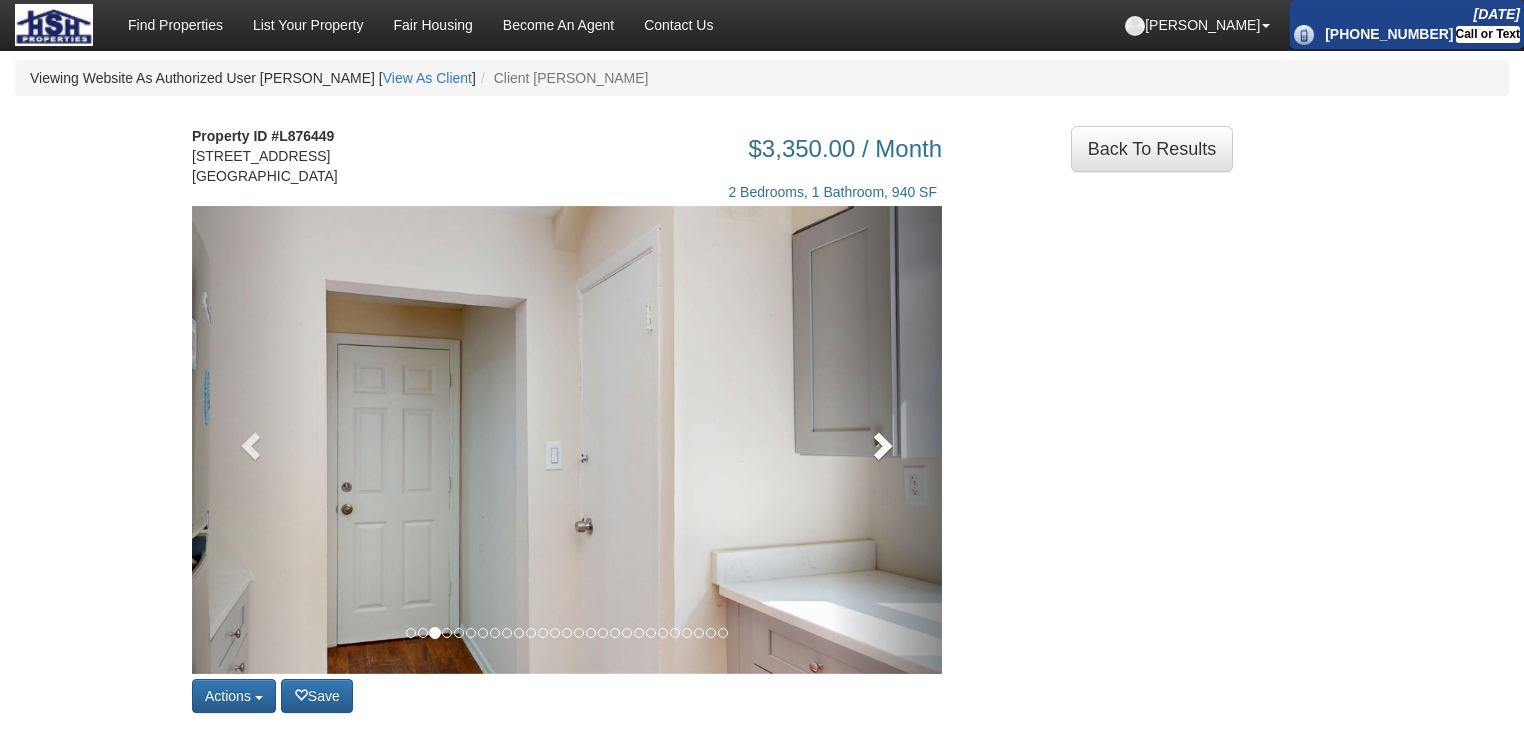 click at bounding box center [886, 440] 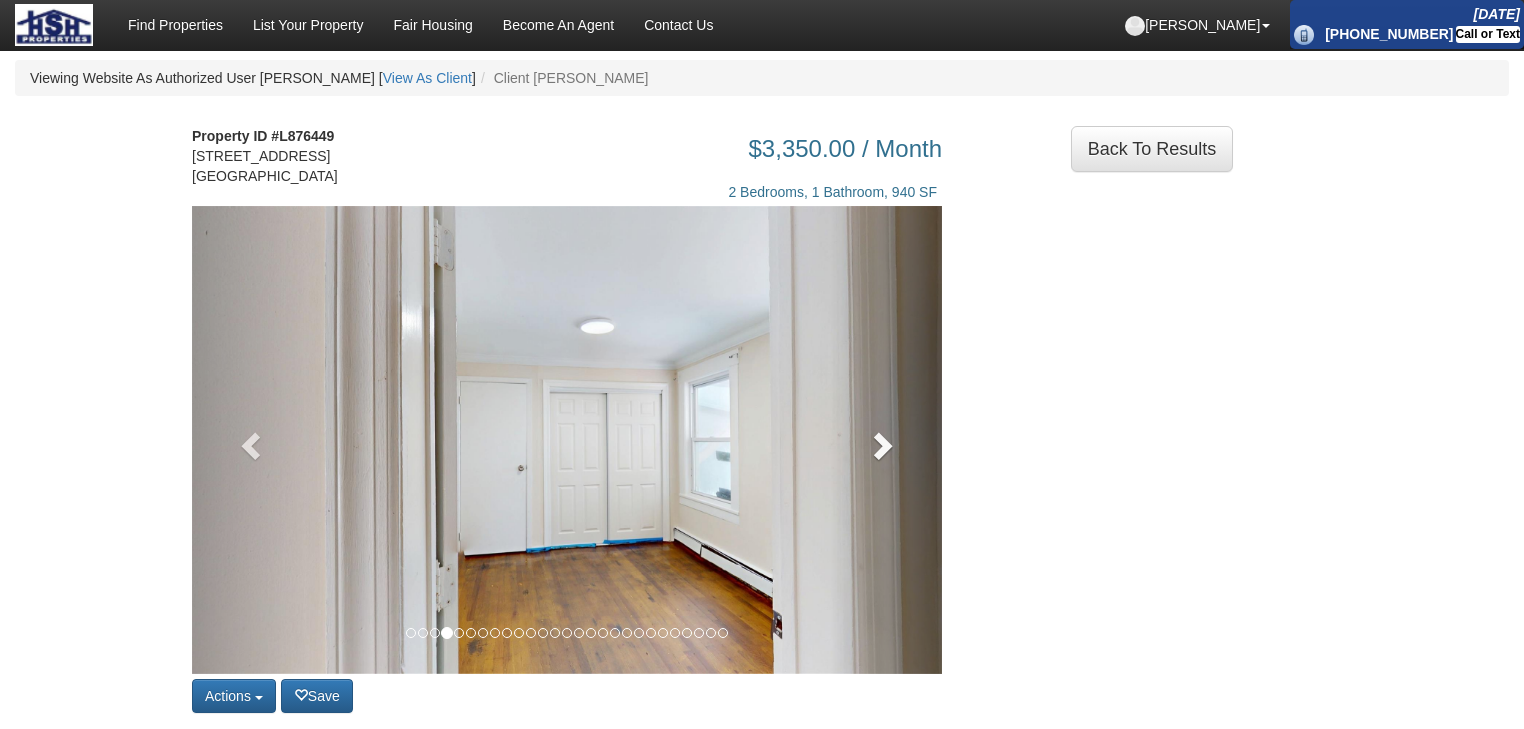 click at bounding box center (886, 440) 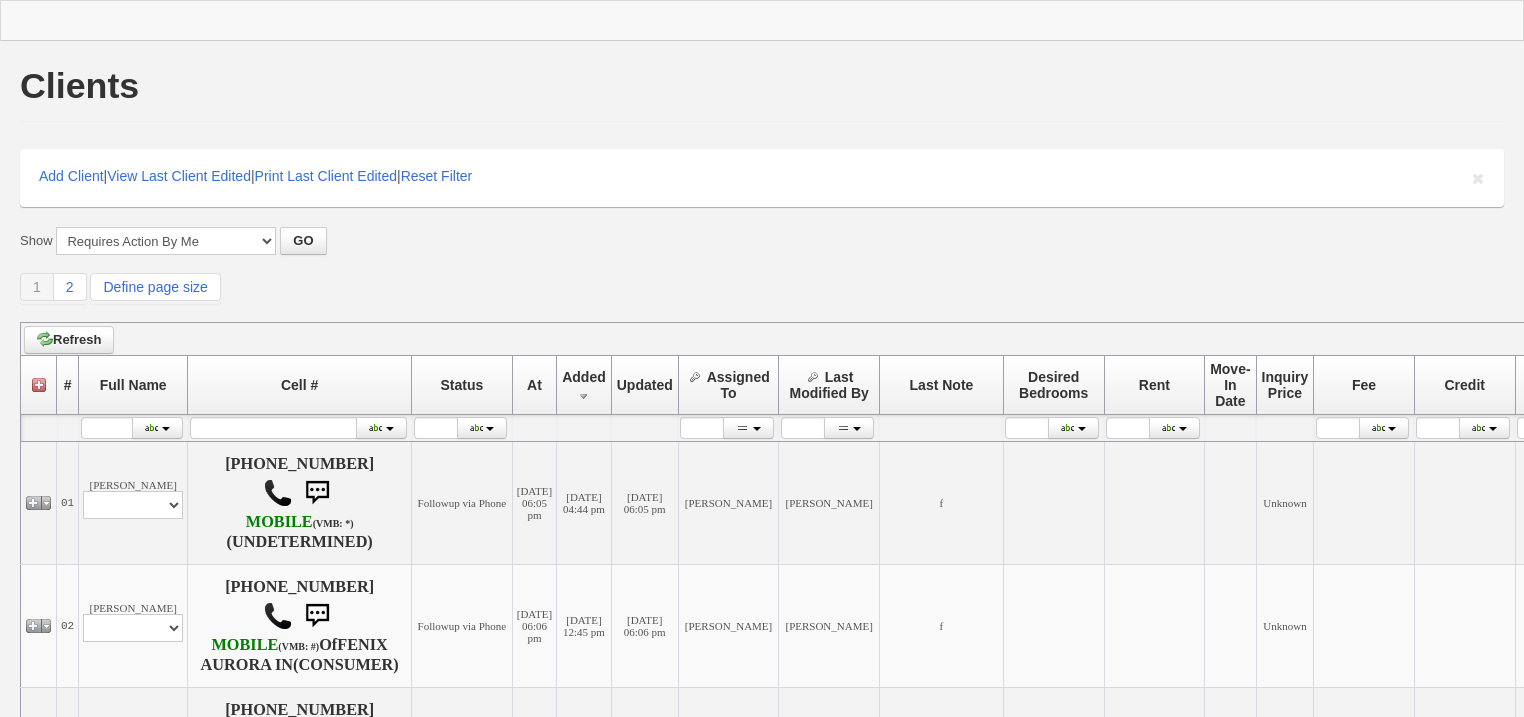scroll, scrollTop: 0, scrollLeft: 0, axis: both 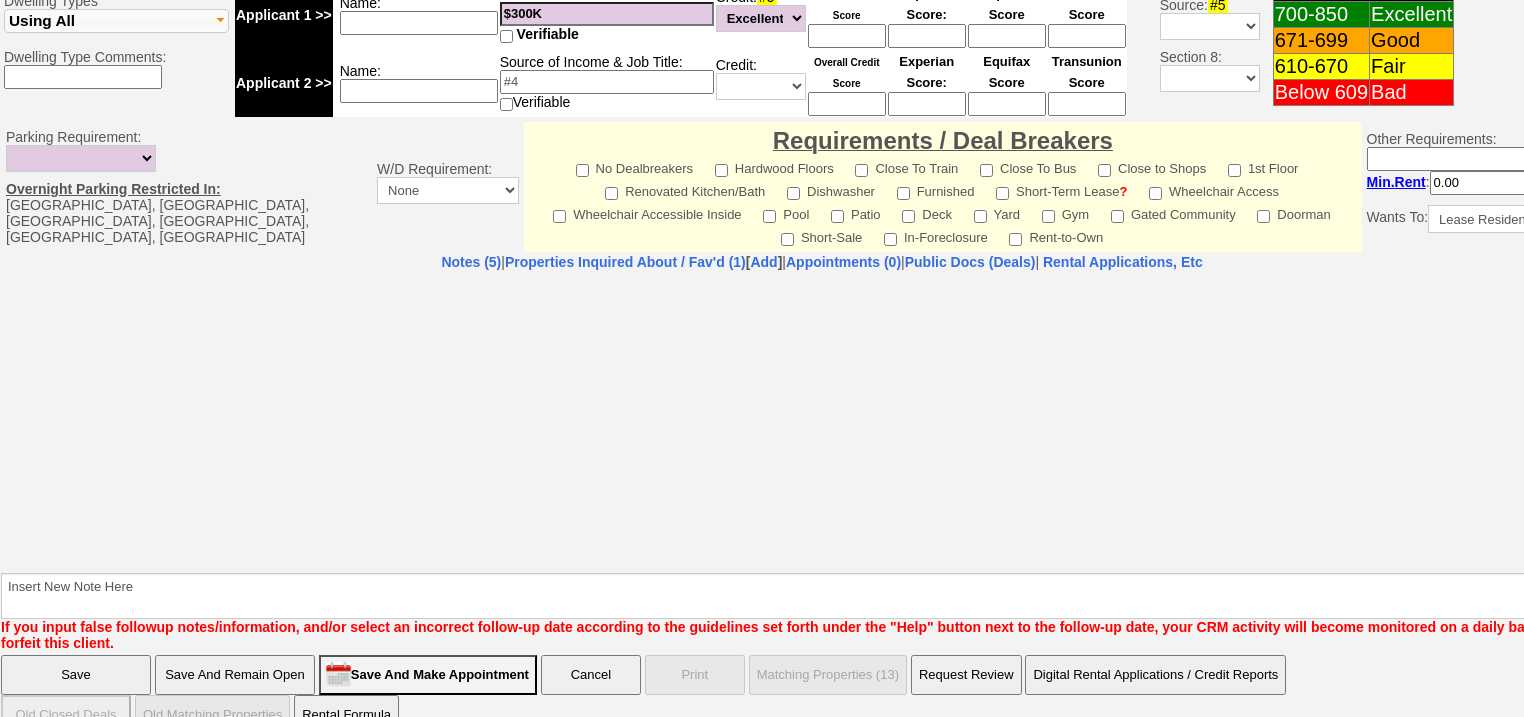 select on "100" 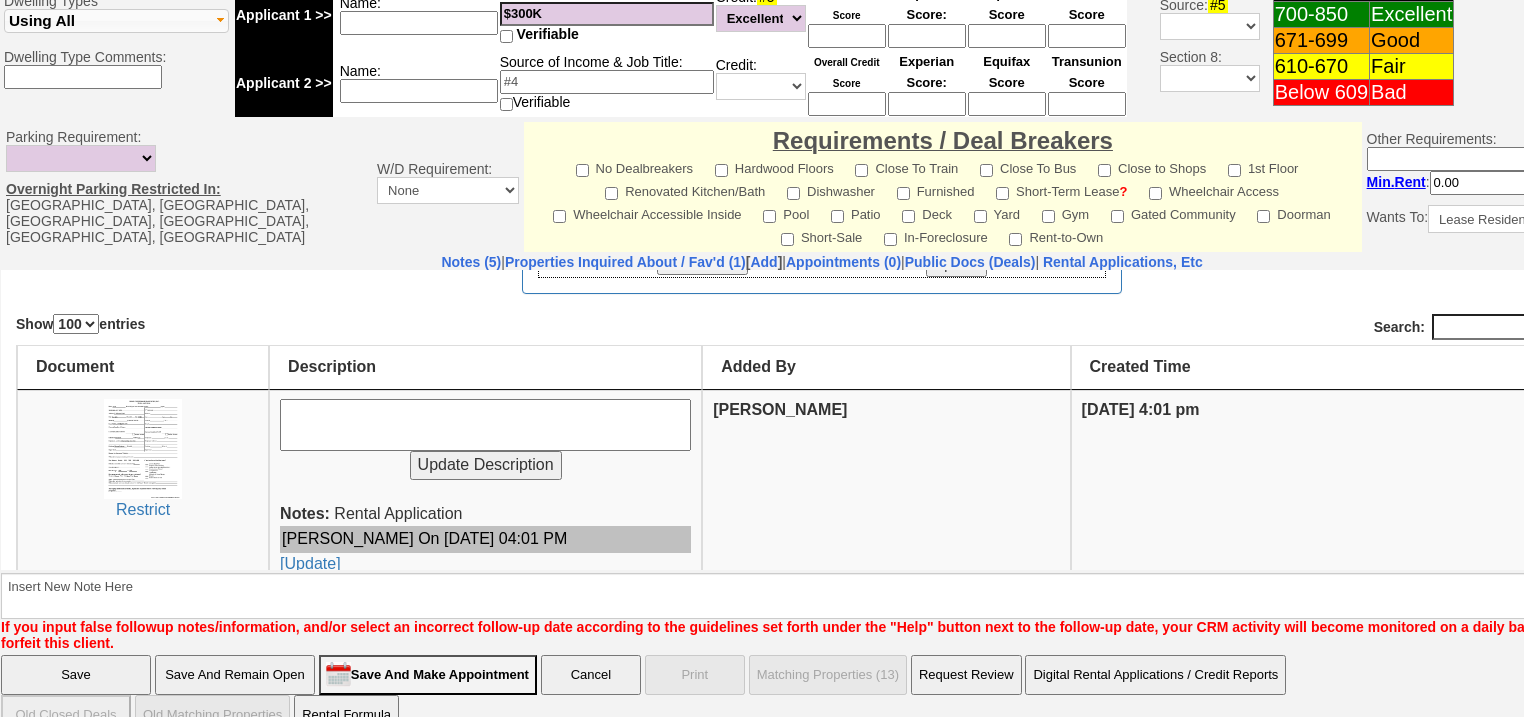 scroll, scrollTop: 0, scrollLeft: 0, axis: both 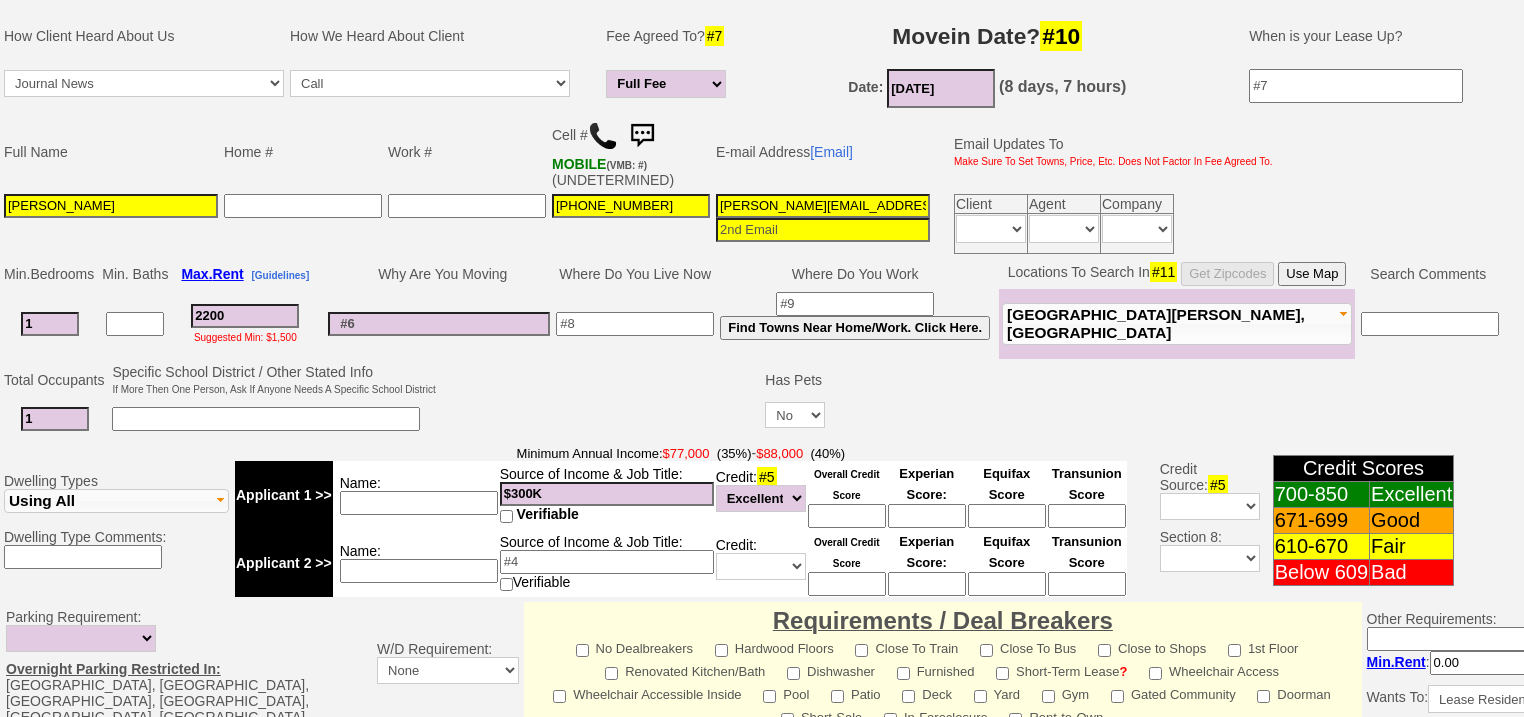 click on "2200" at bounding box center [245, 316] 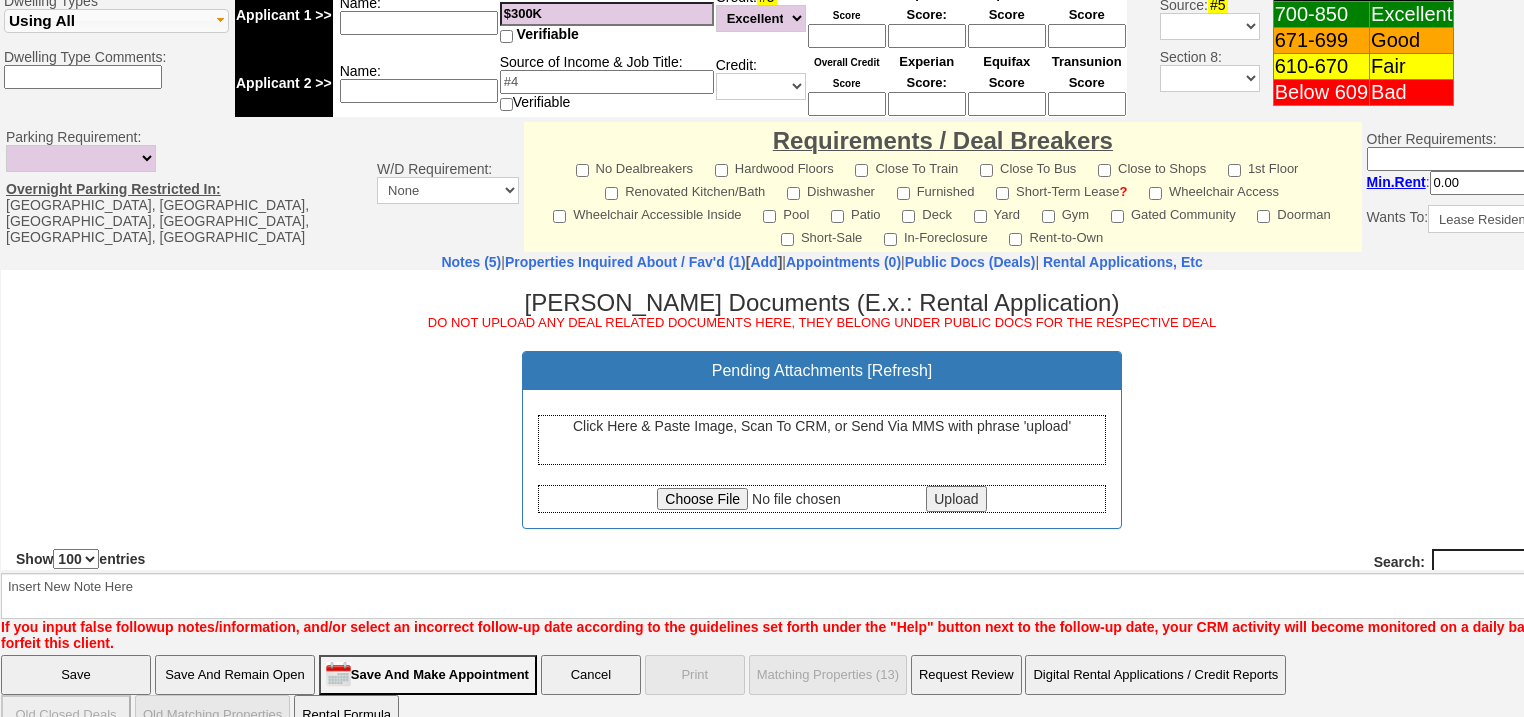 type on "2500" 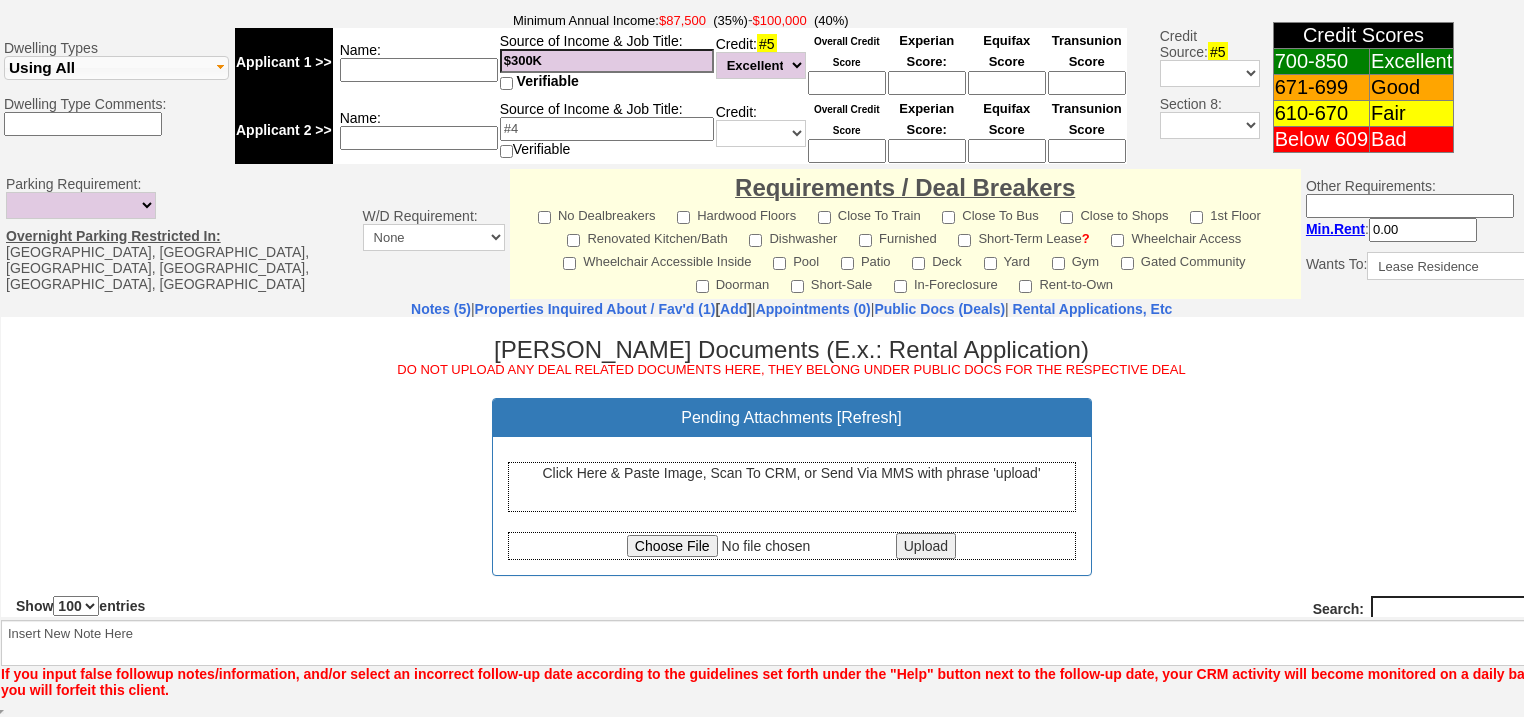 scroll, scrollTop: 780, scrollLeft: 0, axis: vertical 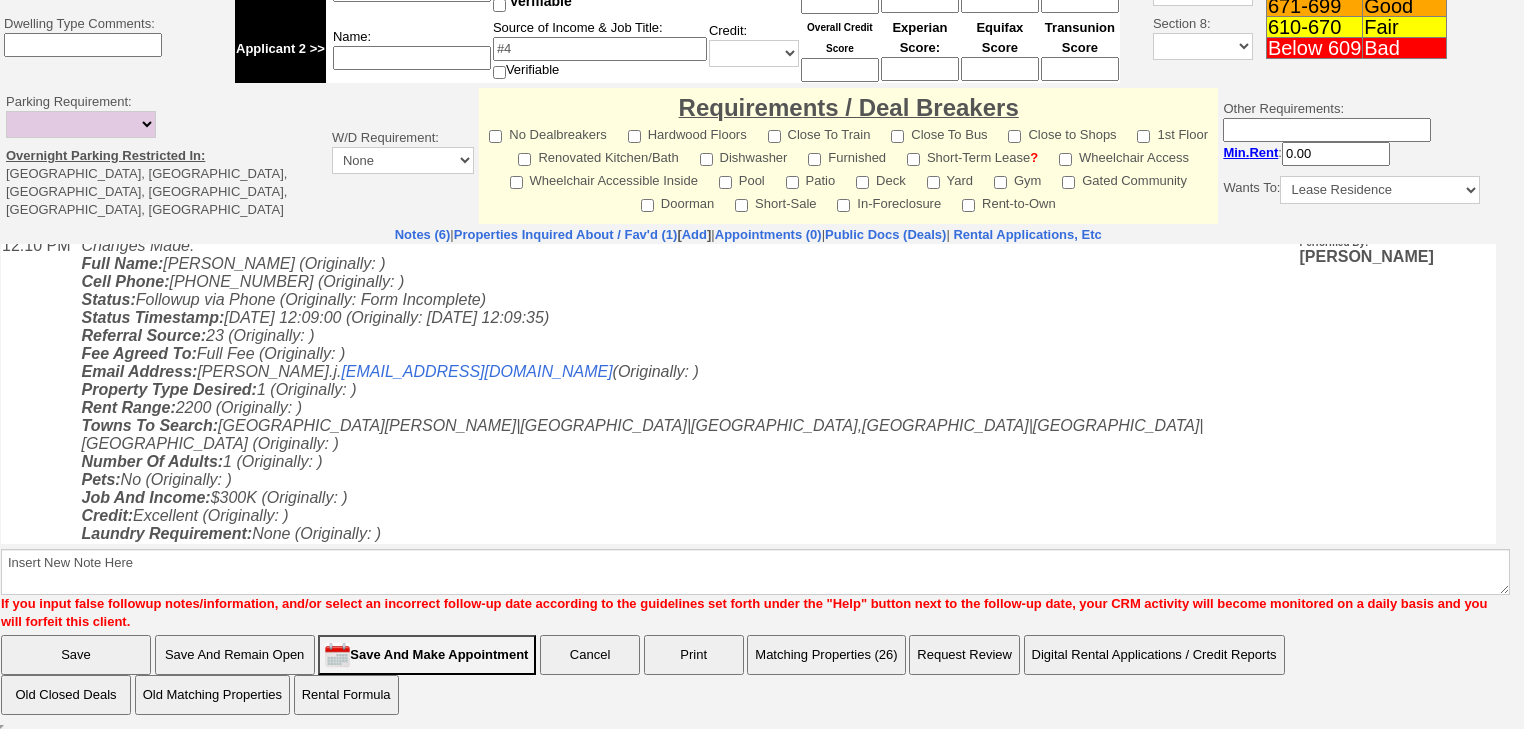 click on "Matching Properties
(26)" at bounding box center [826, 655] 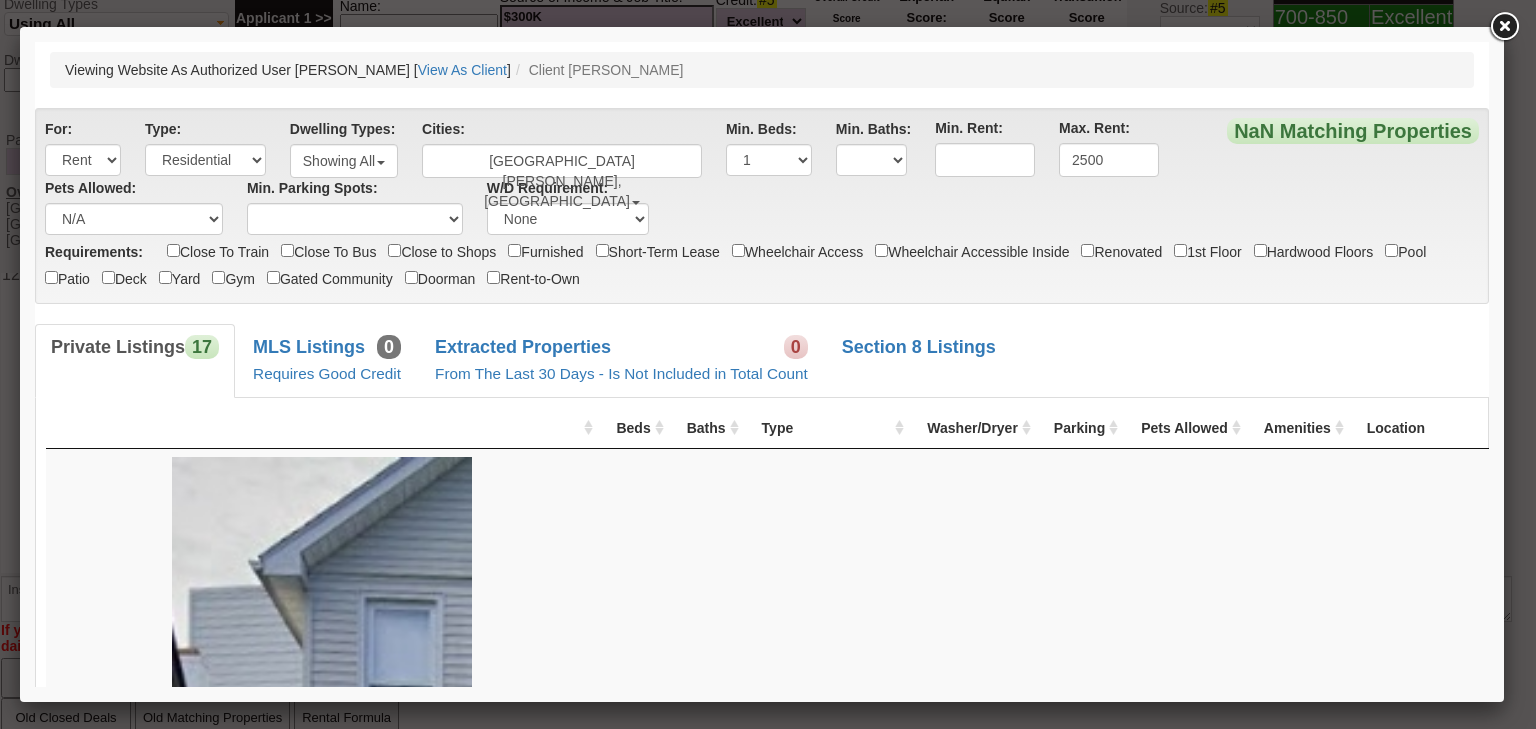 scroll, scrollTop: 0, scrollLeft: 0, axis: both 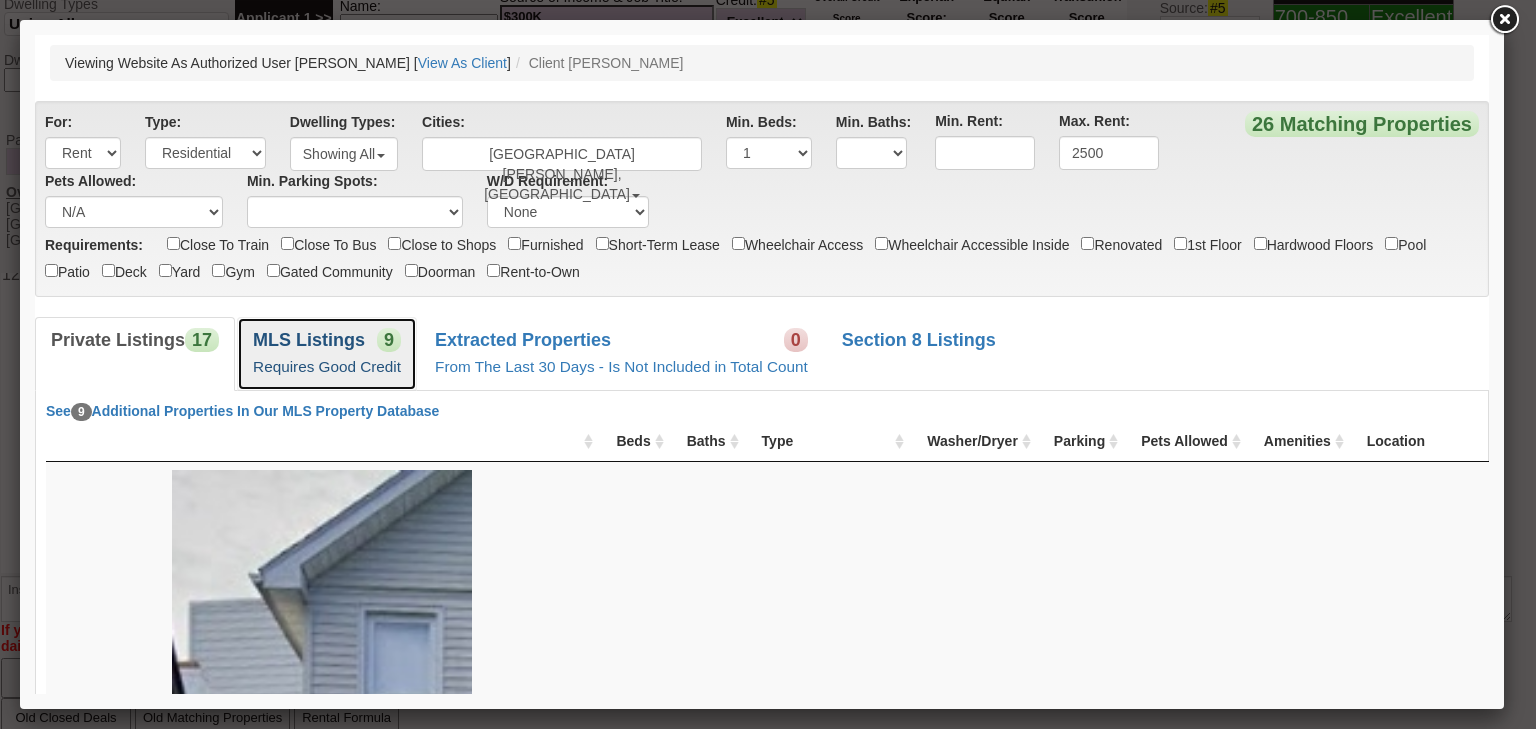 click on "MLS Listings   9 Requires Good
Credit" at bounding box center [327, 353] 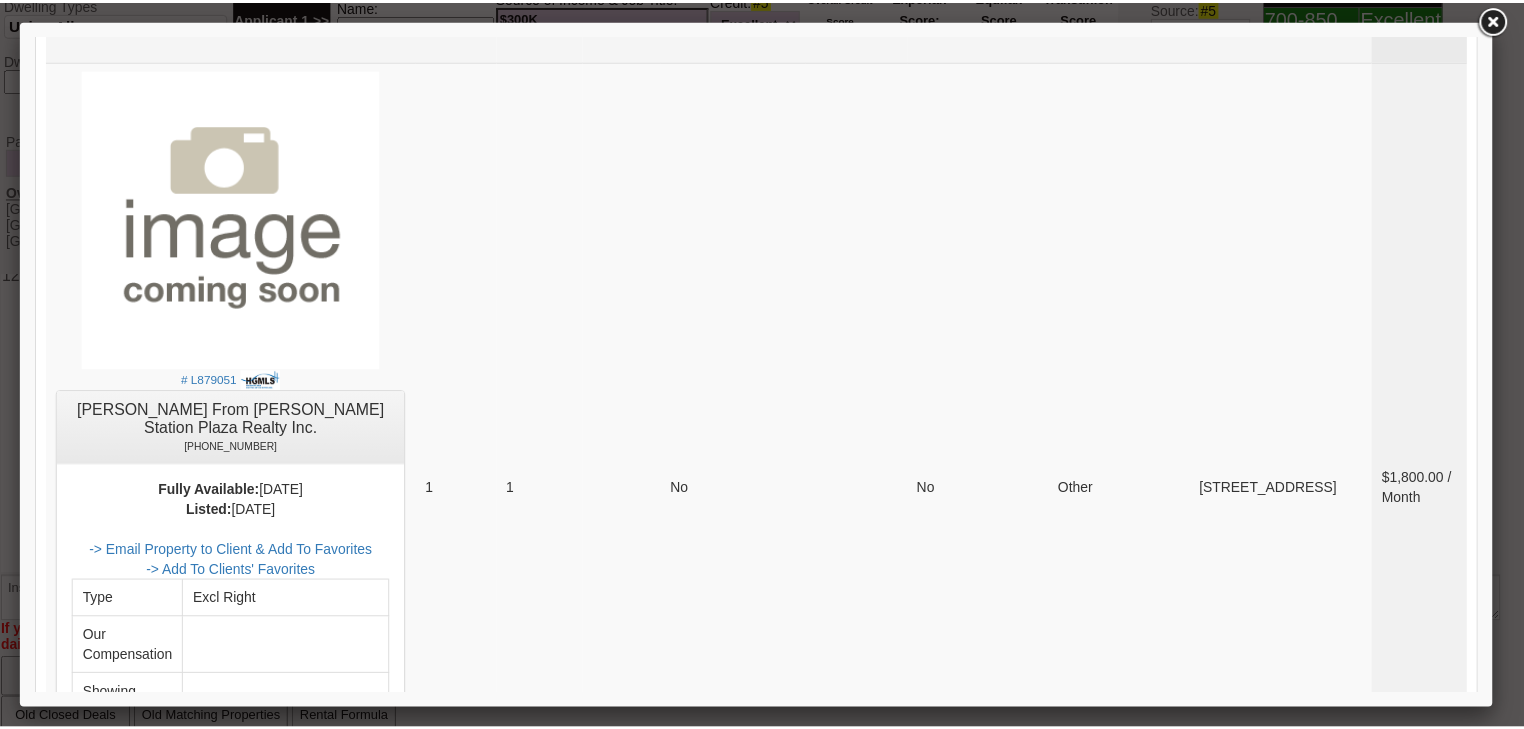 scroll, scrollTop: 8279, scrollLeft: 0, axis: vertical 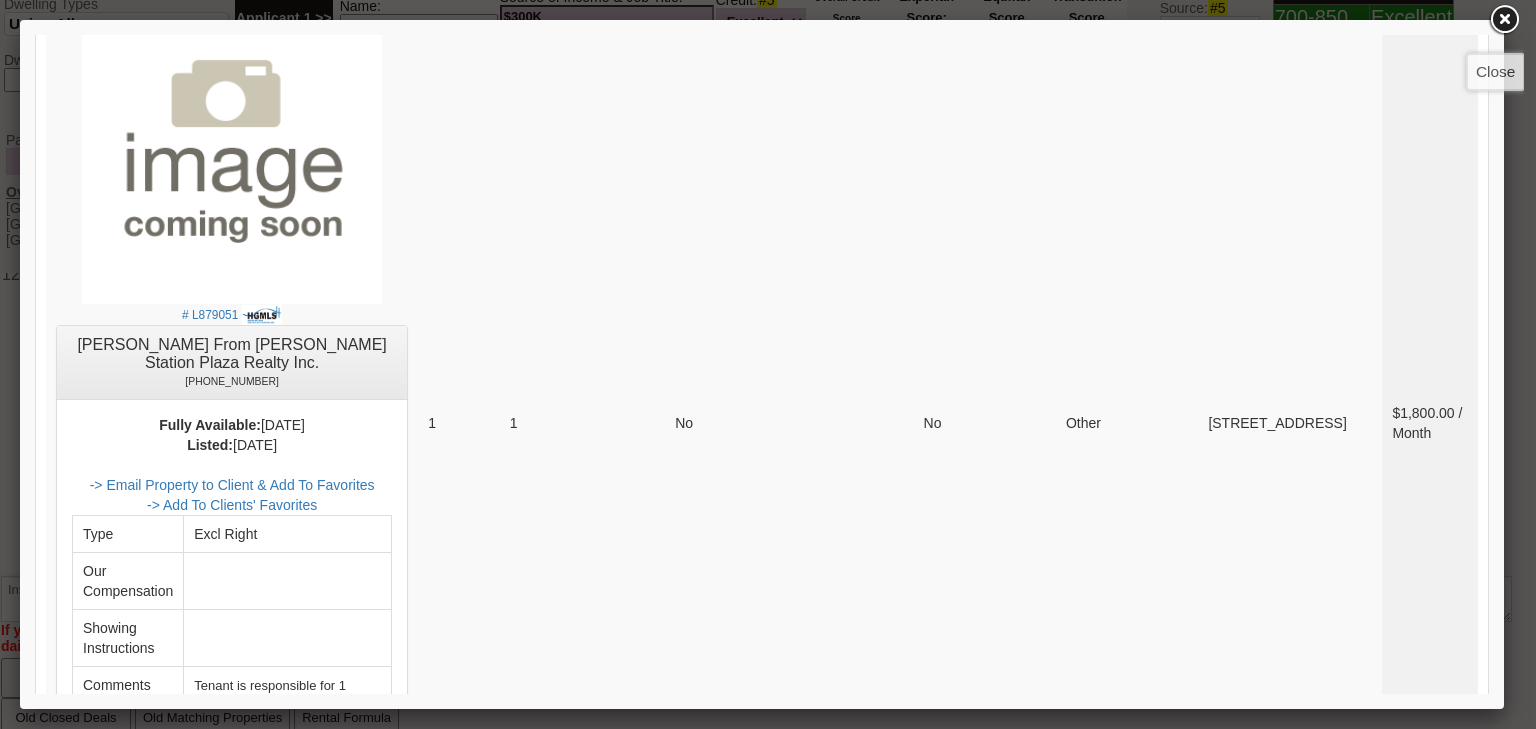 drag, startPoint x: 1508, startPoint y: 24, endPoint x: 1468, endPoint y: 2, distance: 45.65085 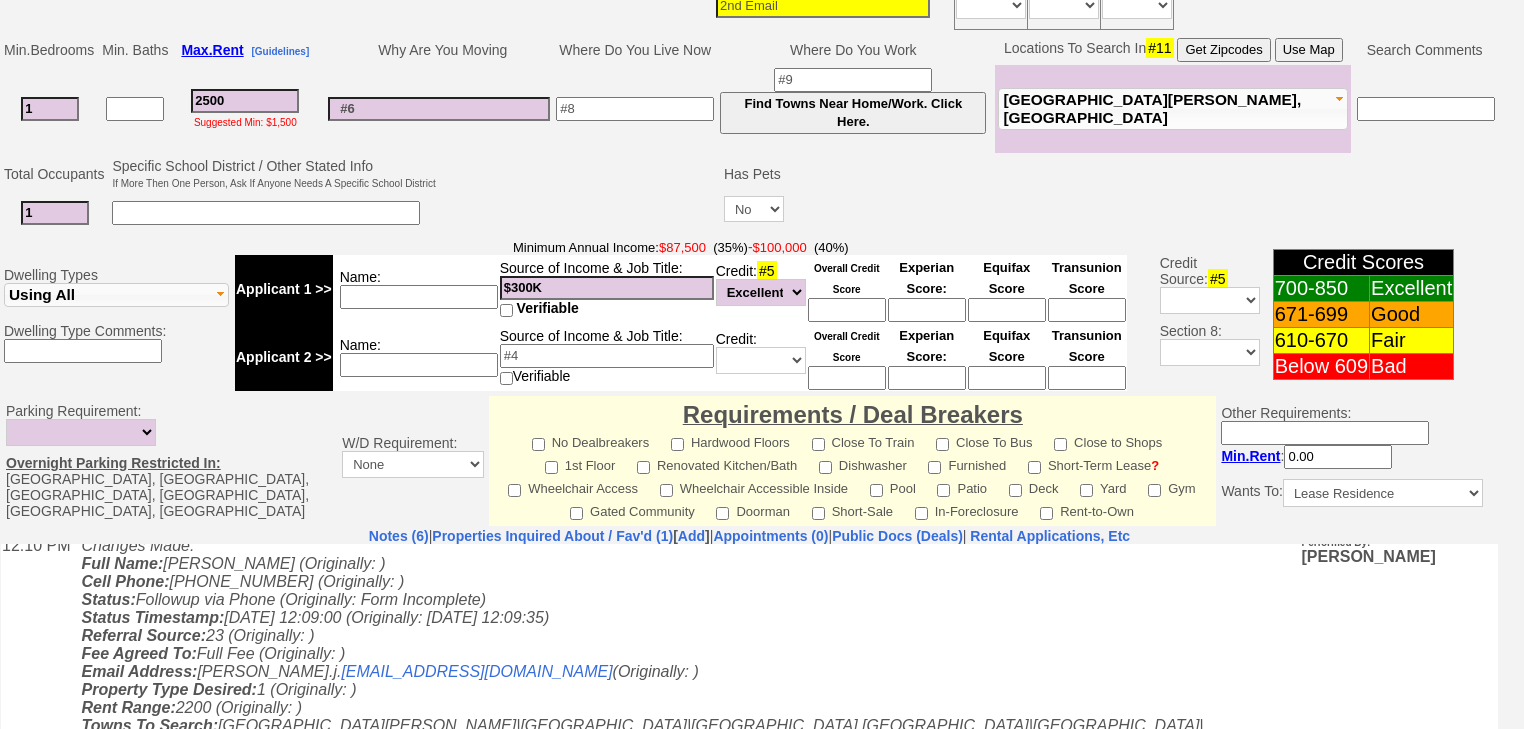 scroll, scrollTop: 388, scrollLeft: 0, axis: vertical 